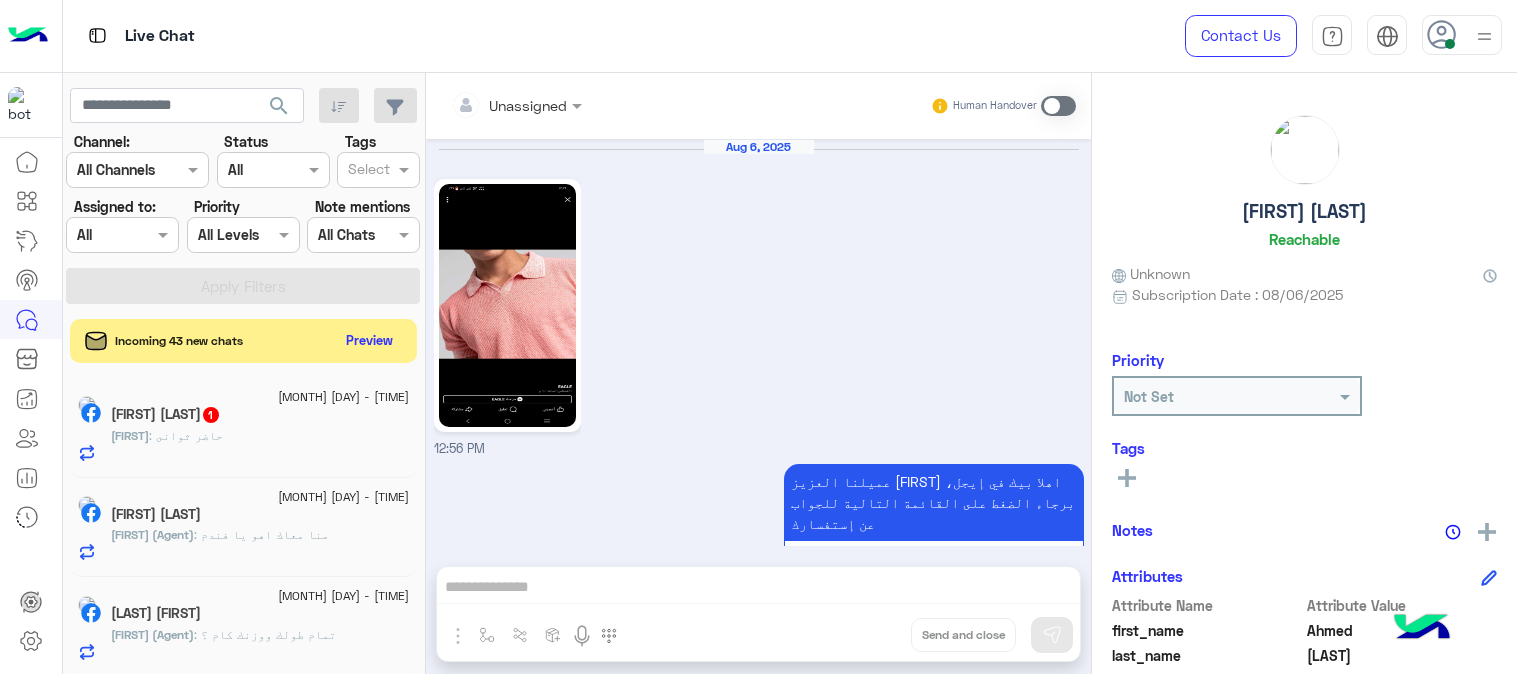 scroll, scrollTop: 0, scrollLeft: 0, axis: both 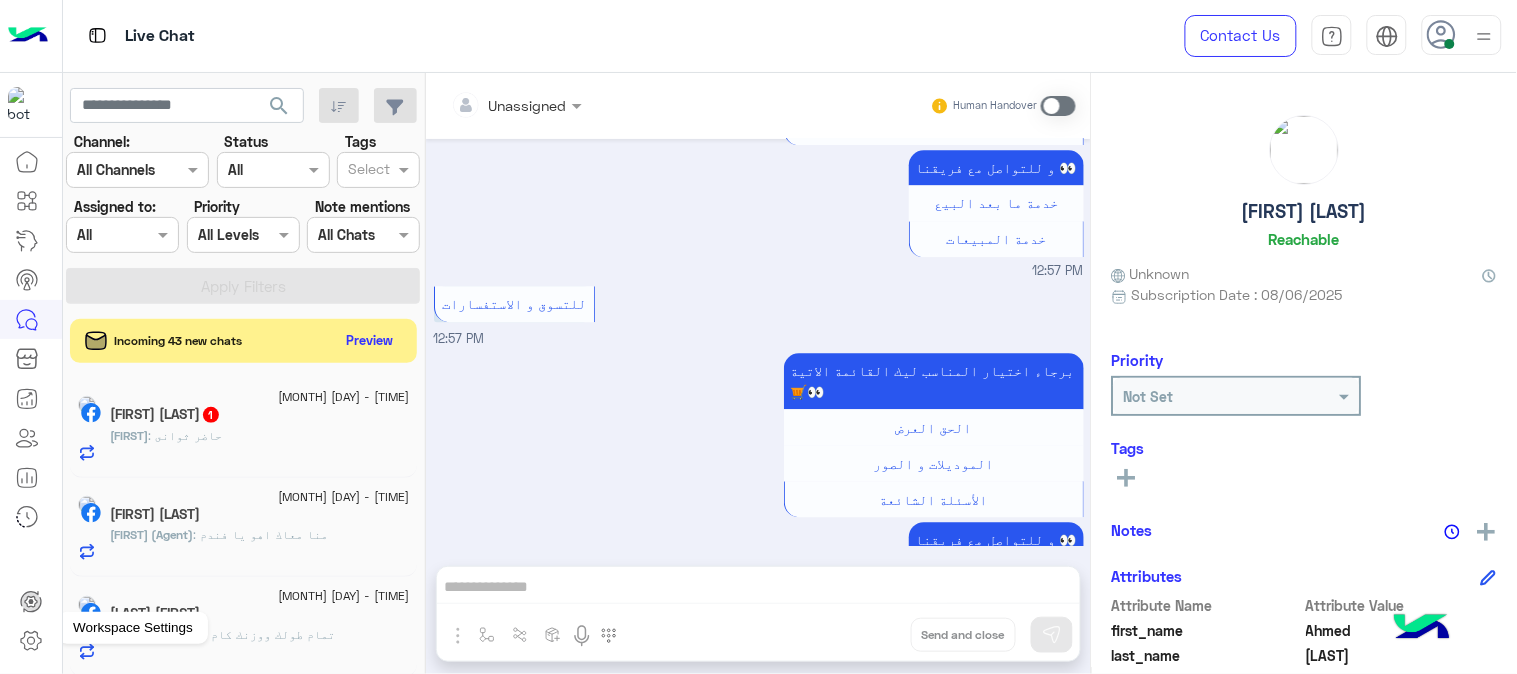 click 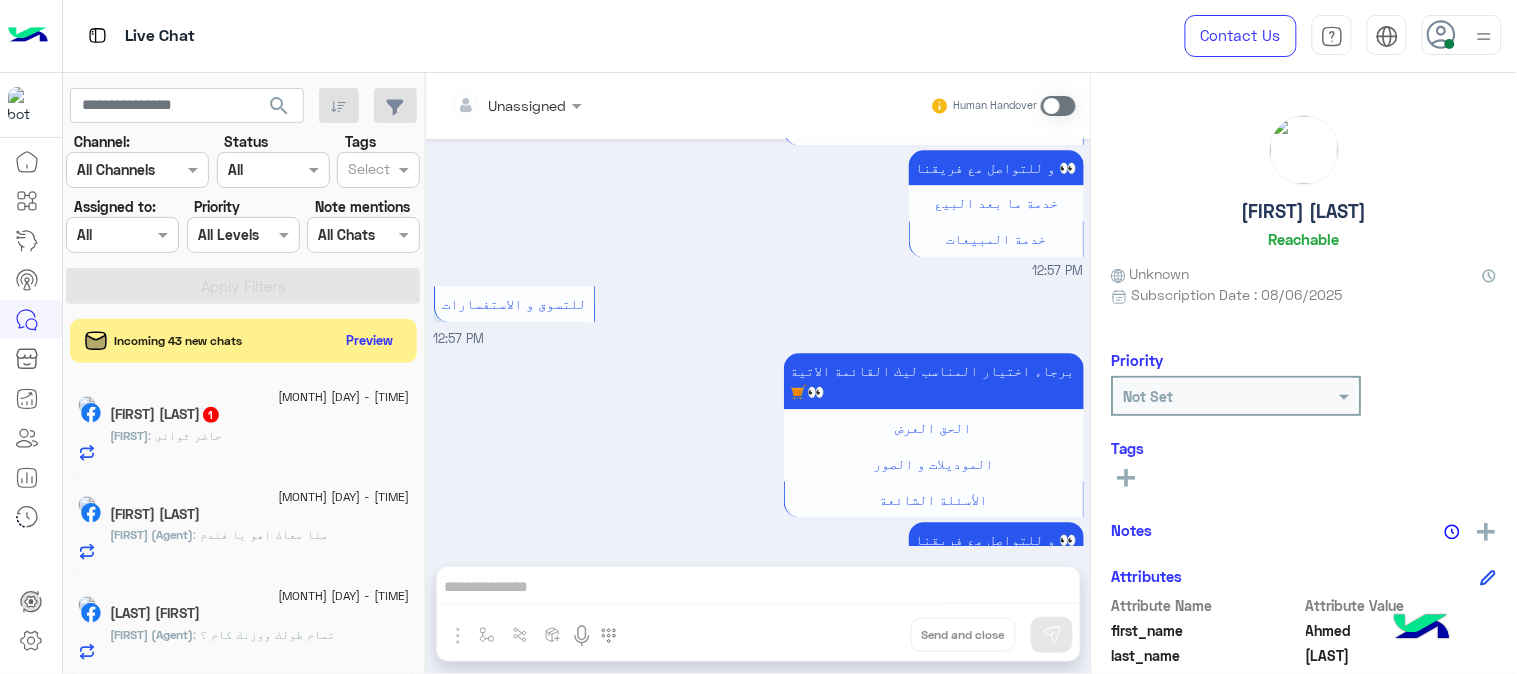 click 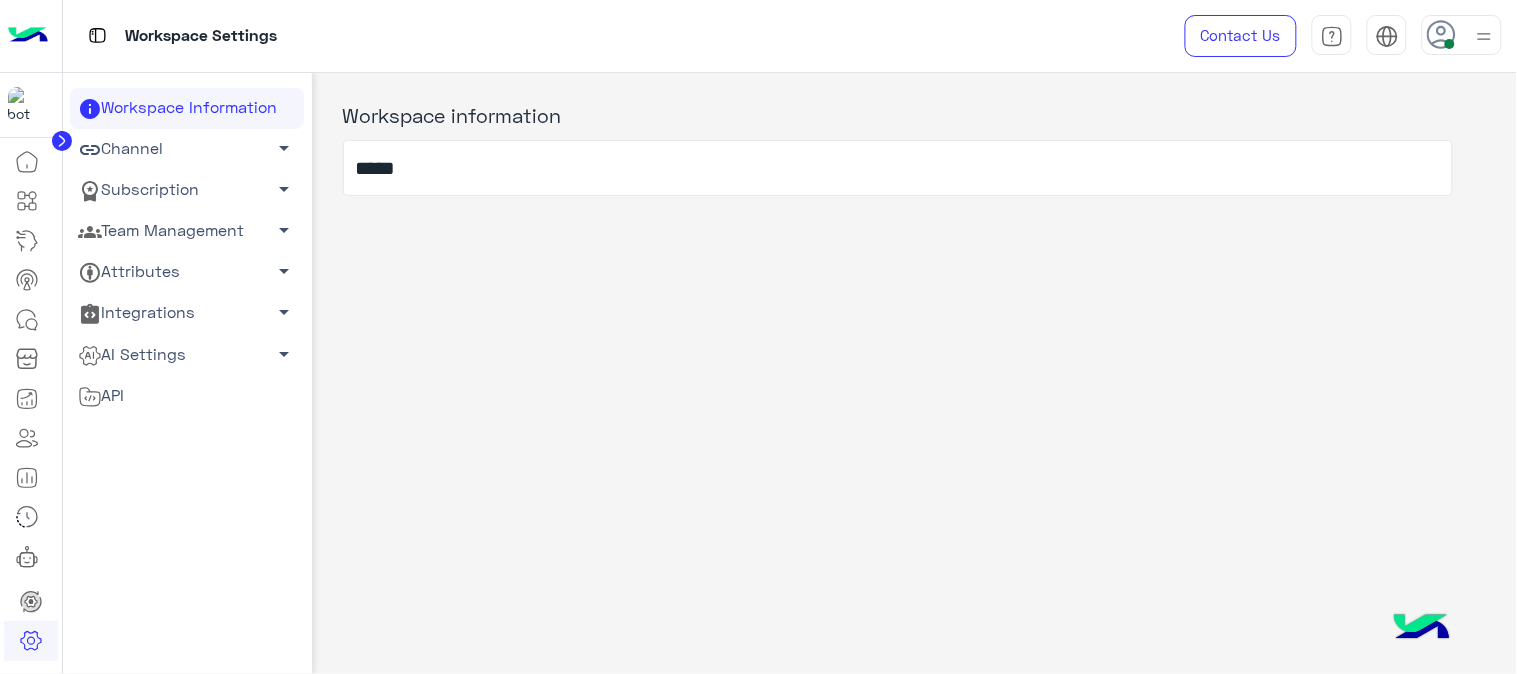 click on "arrow_drop_down" 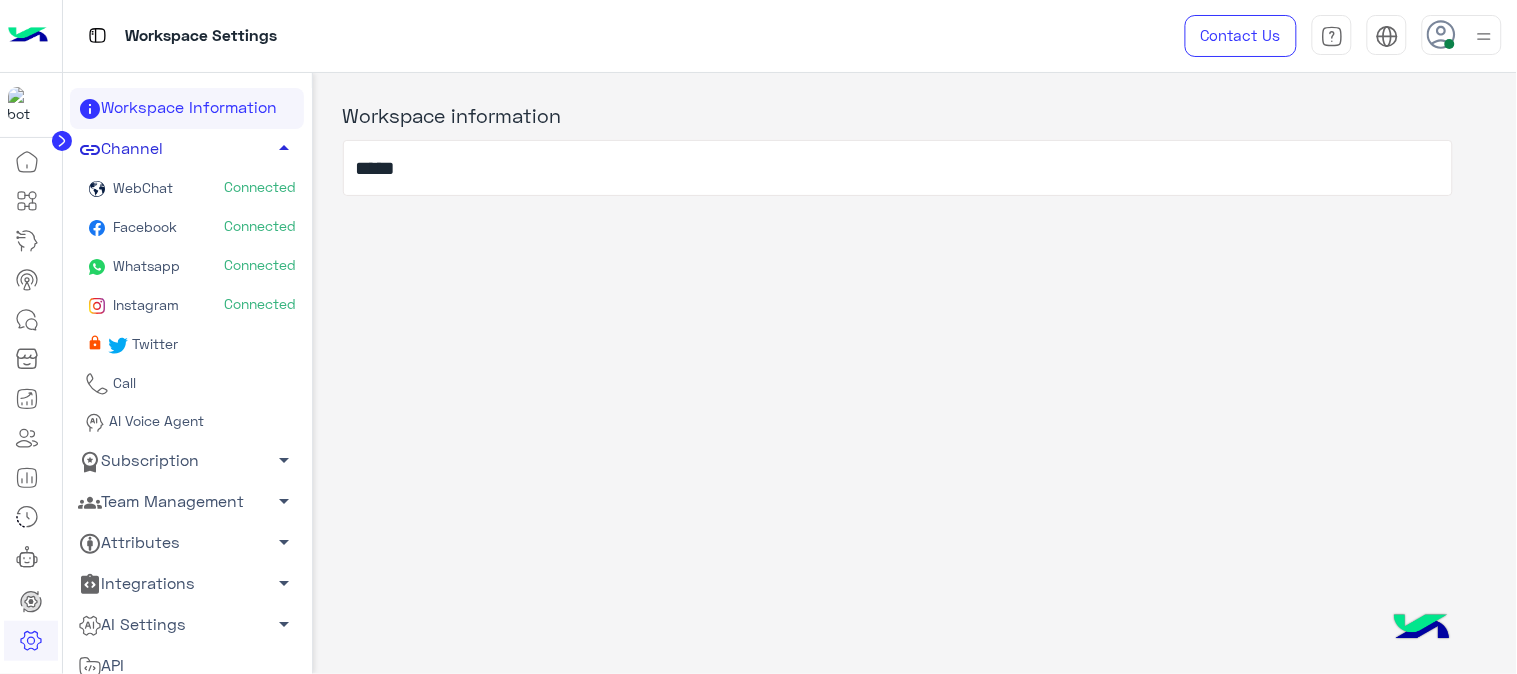 click on "WebChat" 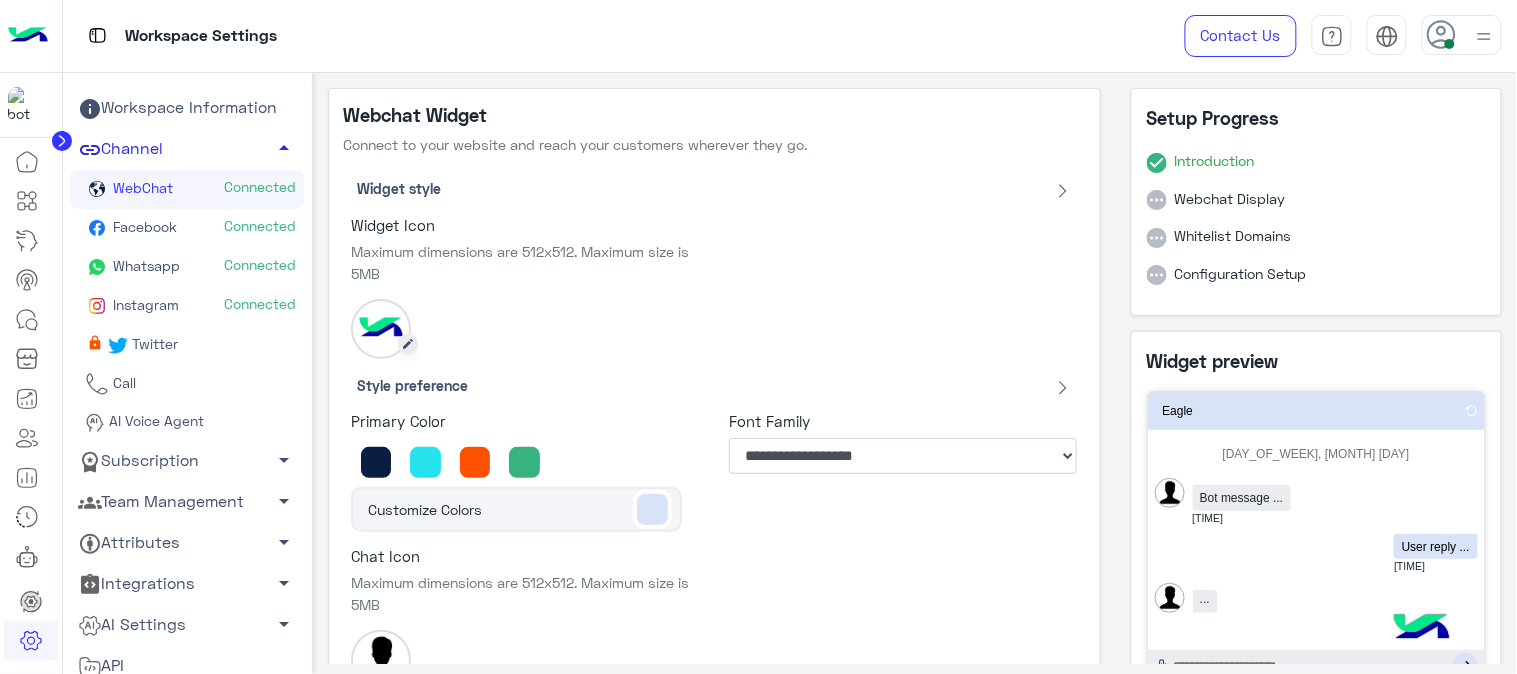 click 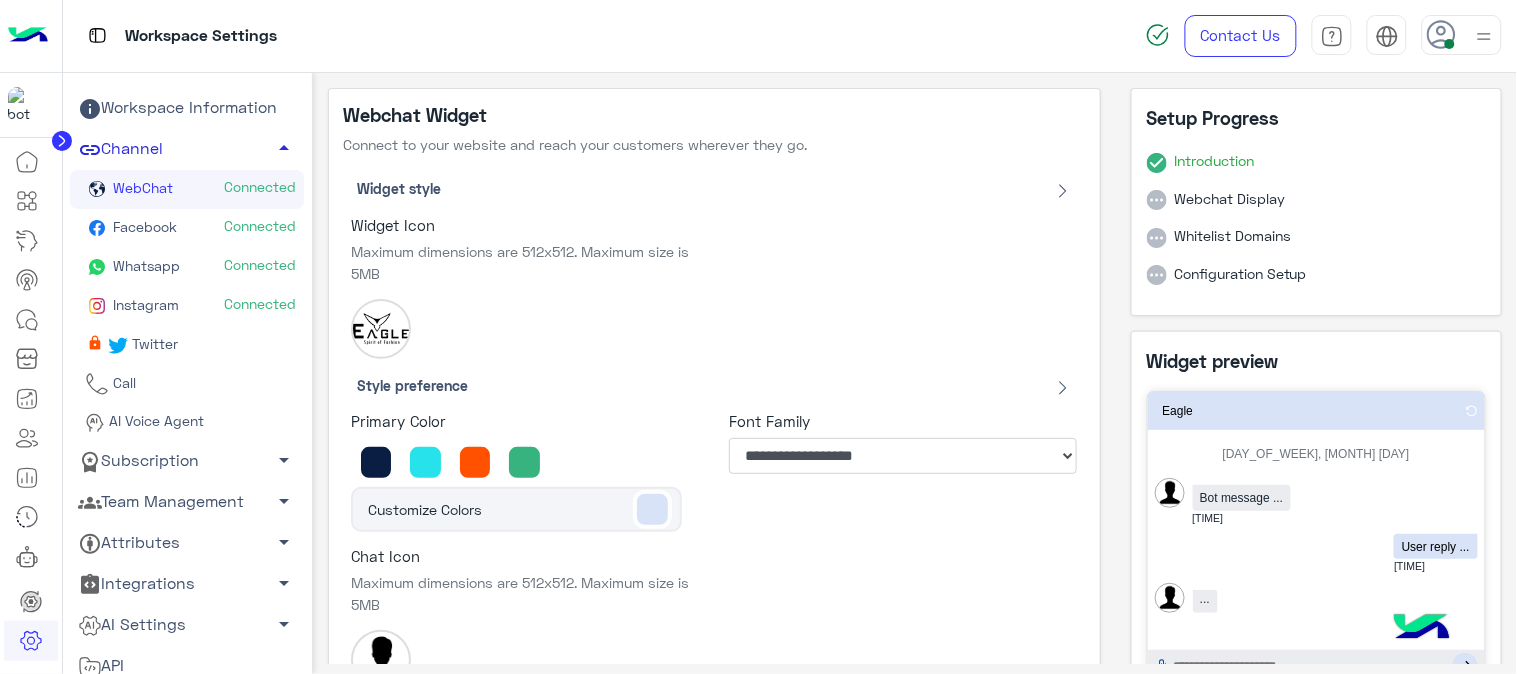 click at bounding box center (652, 509) 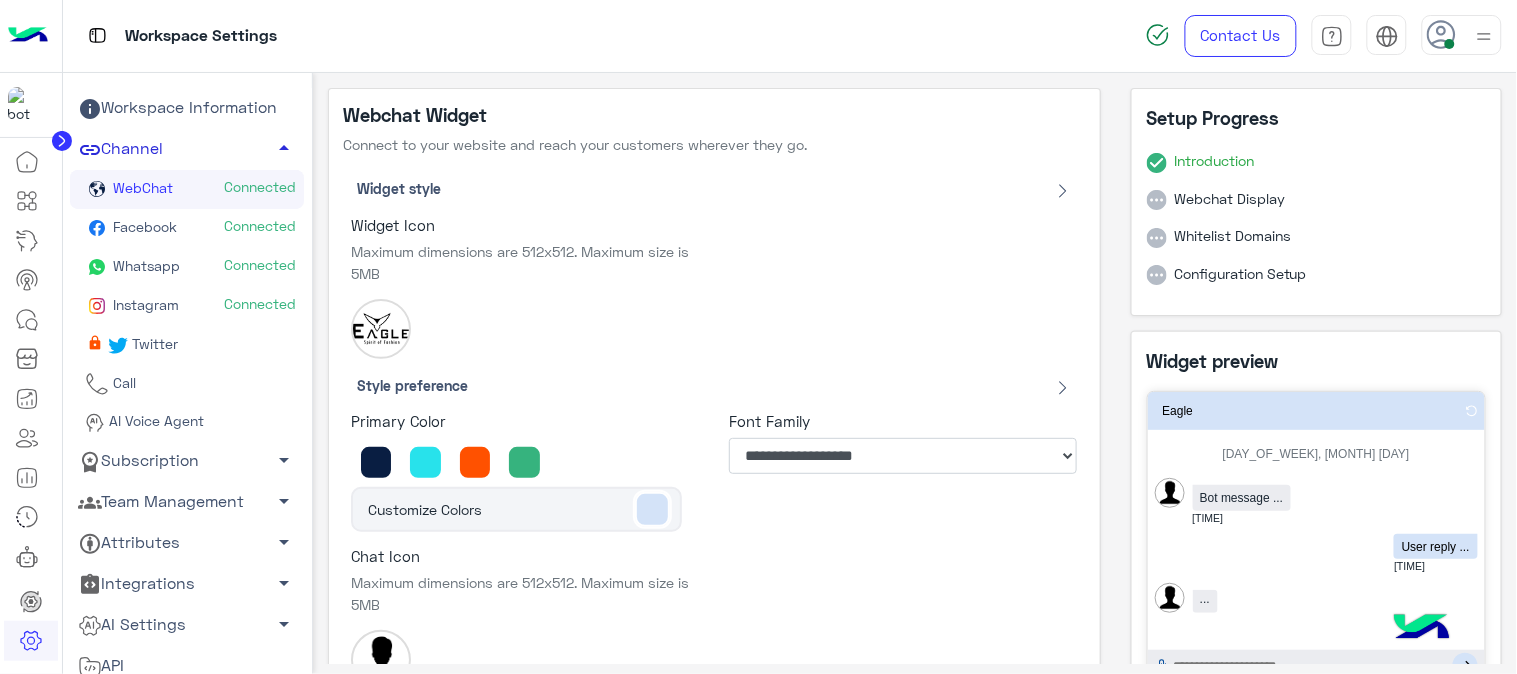 click at bounding box center [652, 509] 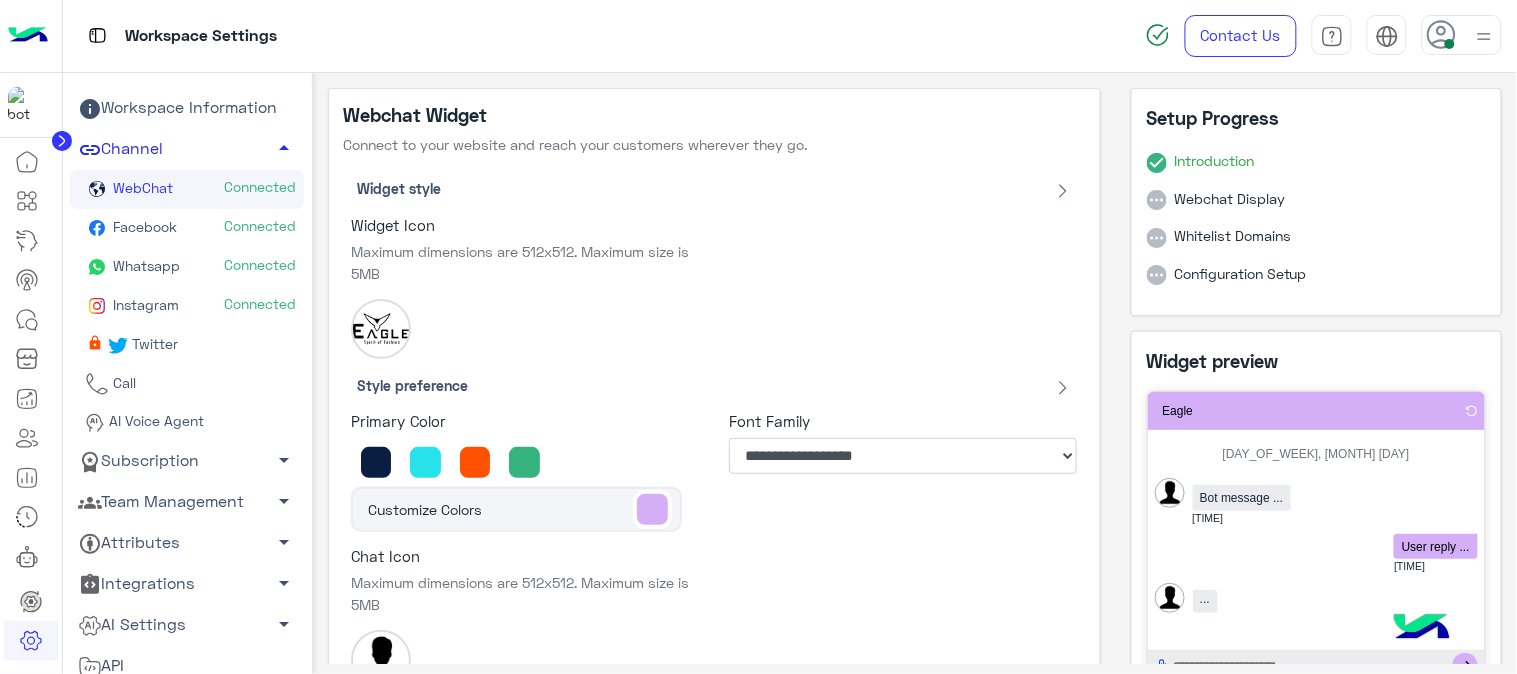 click at bounding box center [652, 509] 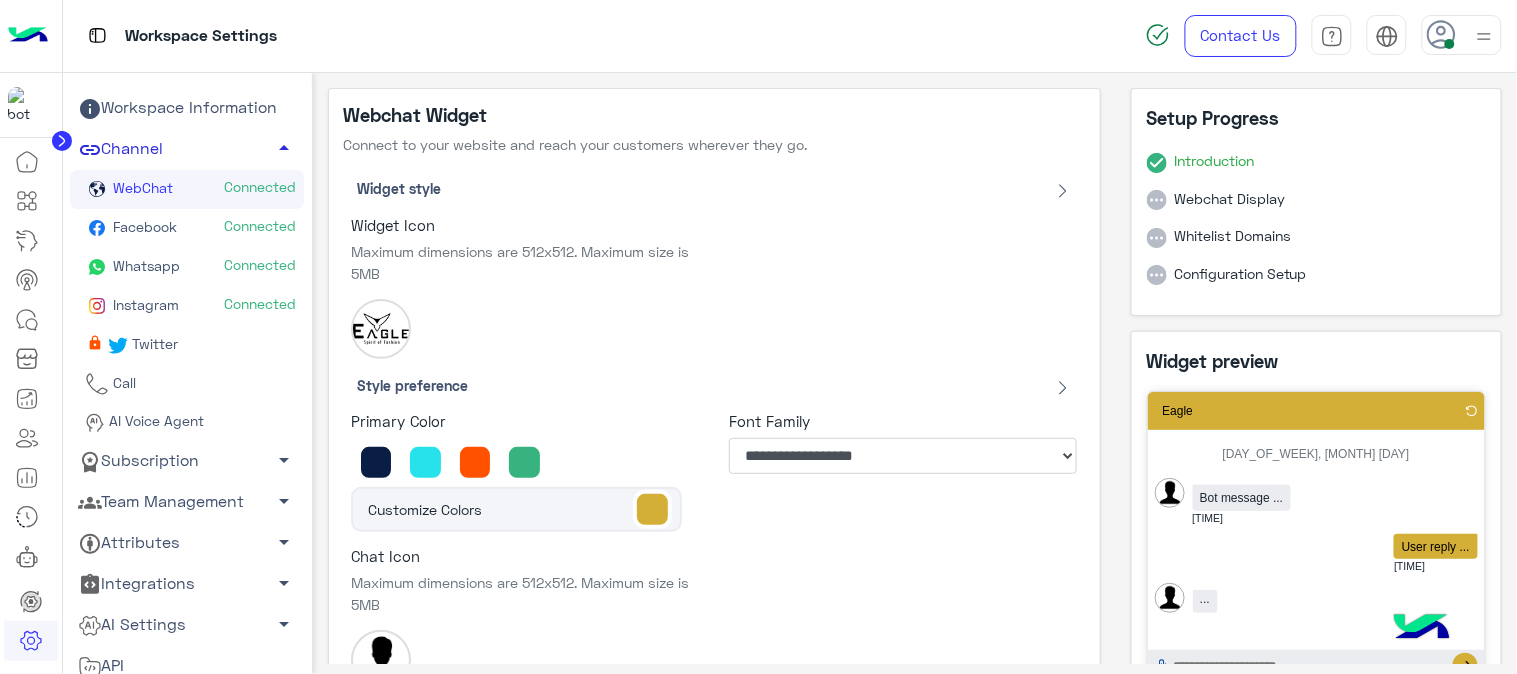 click on "**********" at bounding box center (903, 464) 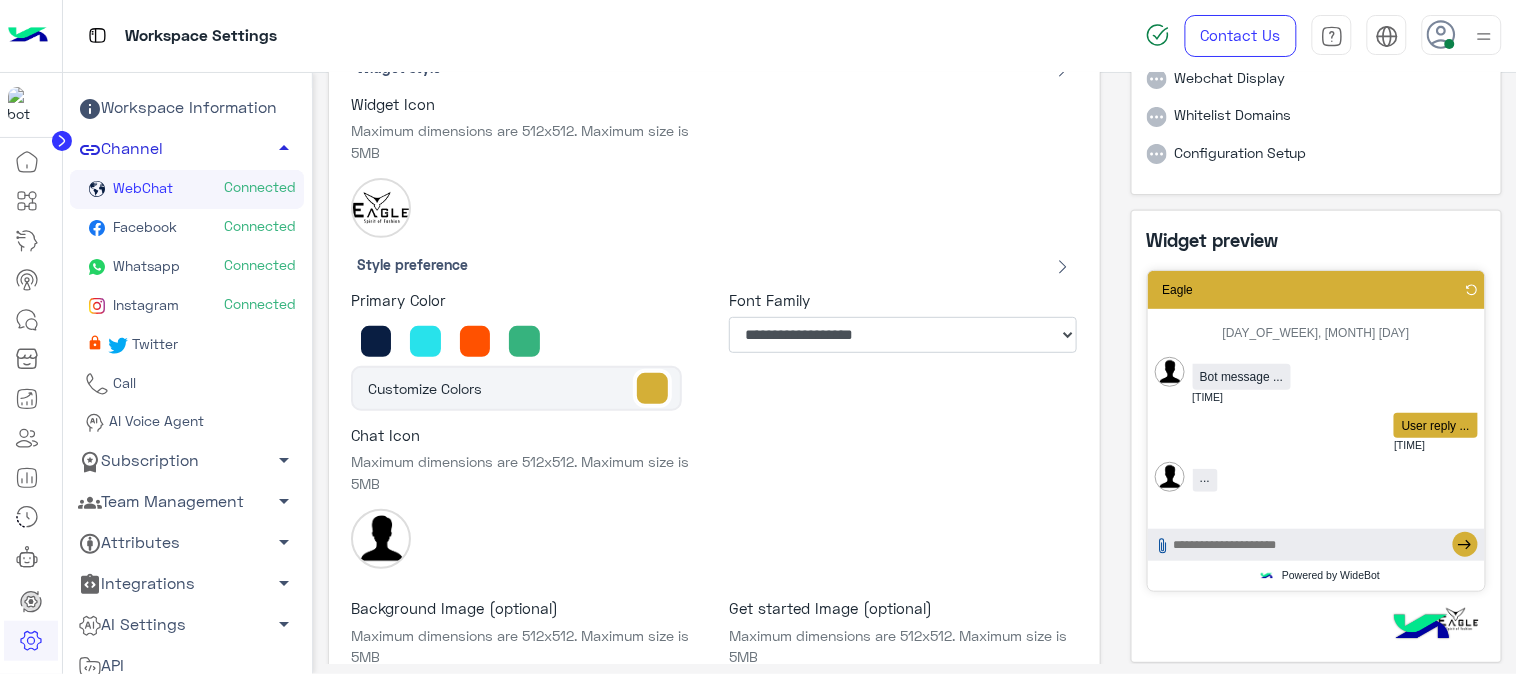 scroll, scrollTop: 147, scrollLeft: 0, axis: vertical 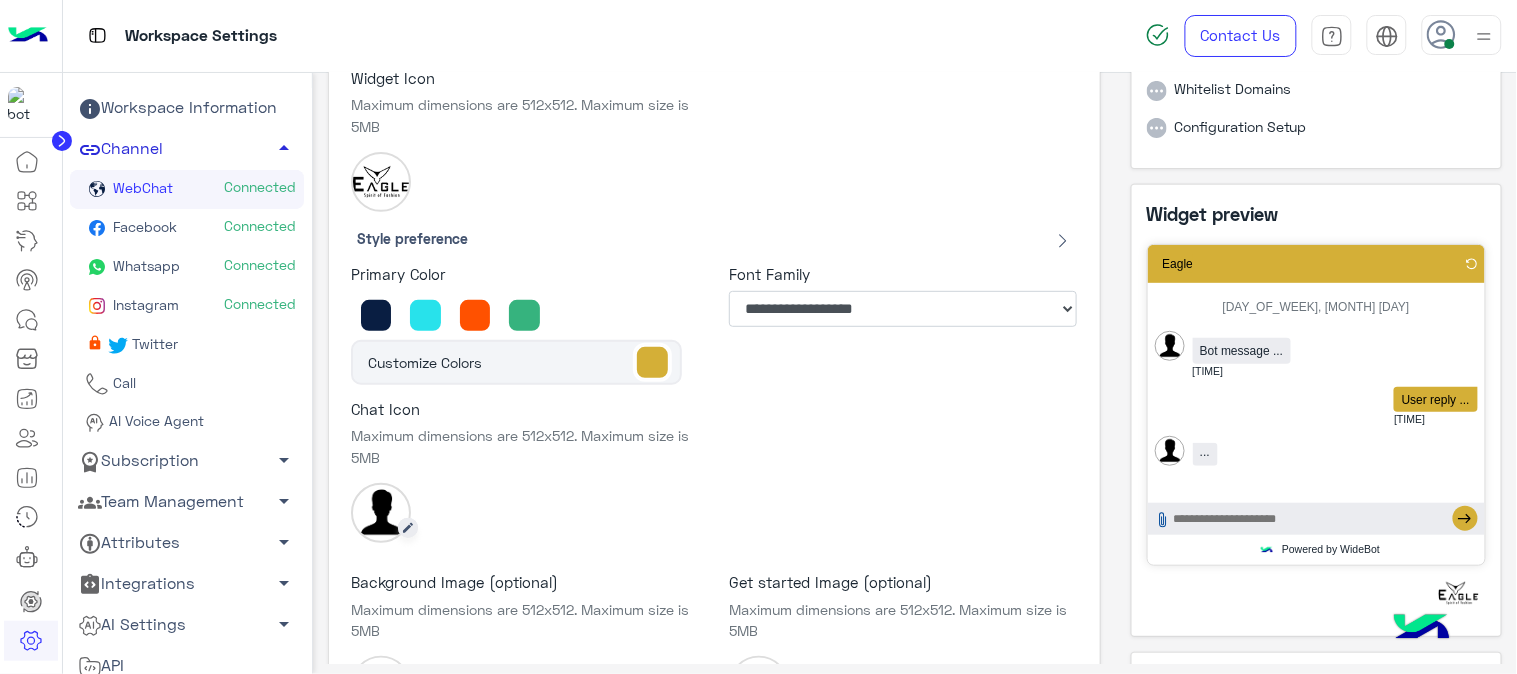 click at bounding box center (381, 513) 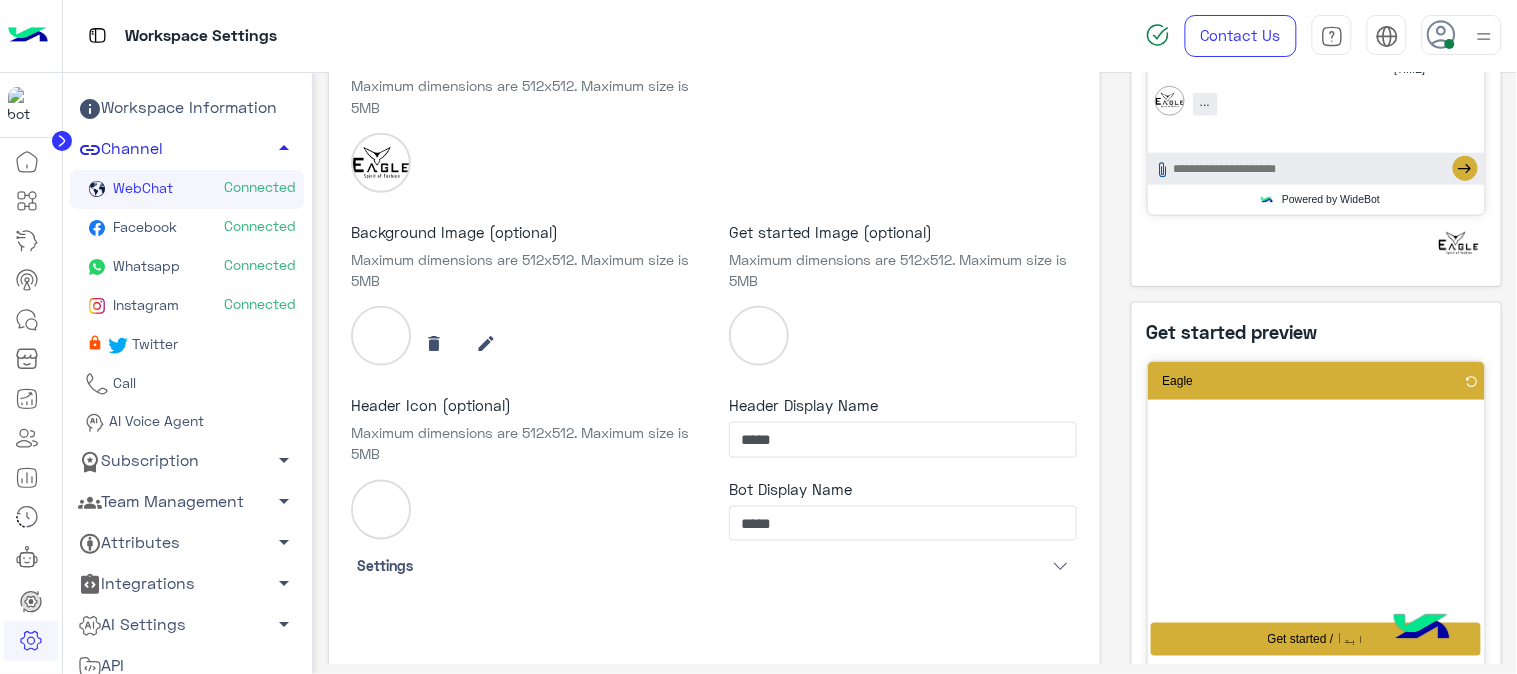 scroll, scrollTop: 574, scrollLeft: 0, axis: vertical 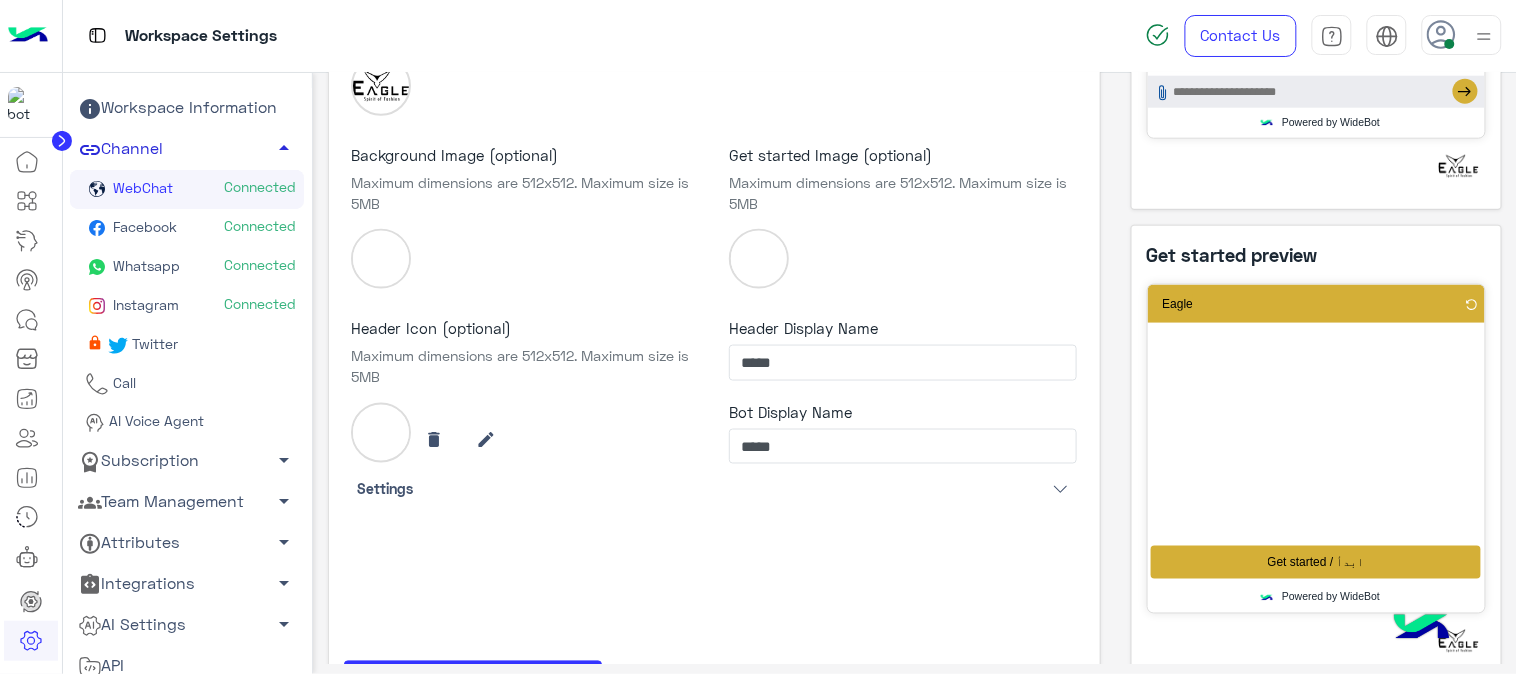 click 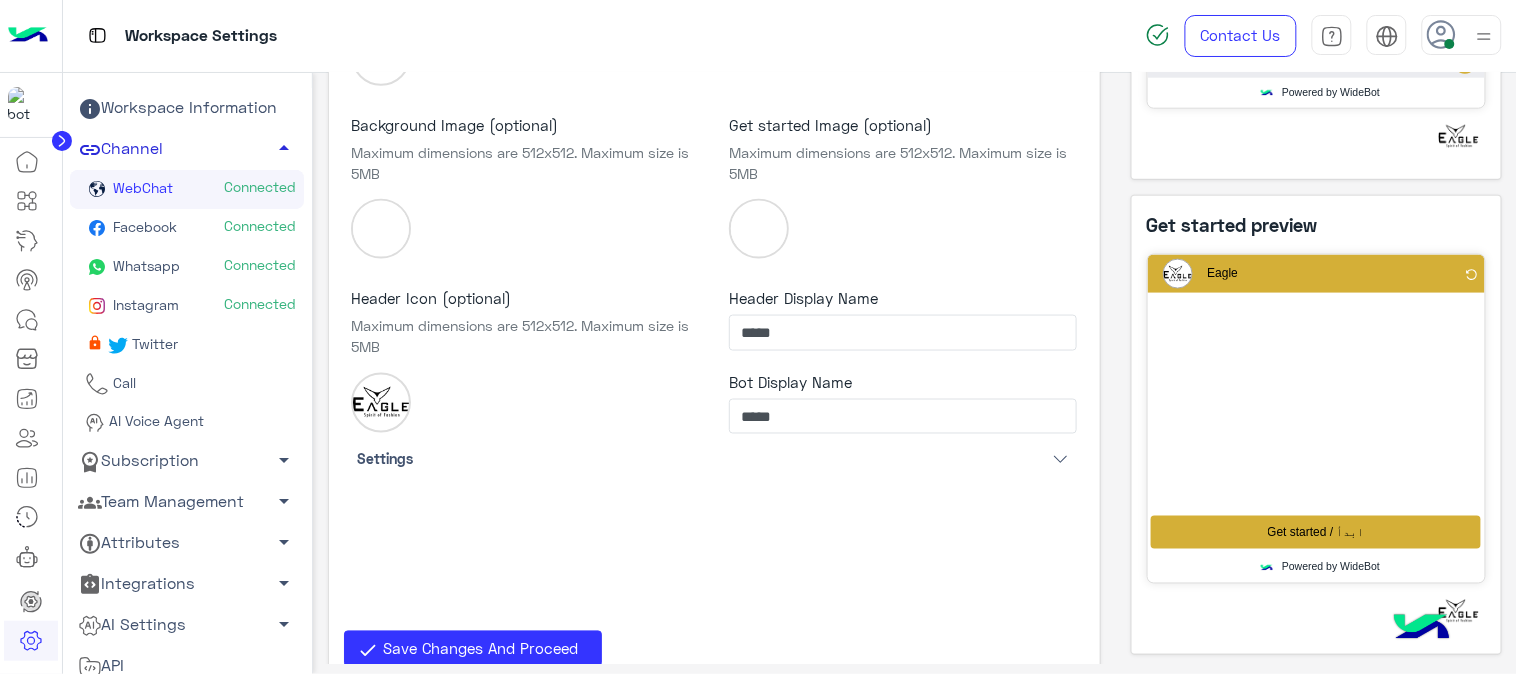 scroll, scrollTop: 622, scrollLeft: 0, axis: vertical 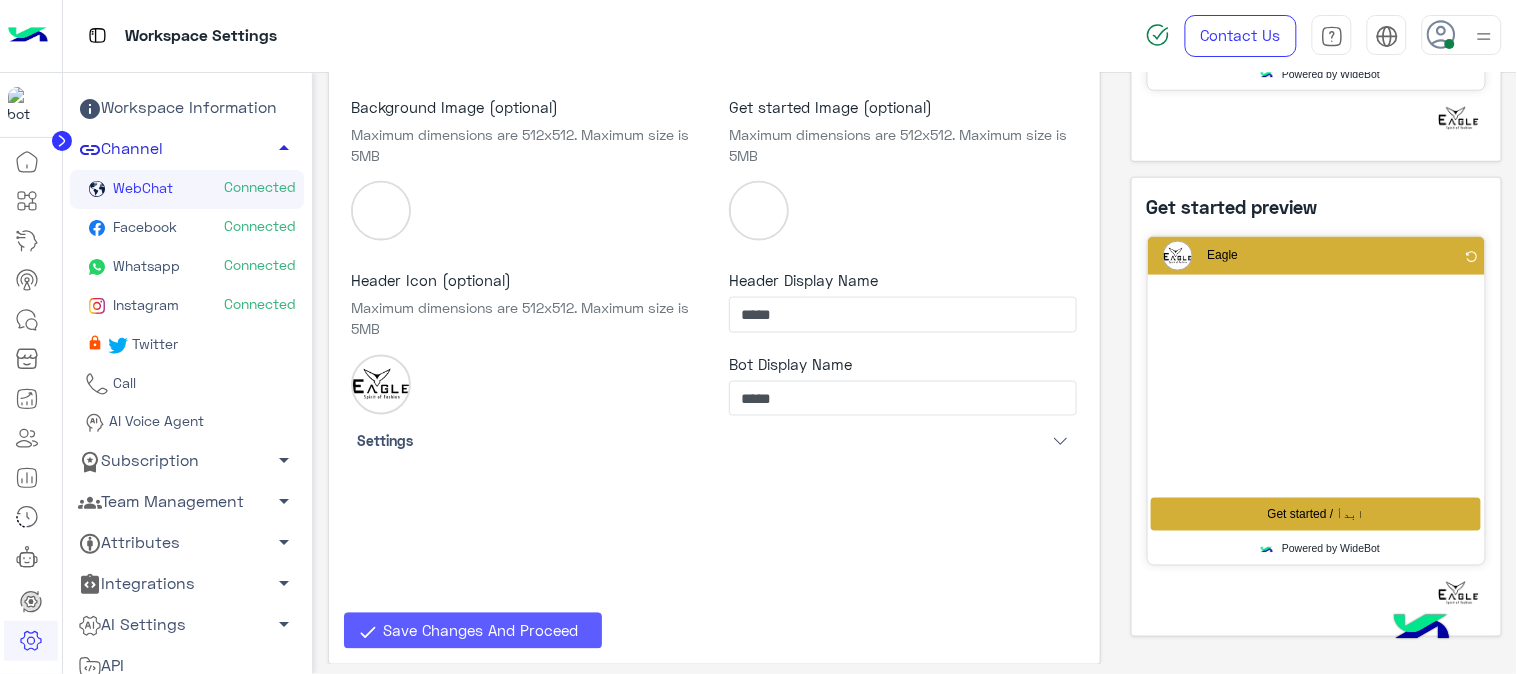click on "Save Changes And Proceed" 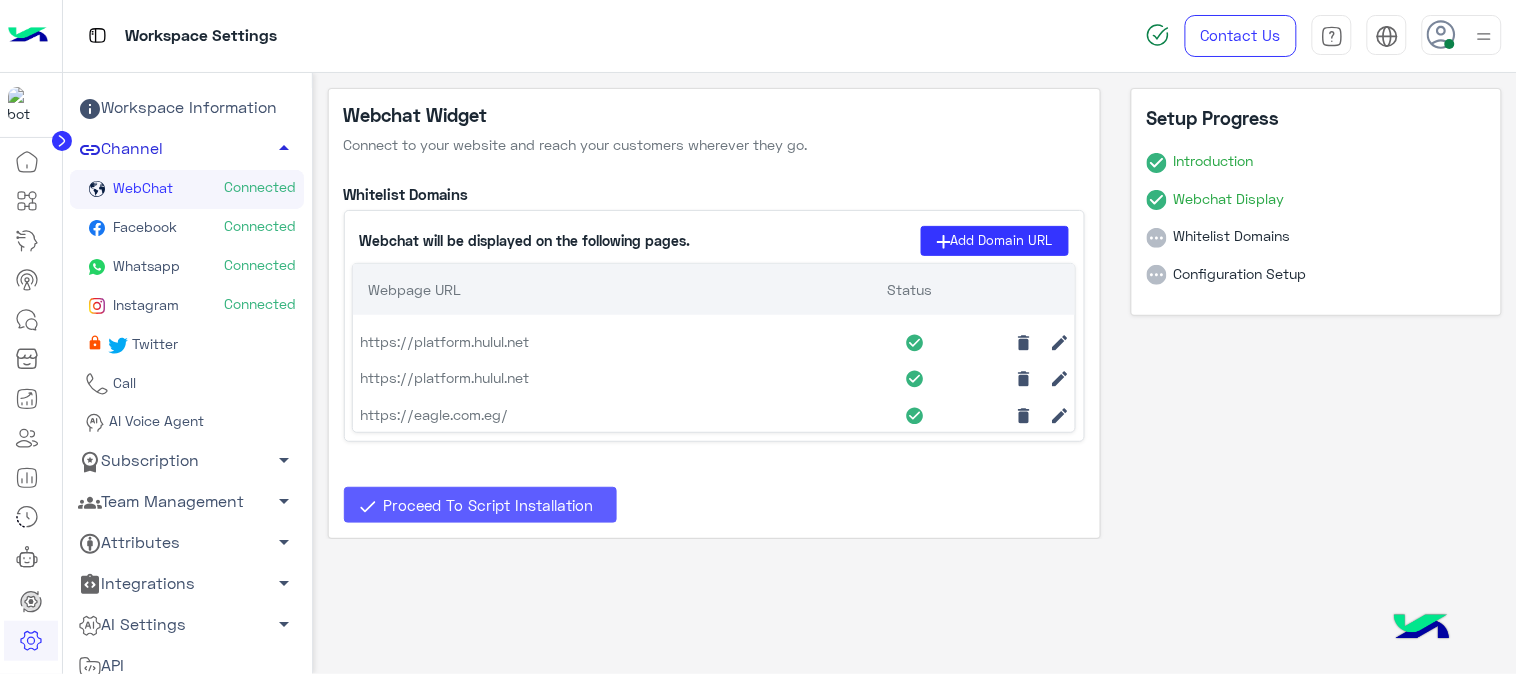 scroll, scrollTop: 0, scrollLeft: 0, axis: both 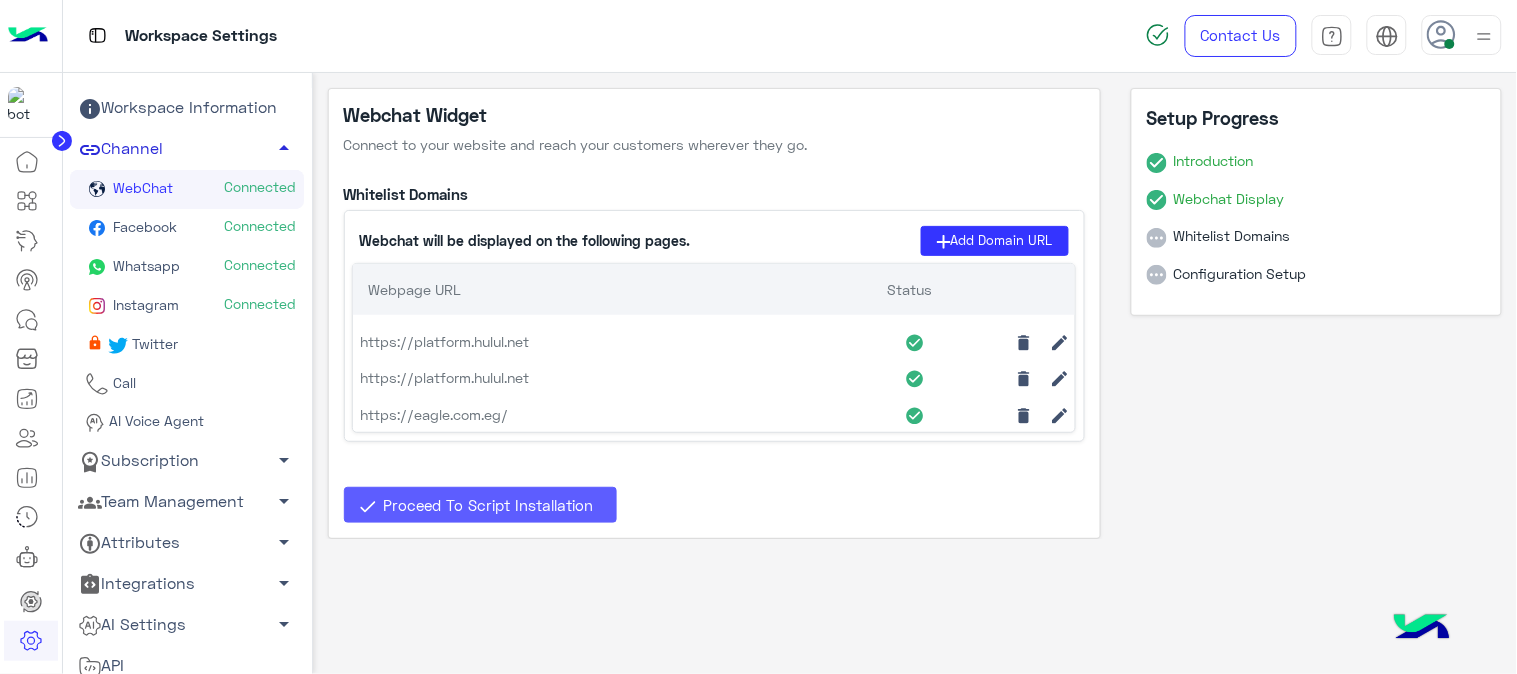 click on "Proceed To Script Installation" 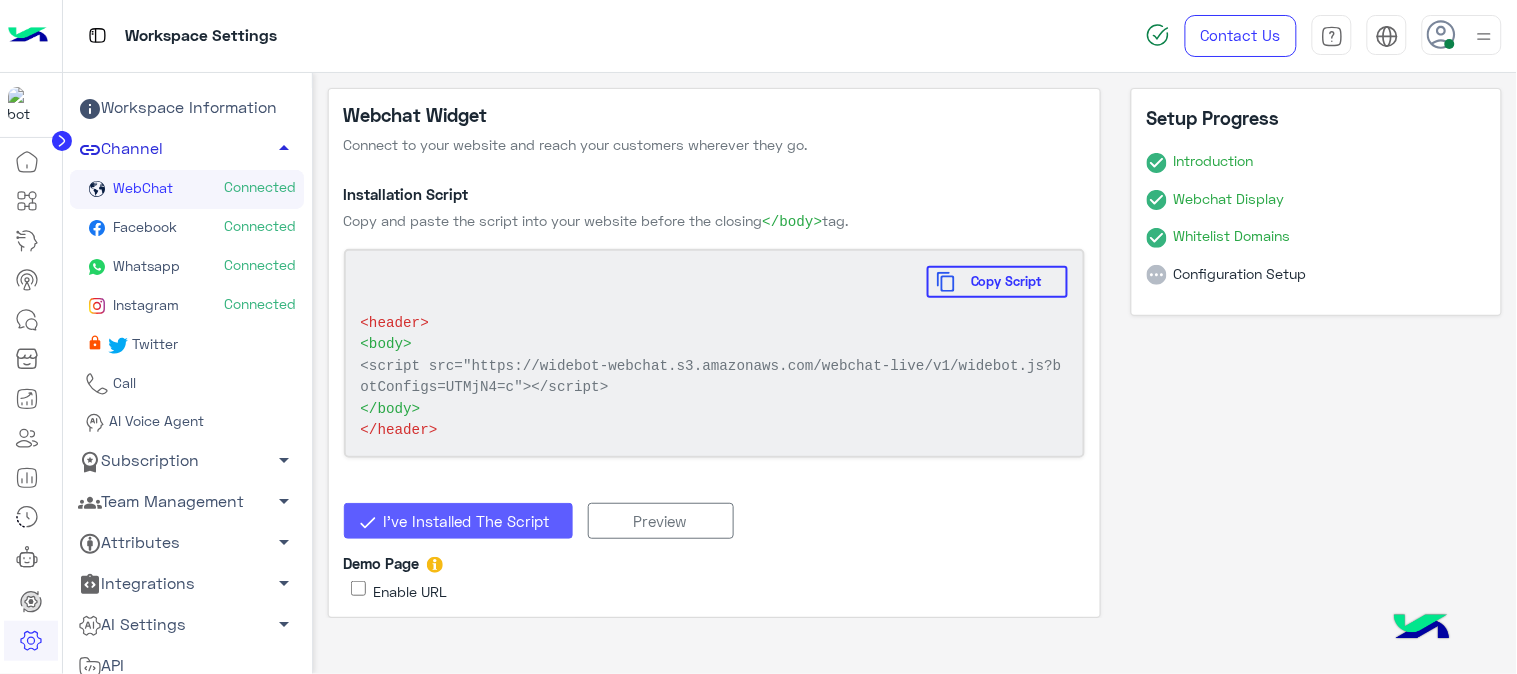 click on "I’ve Installed The Script" 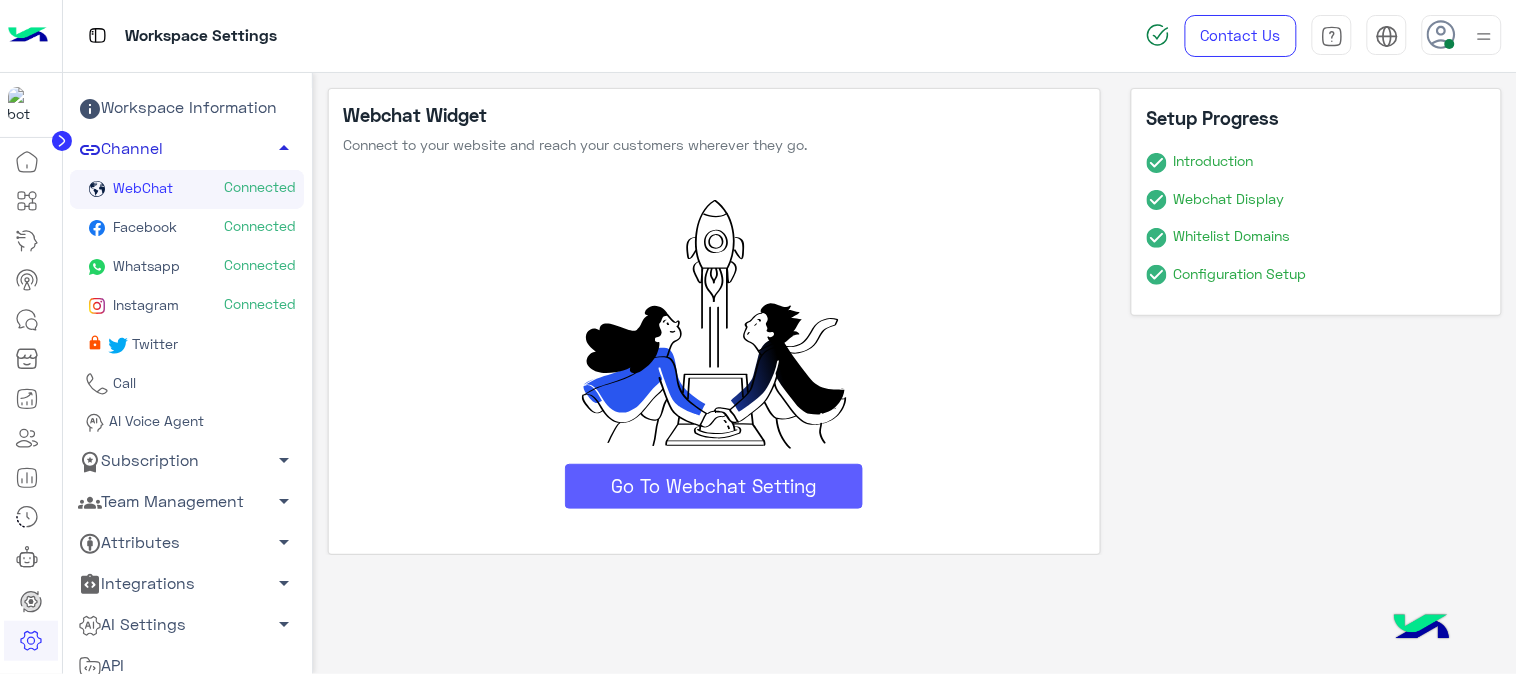 click on "Go To Webchat Setting" 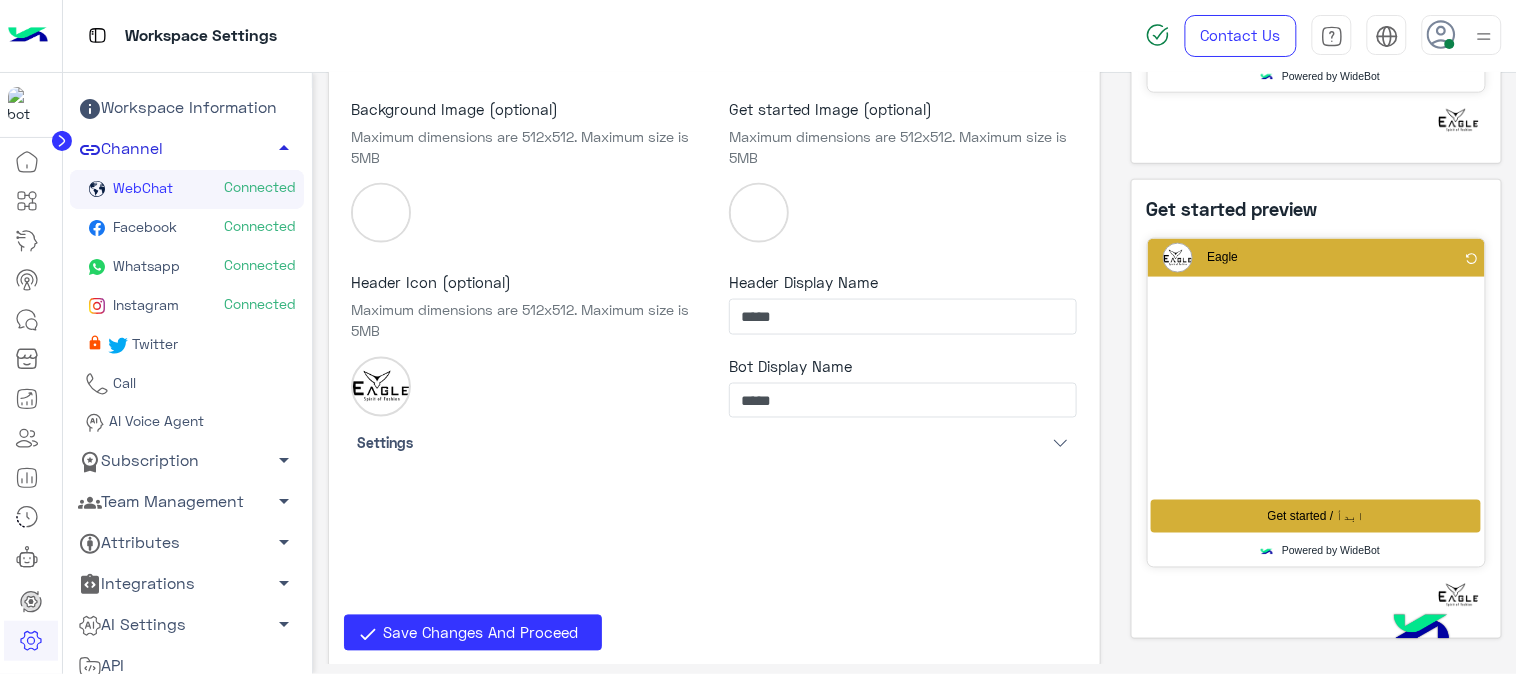 scroll, scrollTop: 622, scrollLeft: 0, axis: vertical 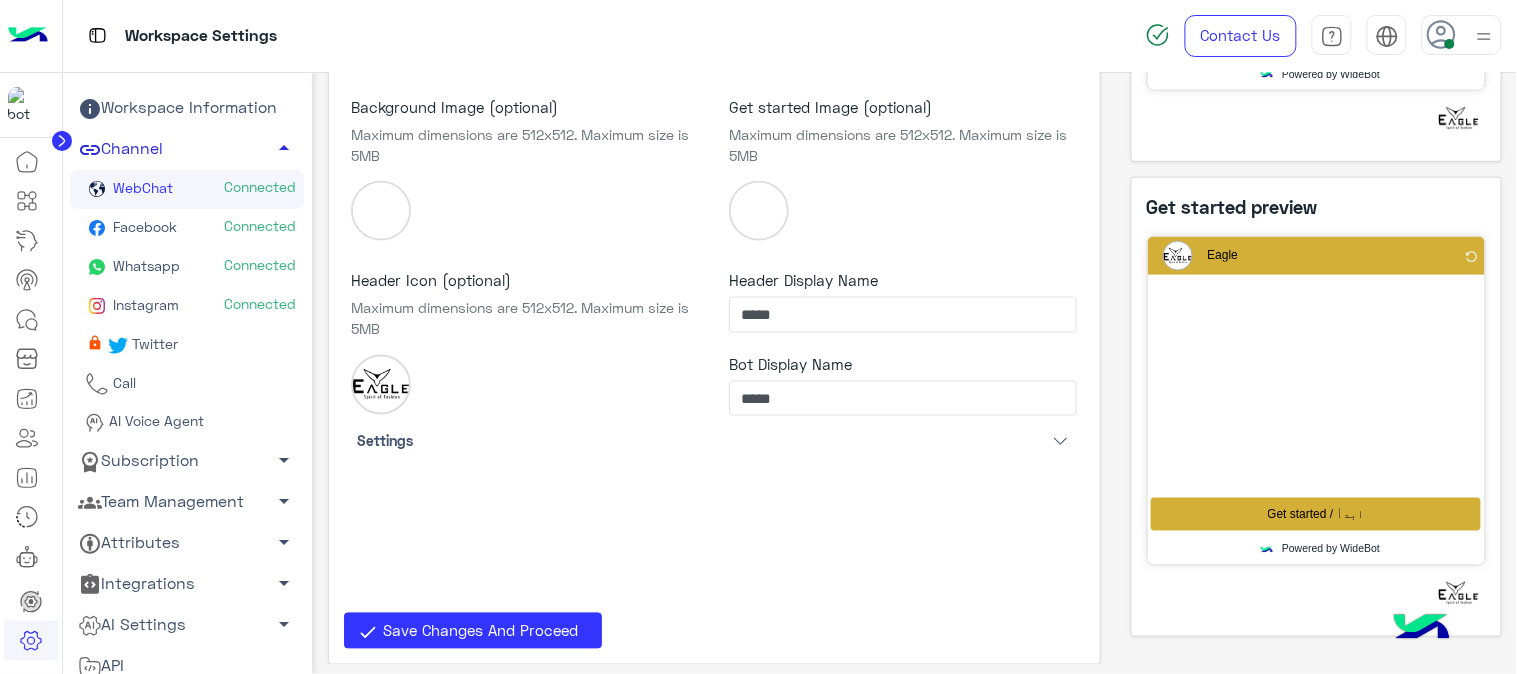 click on "Settings" at bounding box center [385, 441] 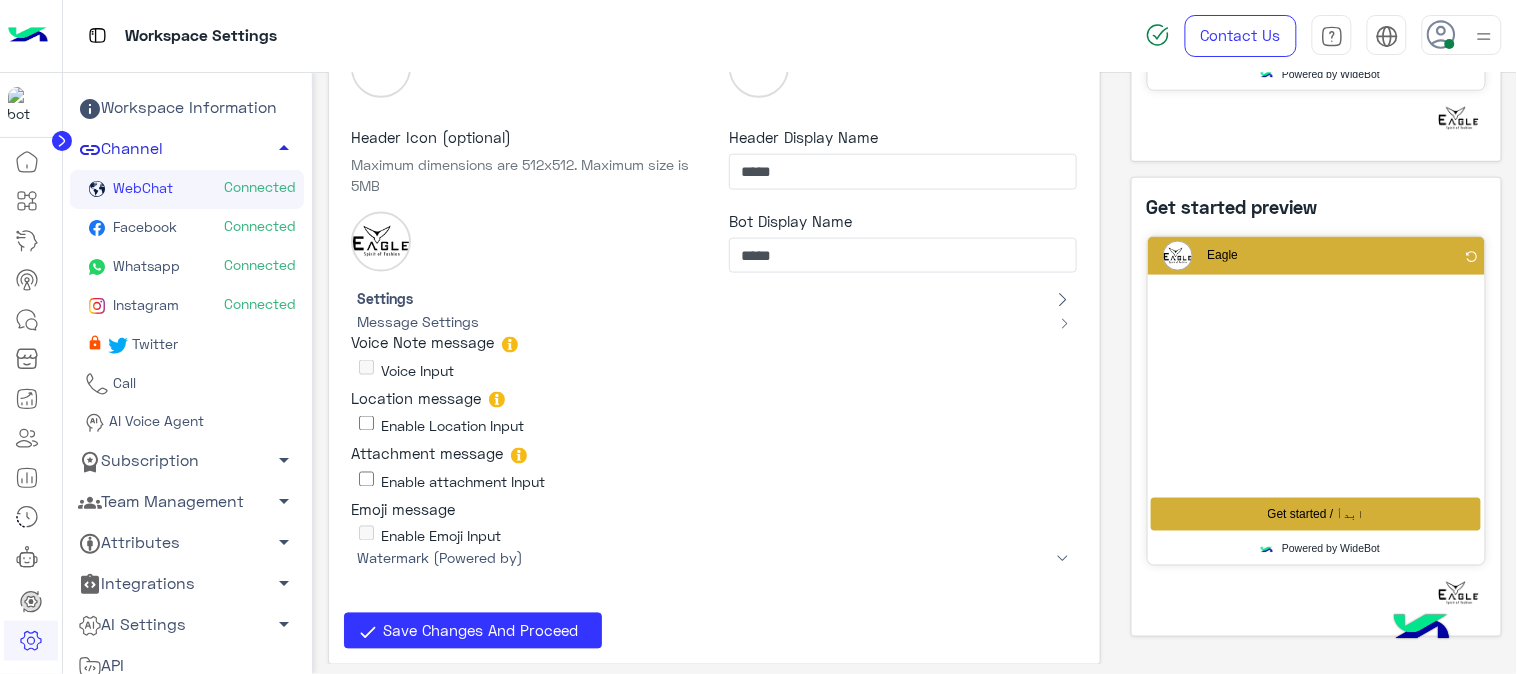 scroll, scrollTop: 173, scrollLeft: 0, axis: vertical 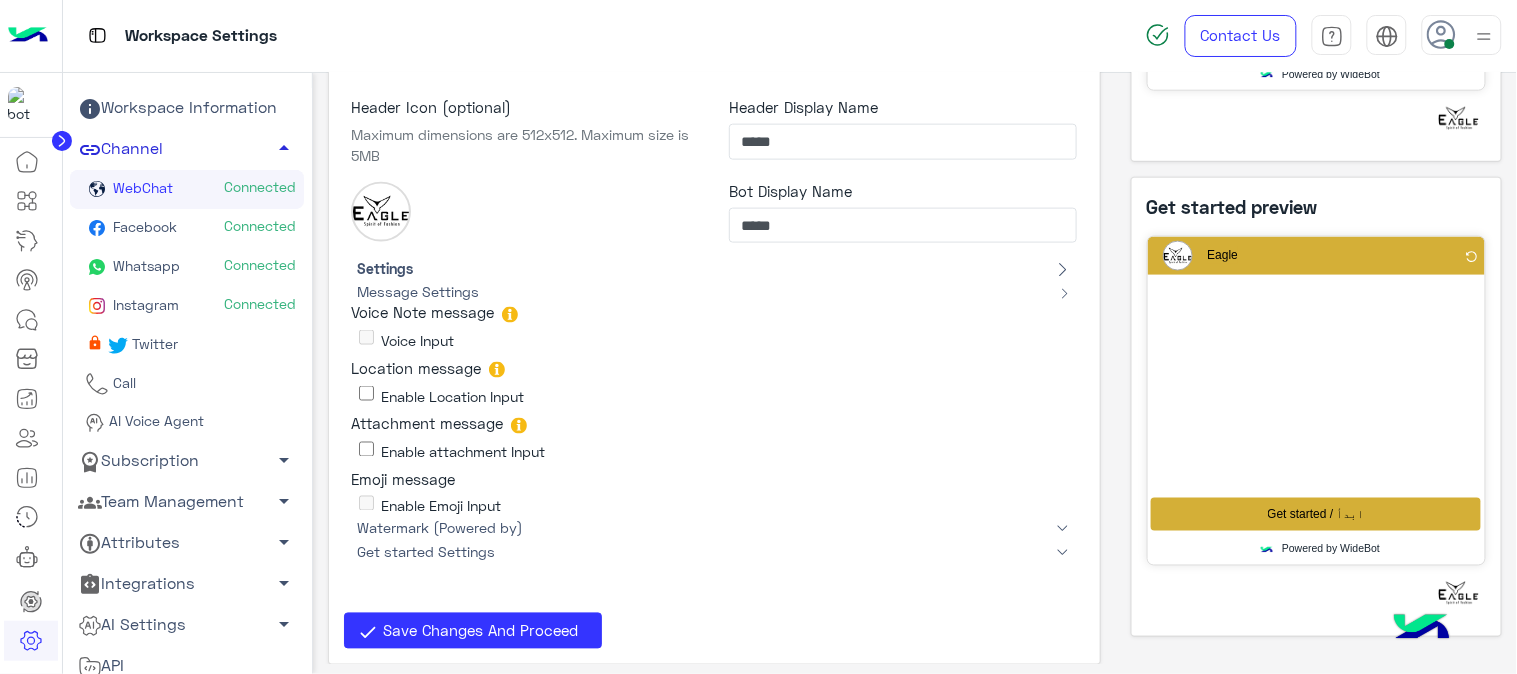 click on "Get started Settings" at bounding box center [426, 552] 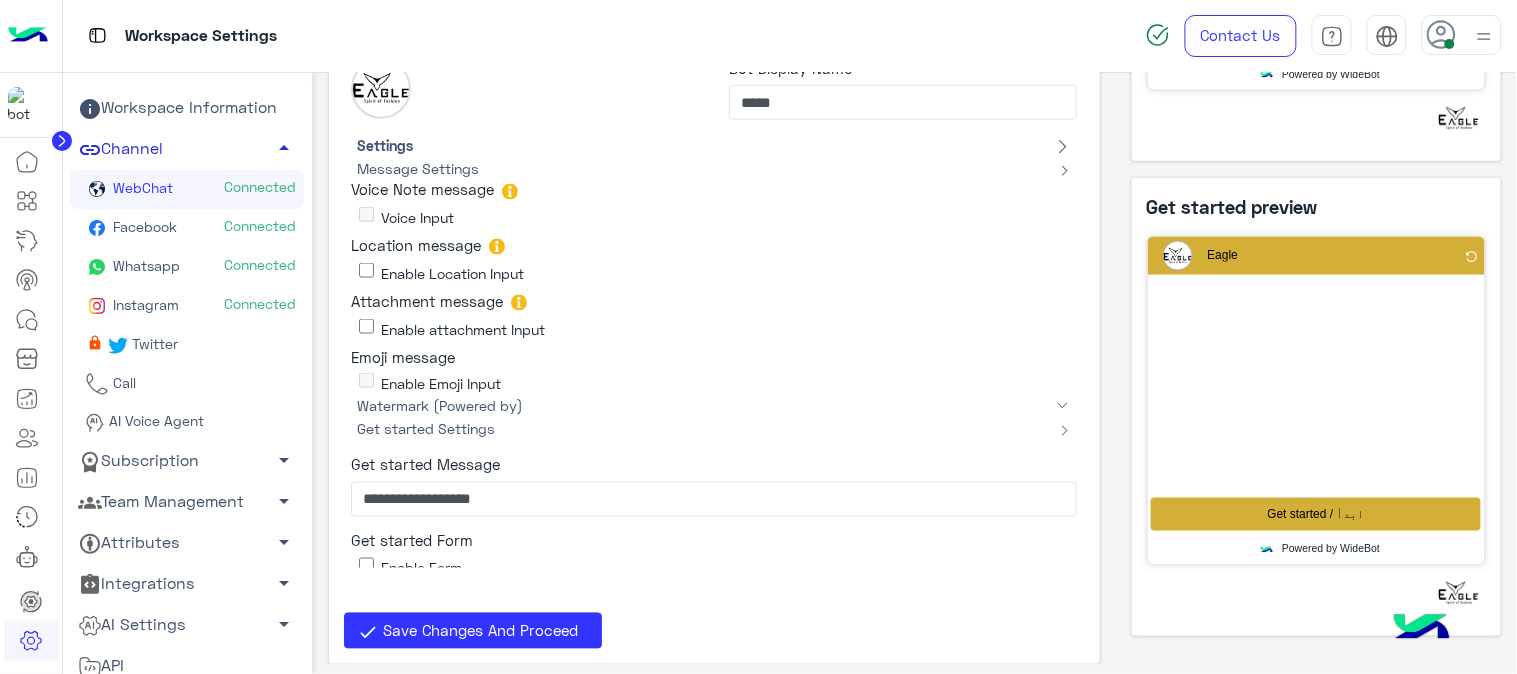scroll, scrollTop: 394, scrollLeft: 0, axis: vertical 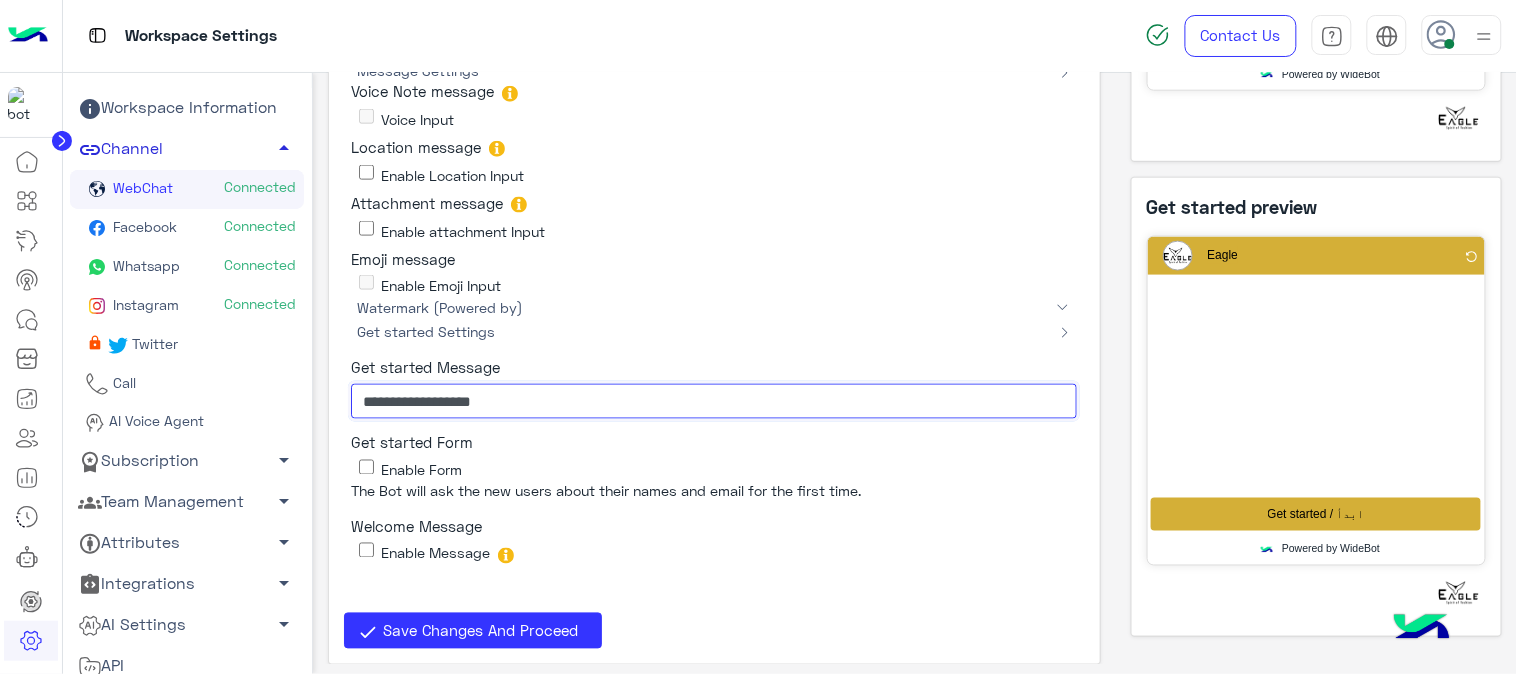 drag, startPoint x: 460, startPoint y: 400, endPoint x: 338, endPoint y: 397, distance: 122.03688 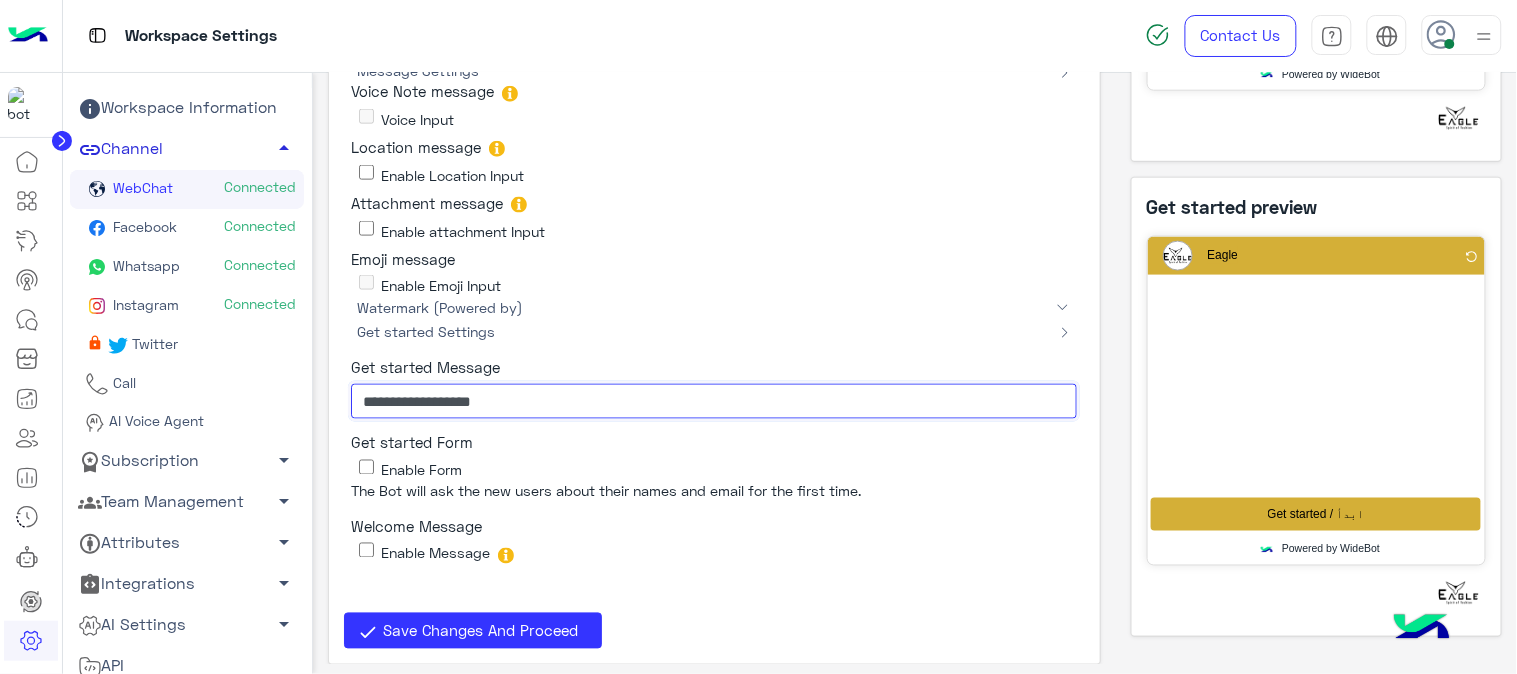 click on "**********" 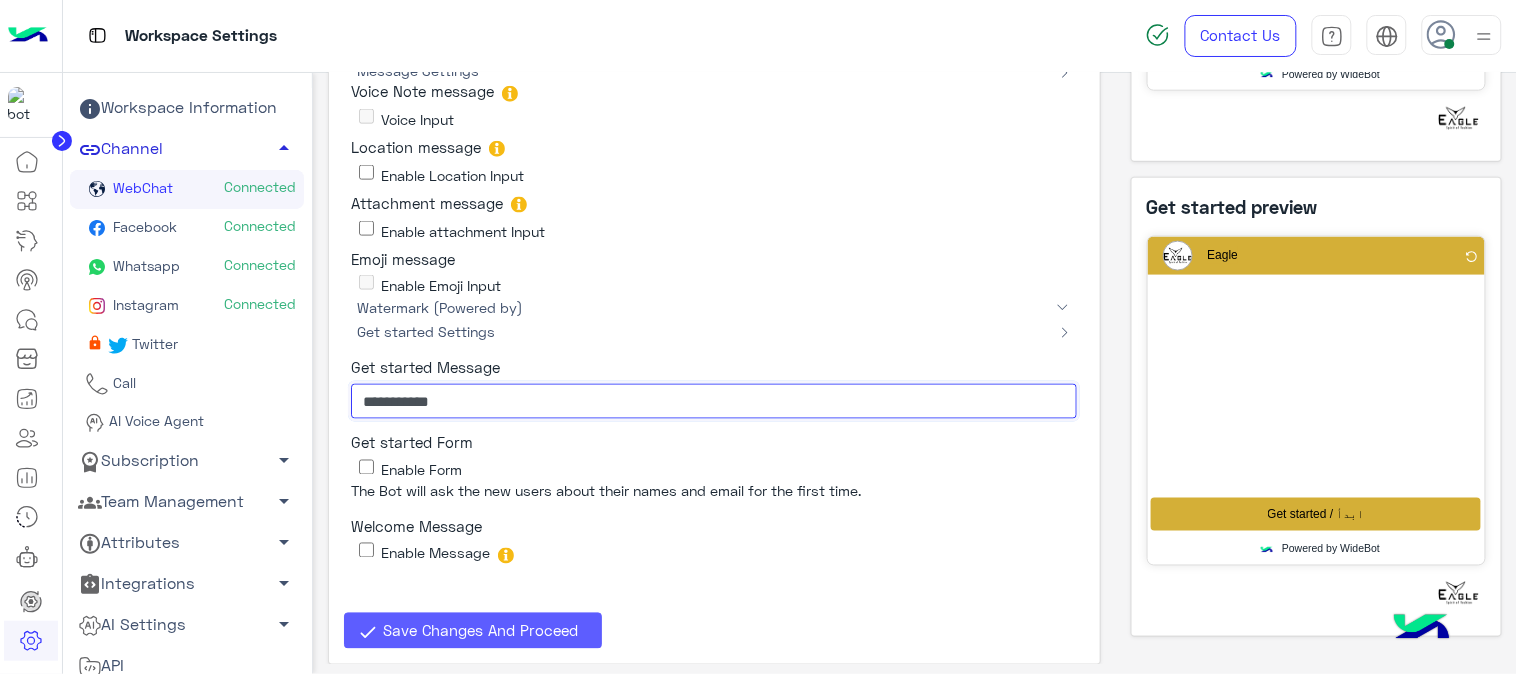 type on "**********" 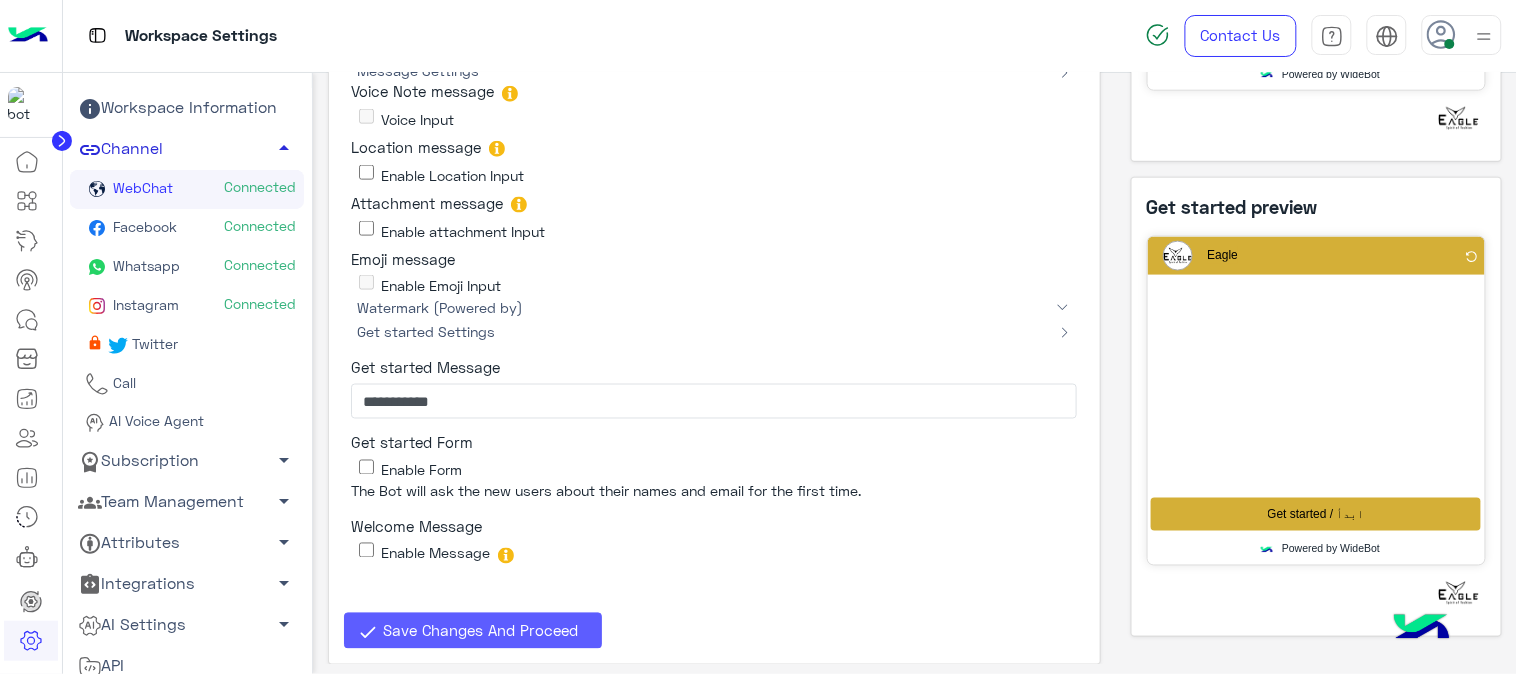 click on "**********" 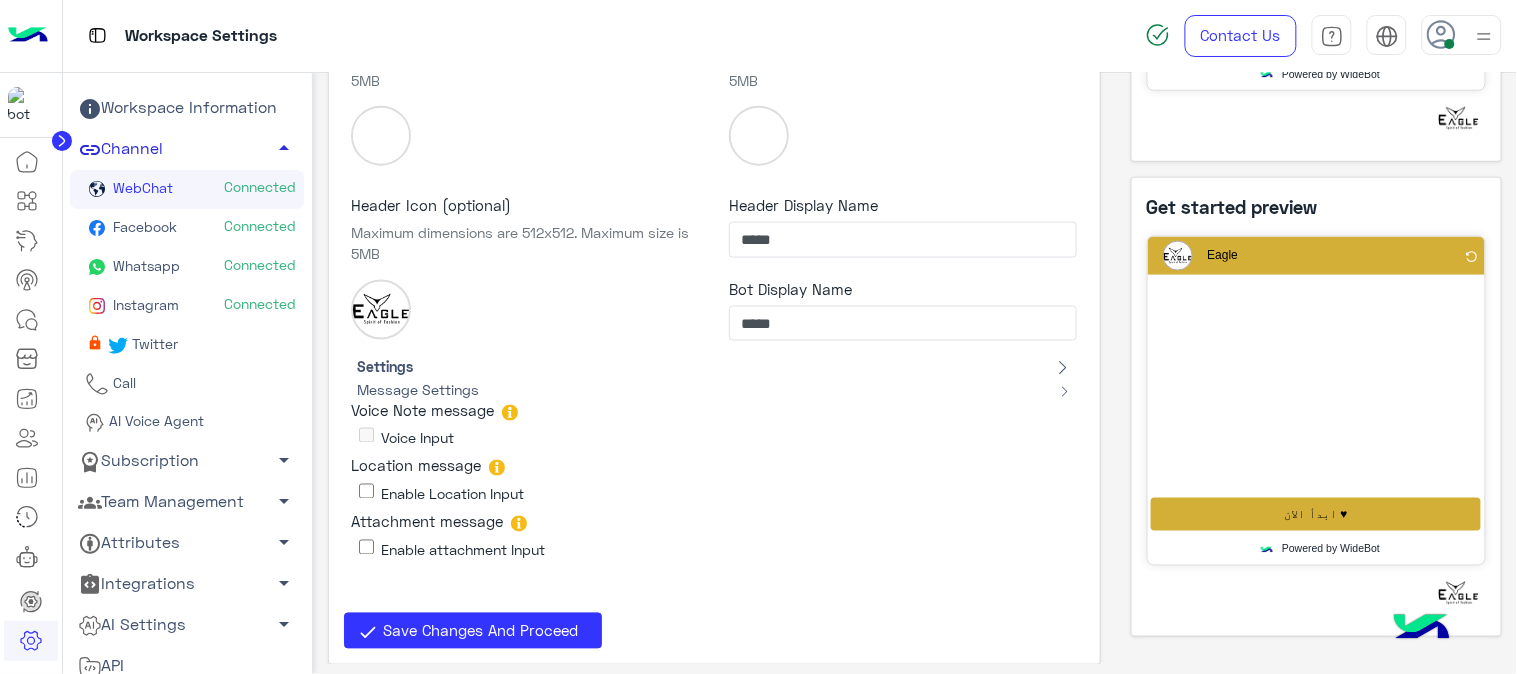 scroll, scrollTop: 0, scrollLeft: 0, axis: both 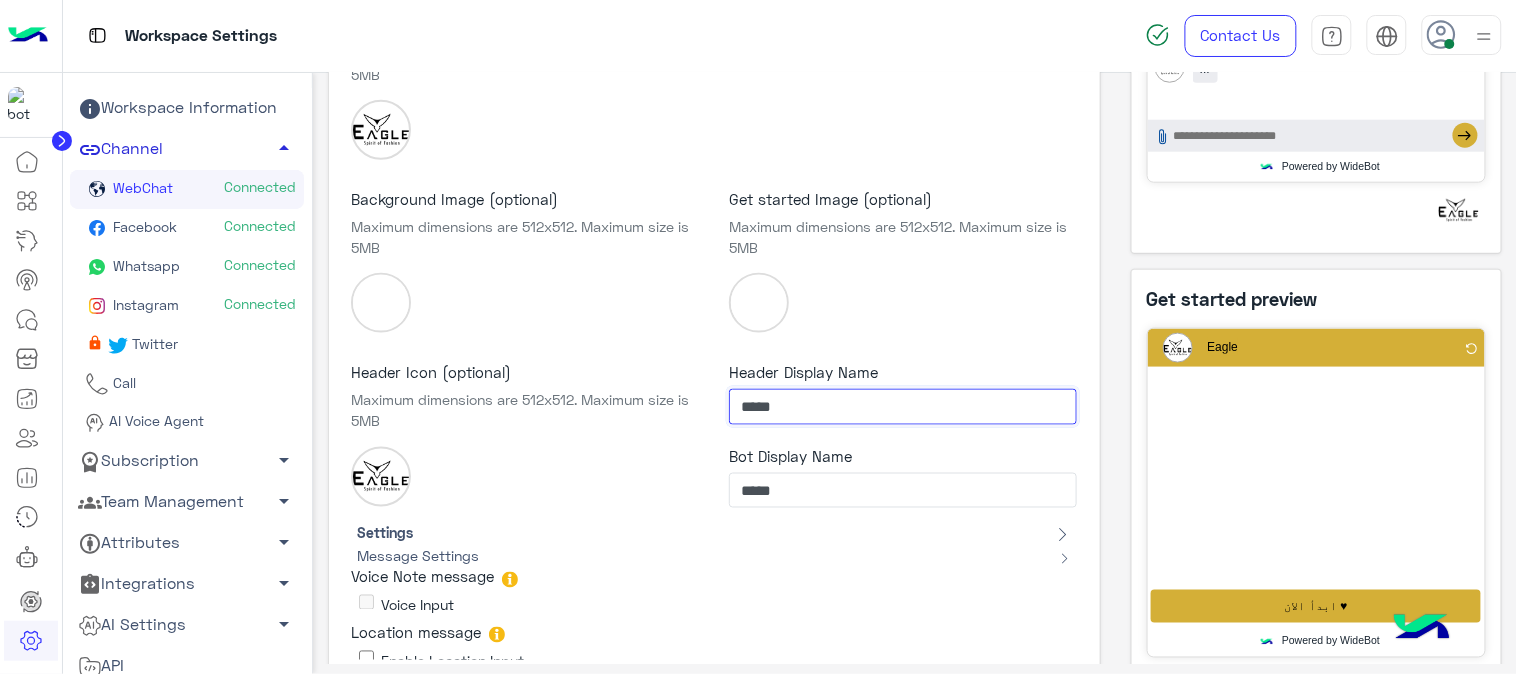 click on "*****" at bounding box center [903, 407] 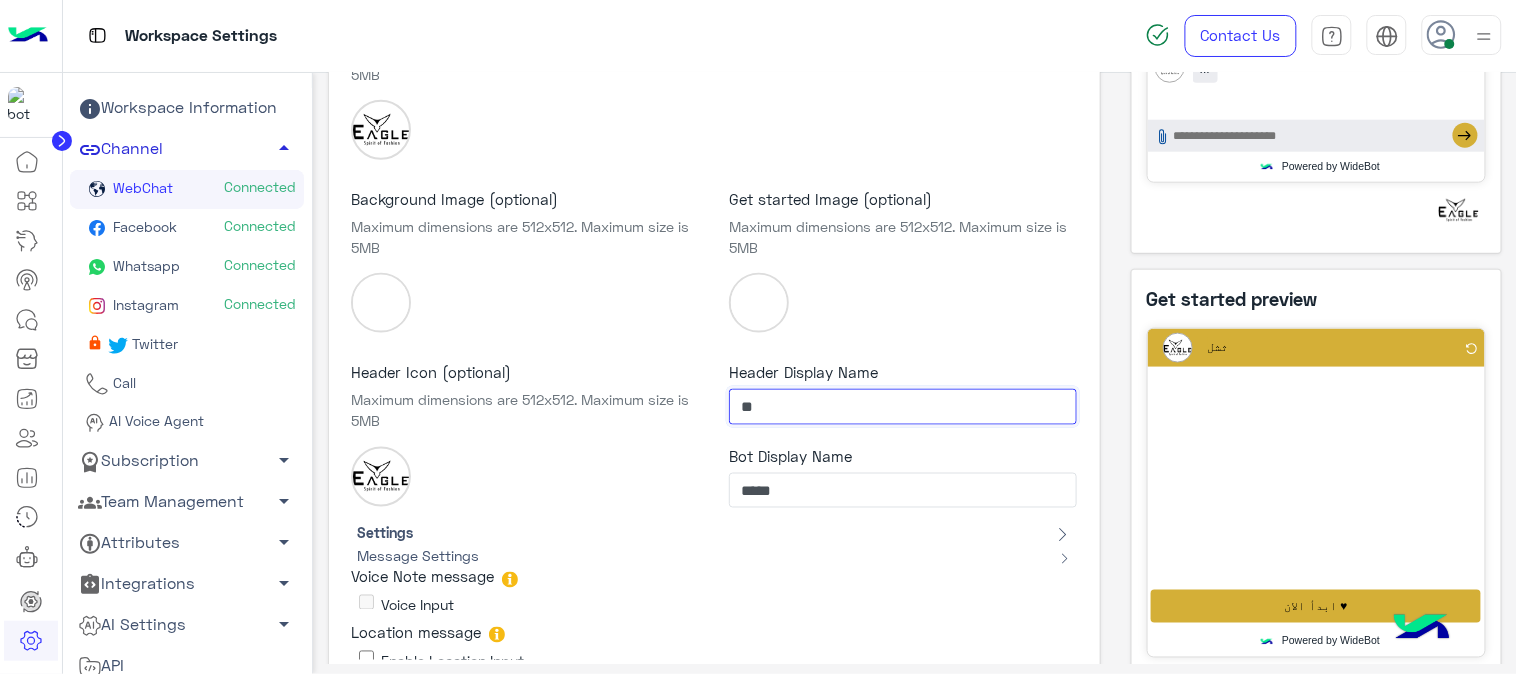 type on "*" 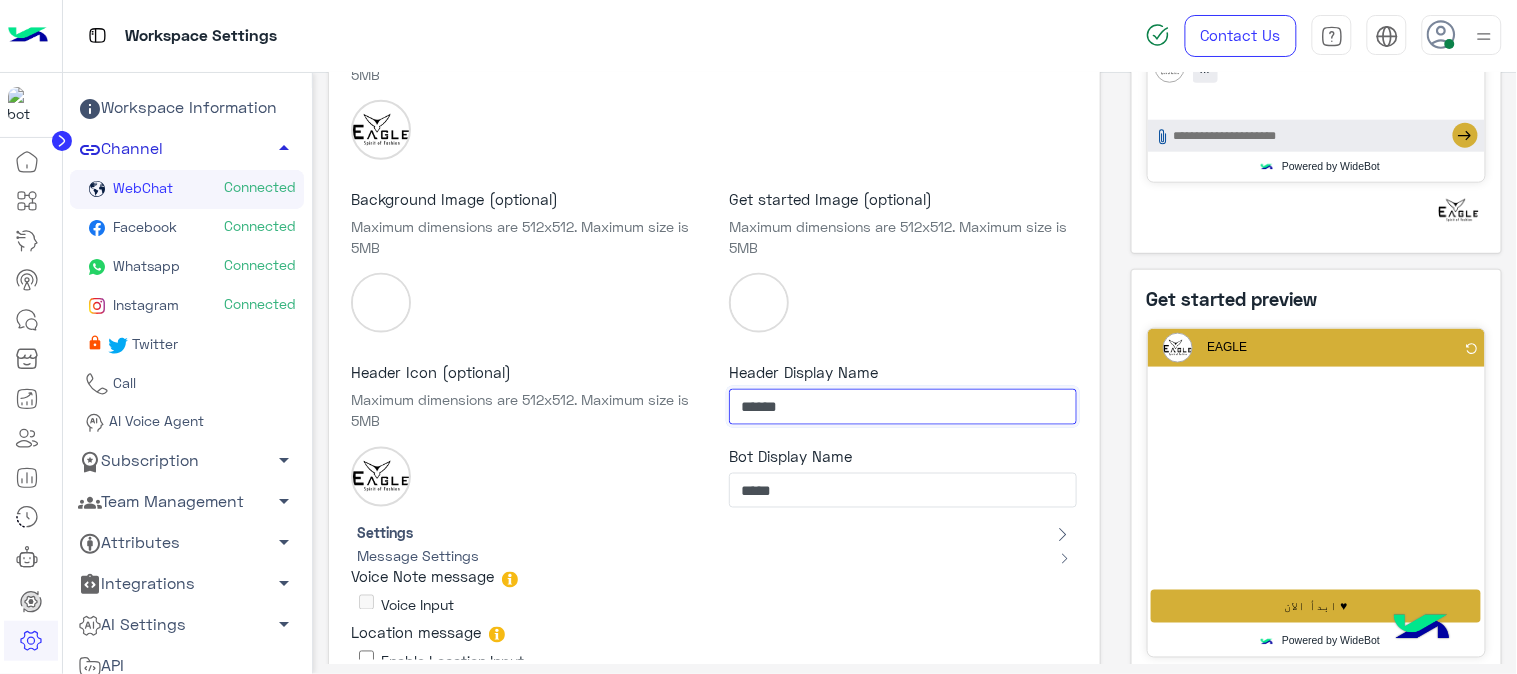 paste on "***" 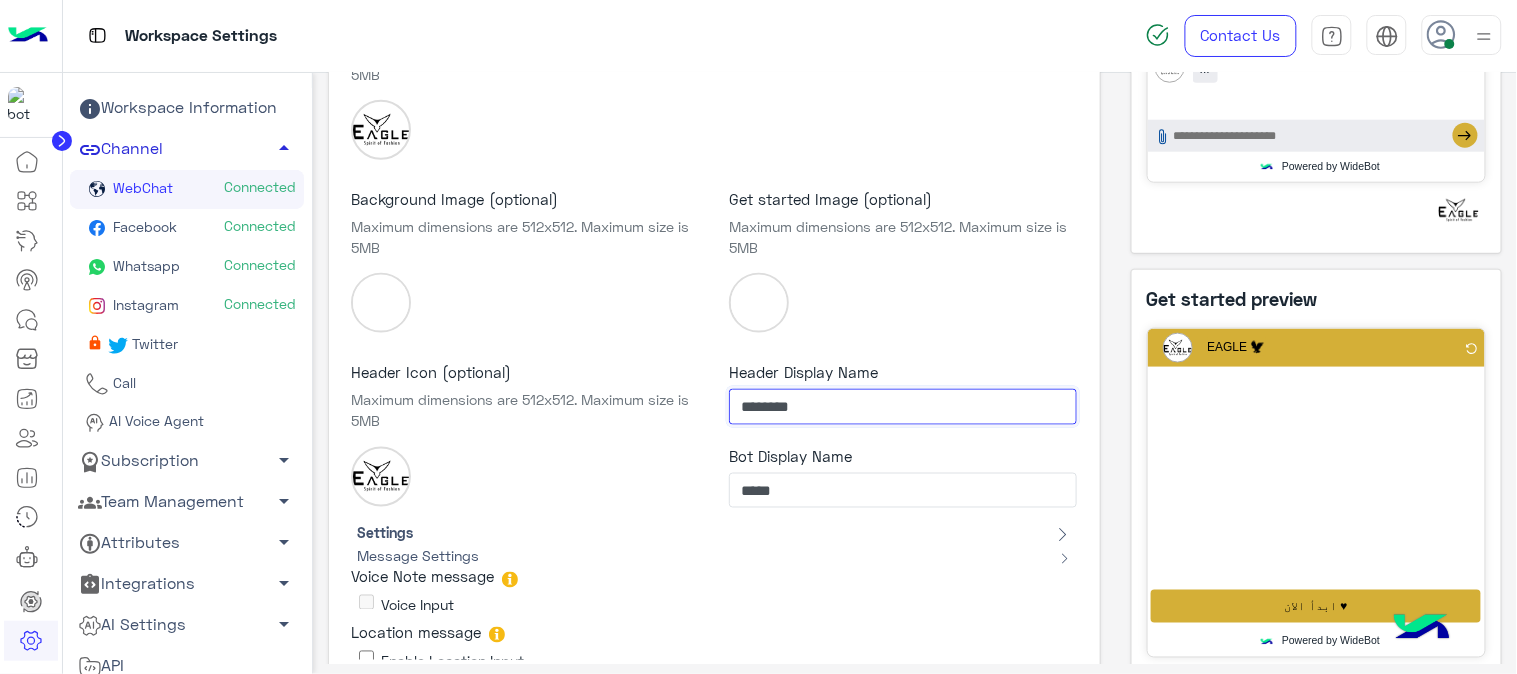 type on "********" 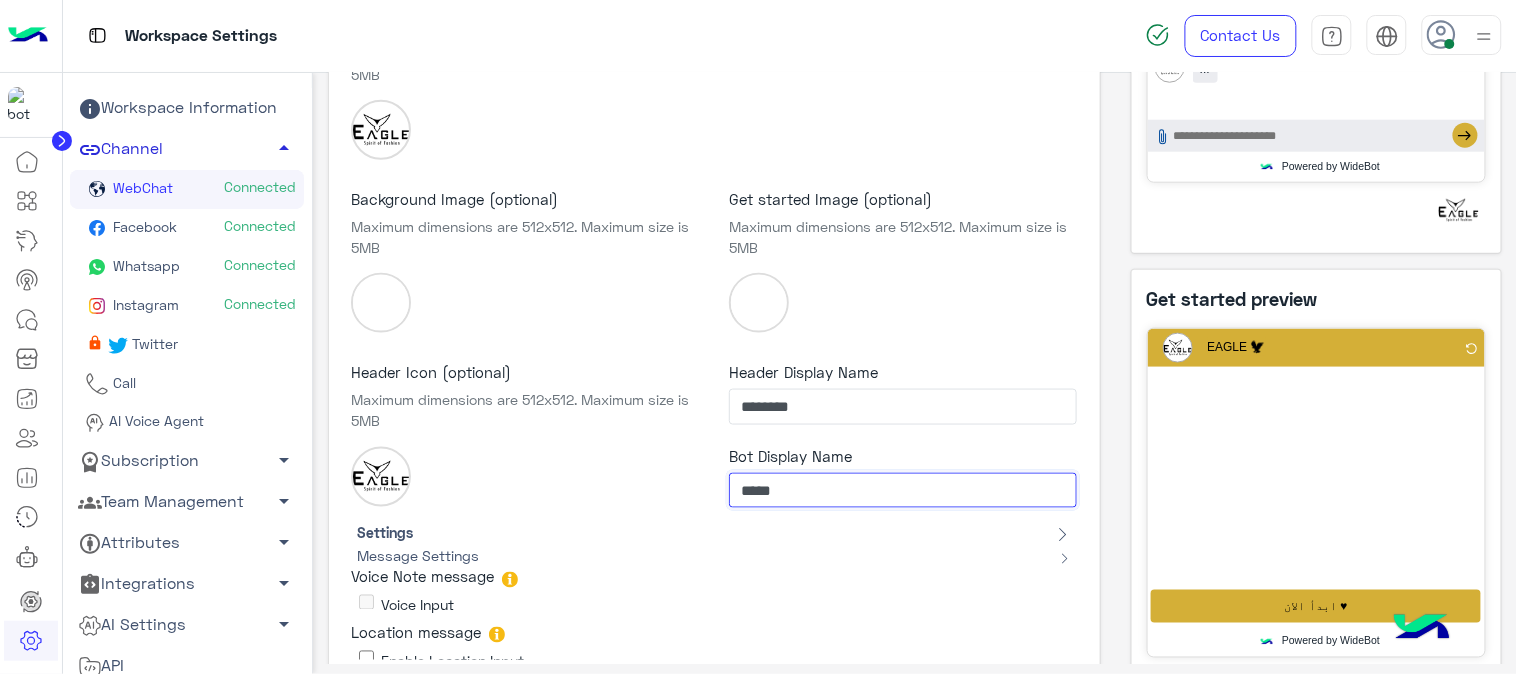 click on "**********" 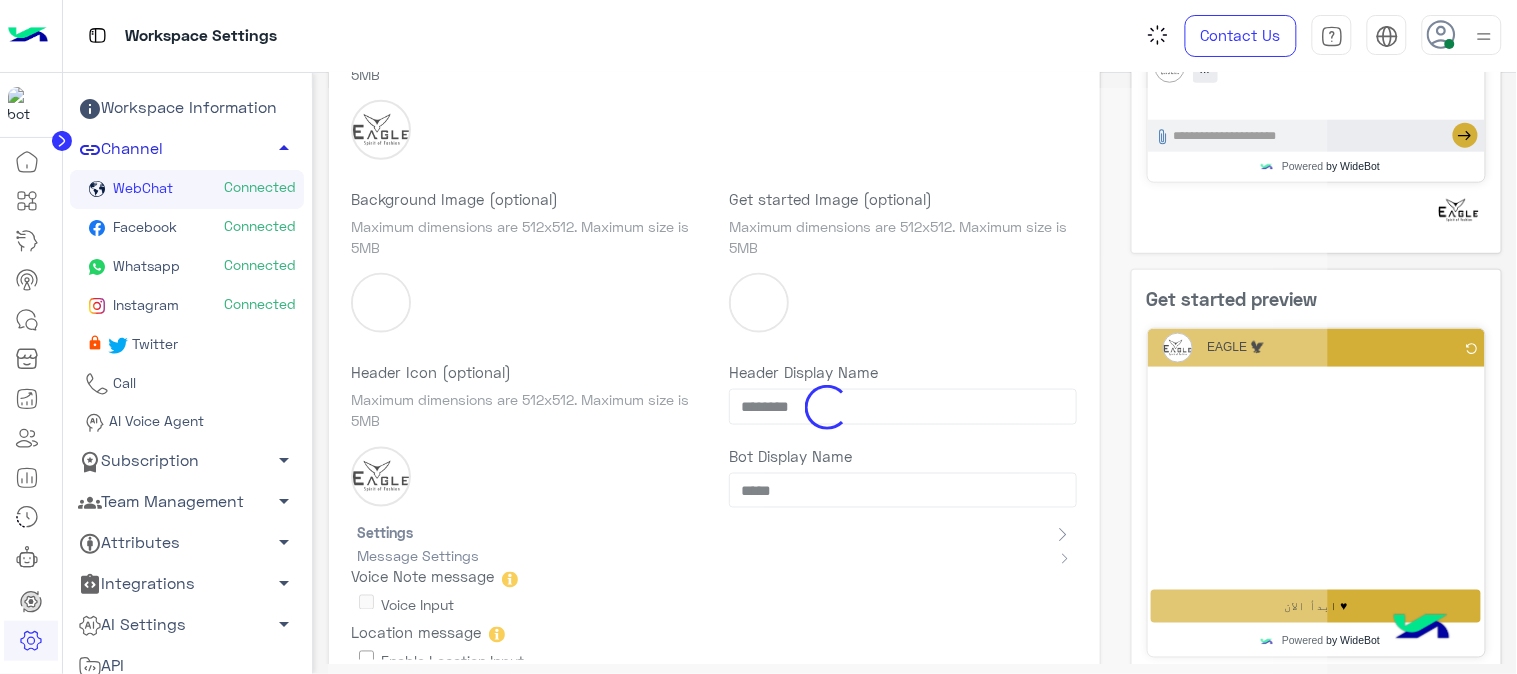 click on "Loading..." 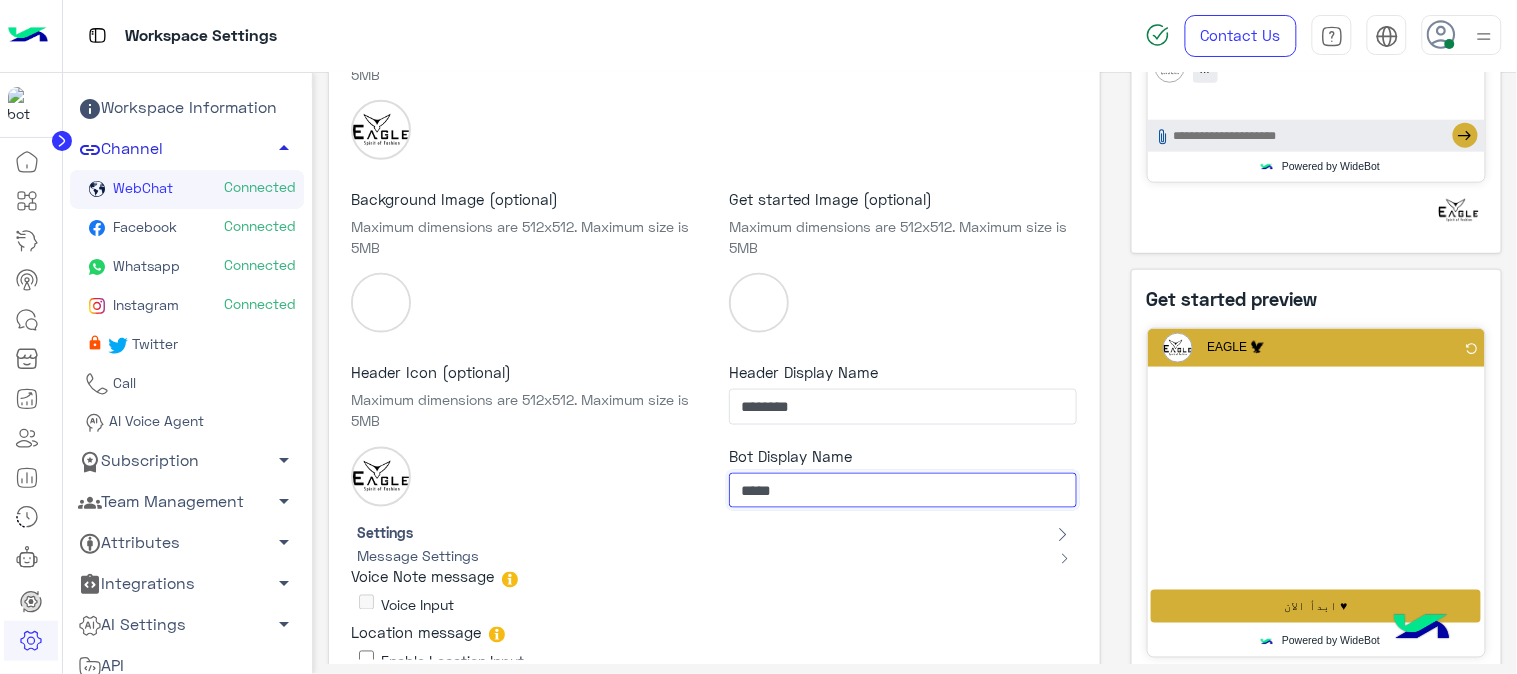 click on "*****" at bounding box center [903, 491] 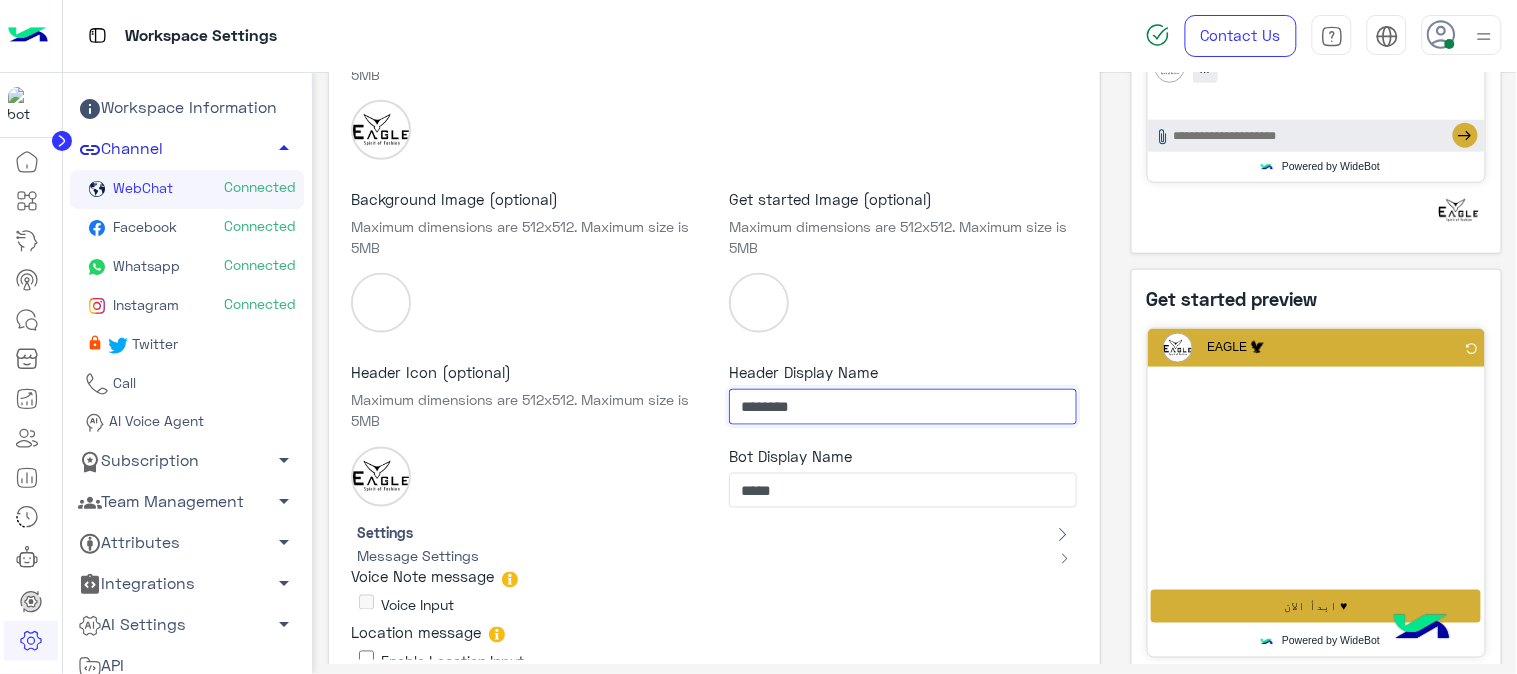 click on "********" at bounding box center [903, 407] 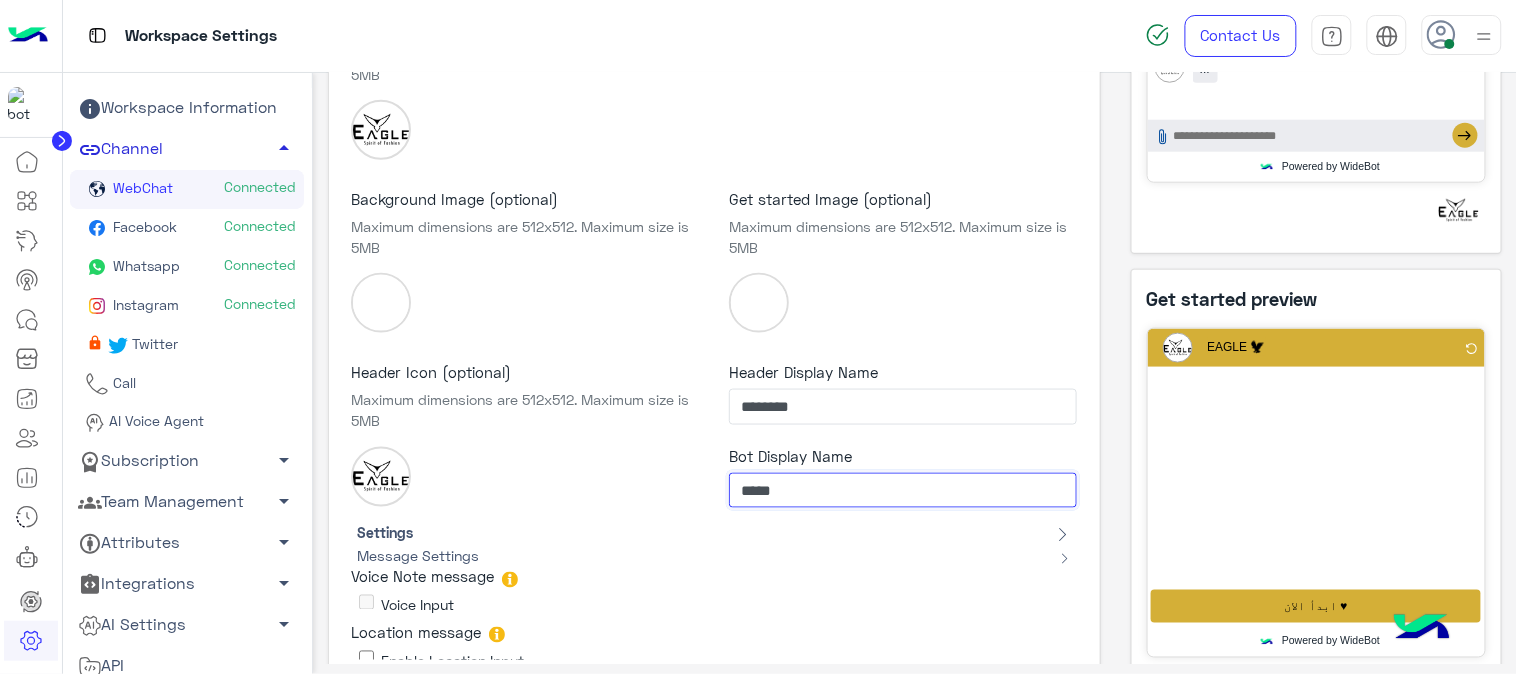 click on "*****" at bounding box center [903, 491] 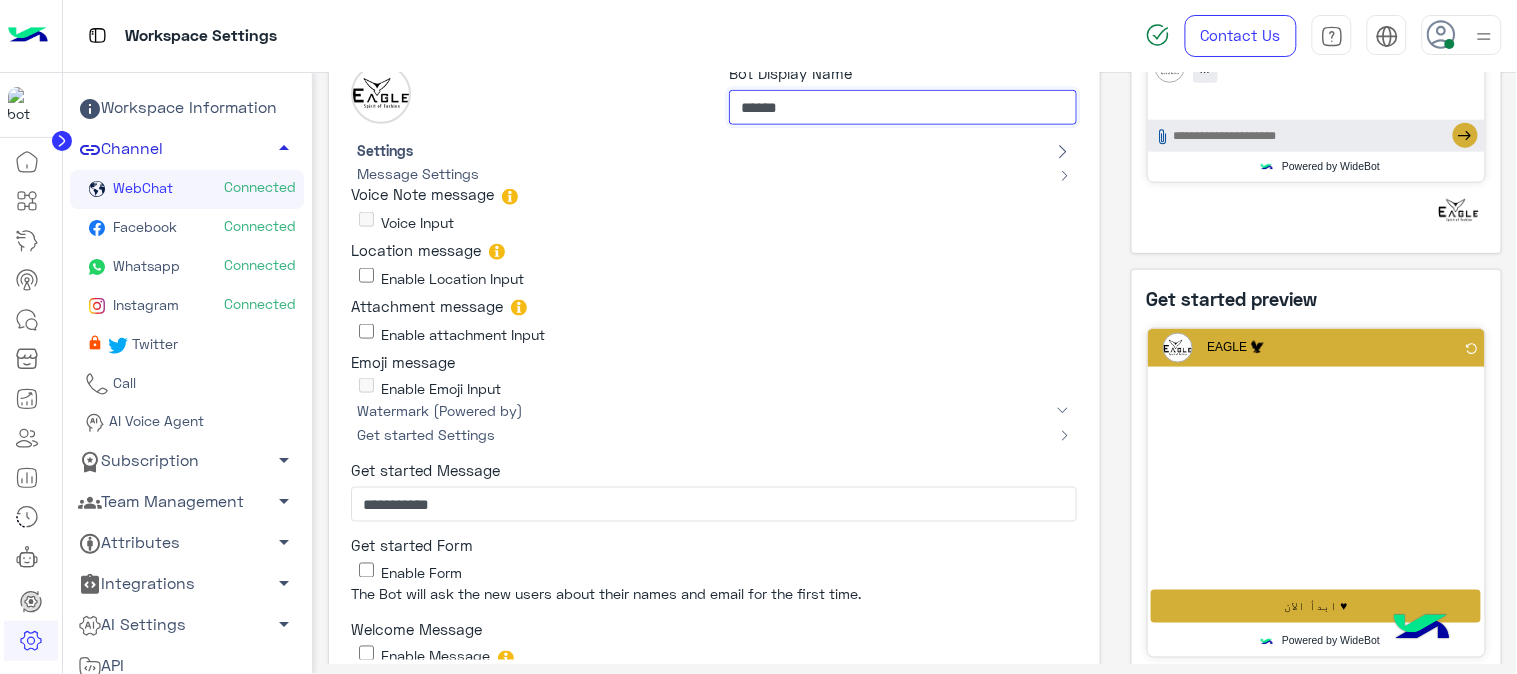 scroll, scrollTop: 394, scrollLeft: 0, axis: vertical 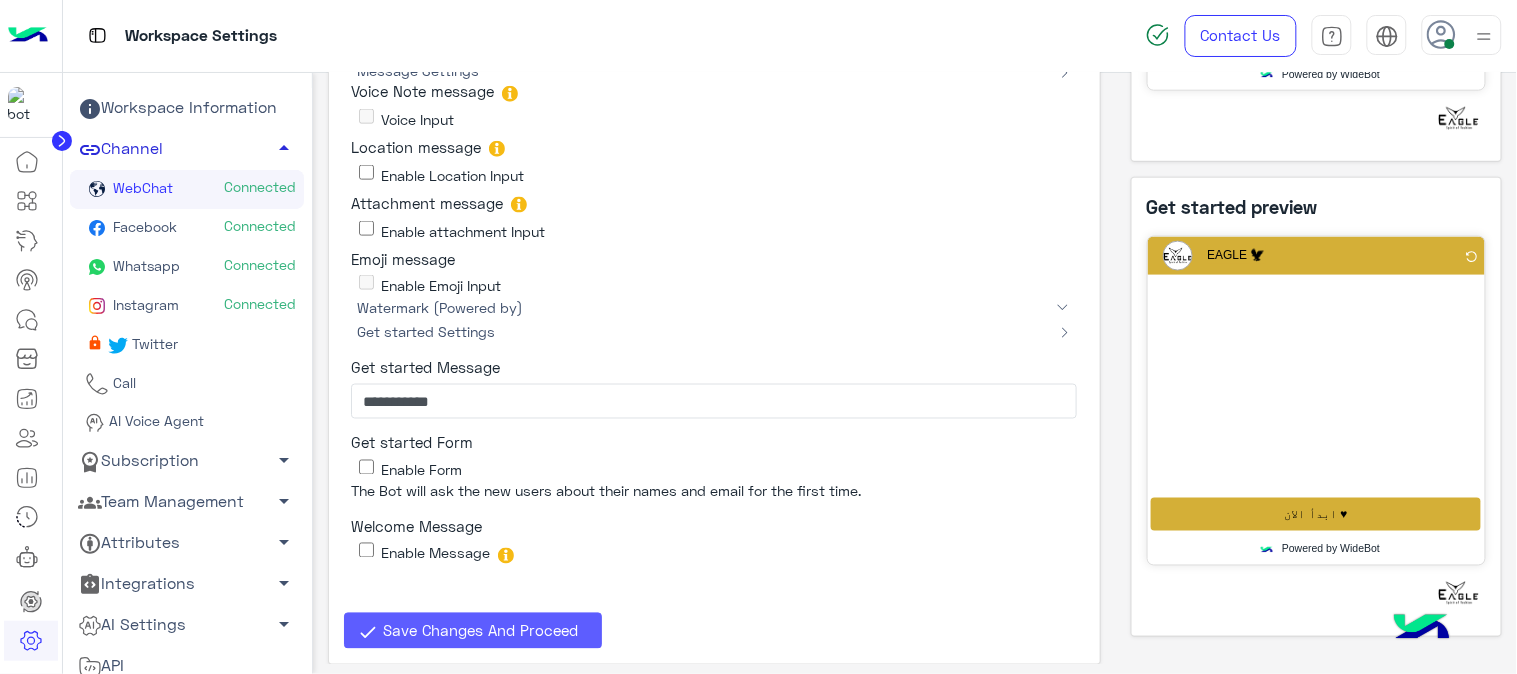 type on "*****" 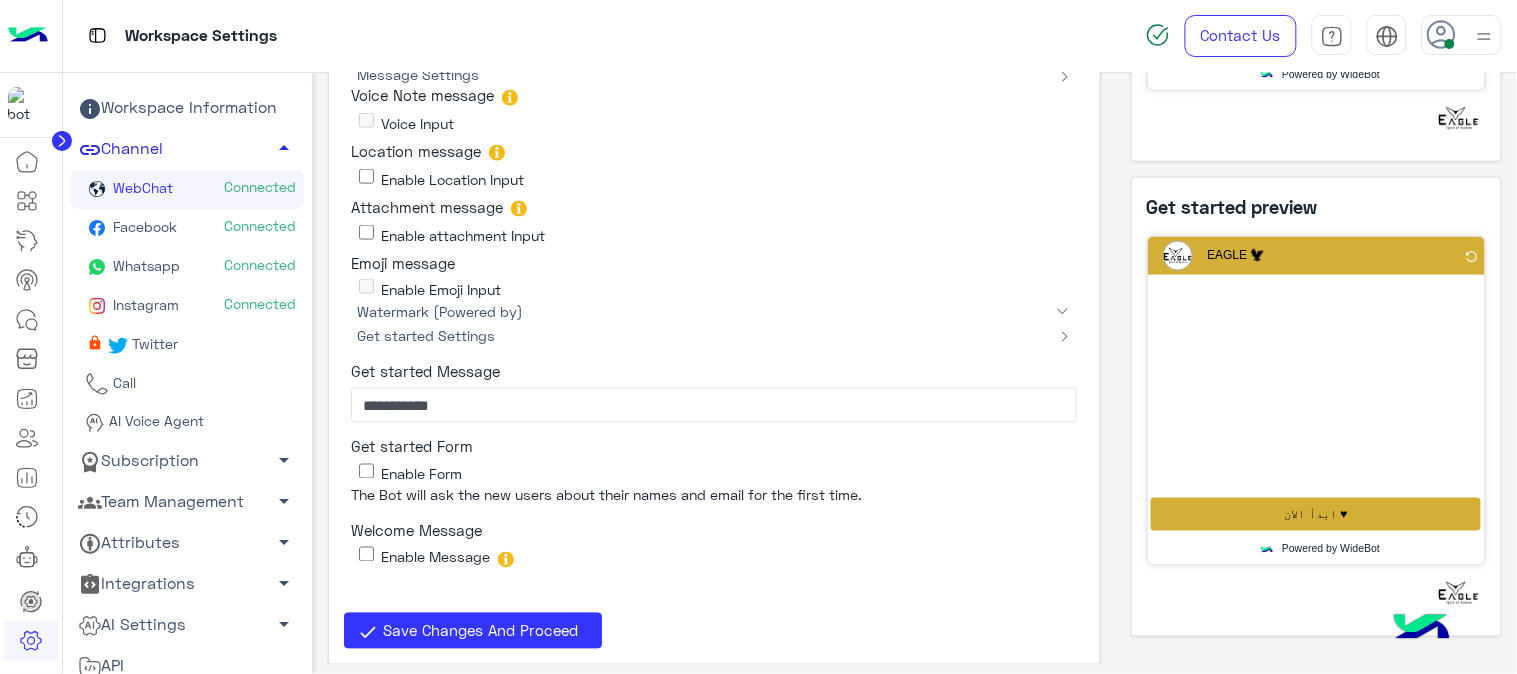 scroll, scrollTop: 394, scrollLeft: 0, axis: vertical 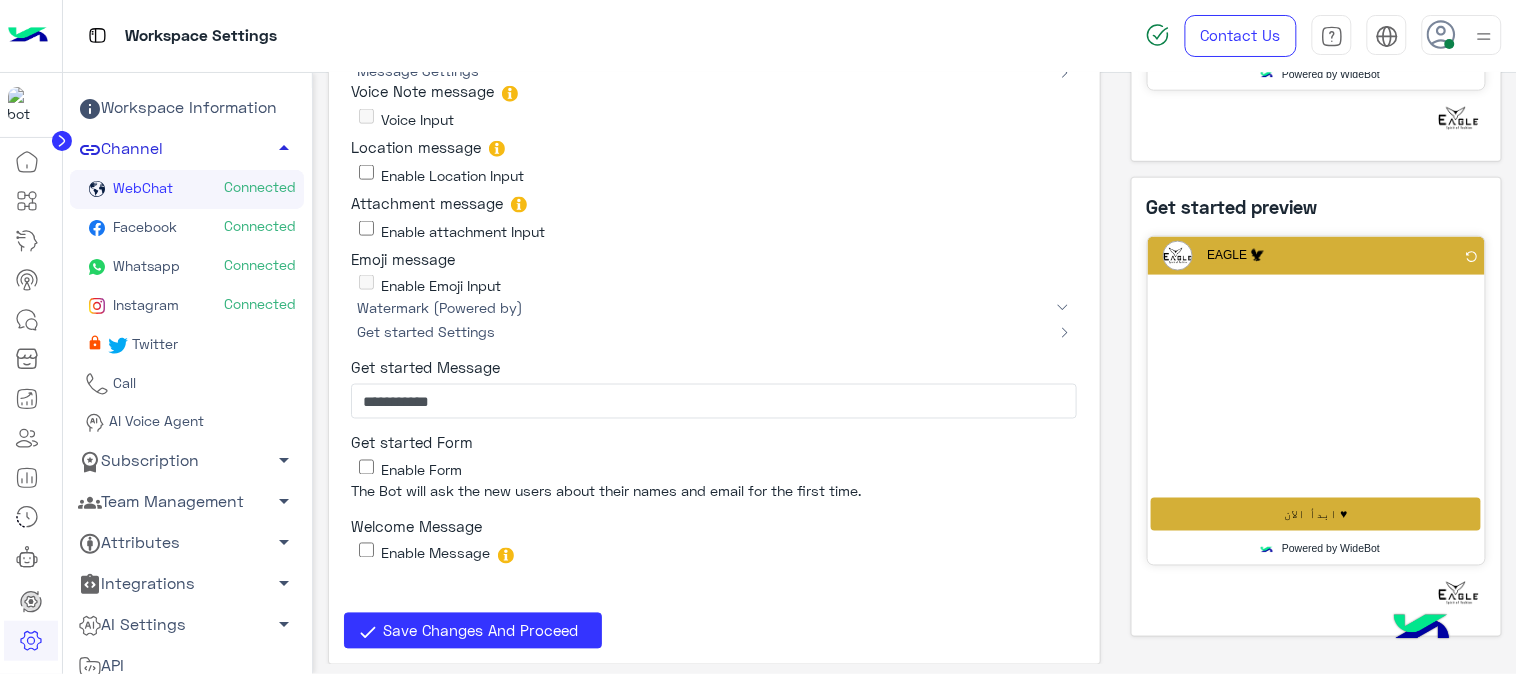 click on "Watermark (Powered by)" at bounding box center [440, 307] 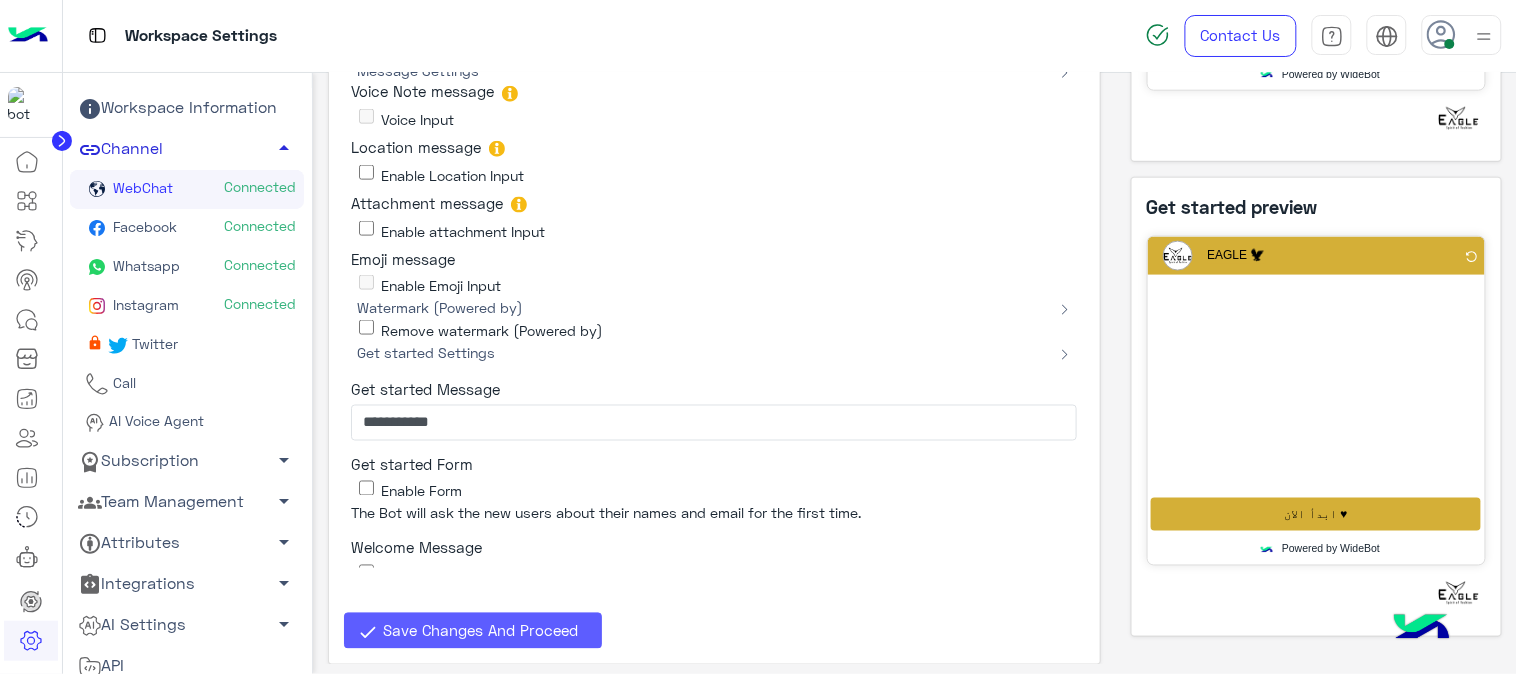 click on "Save Changes And Proceed" 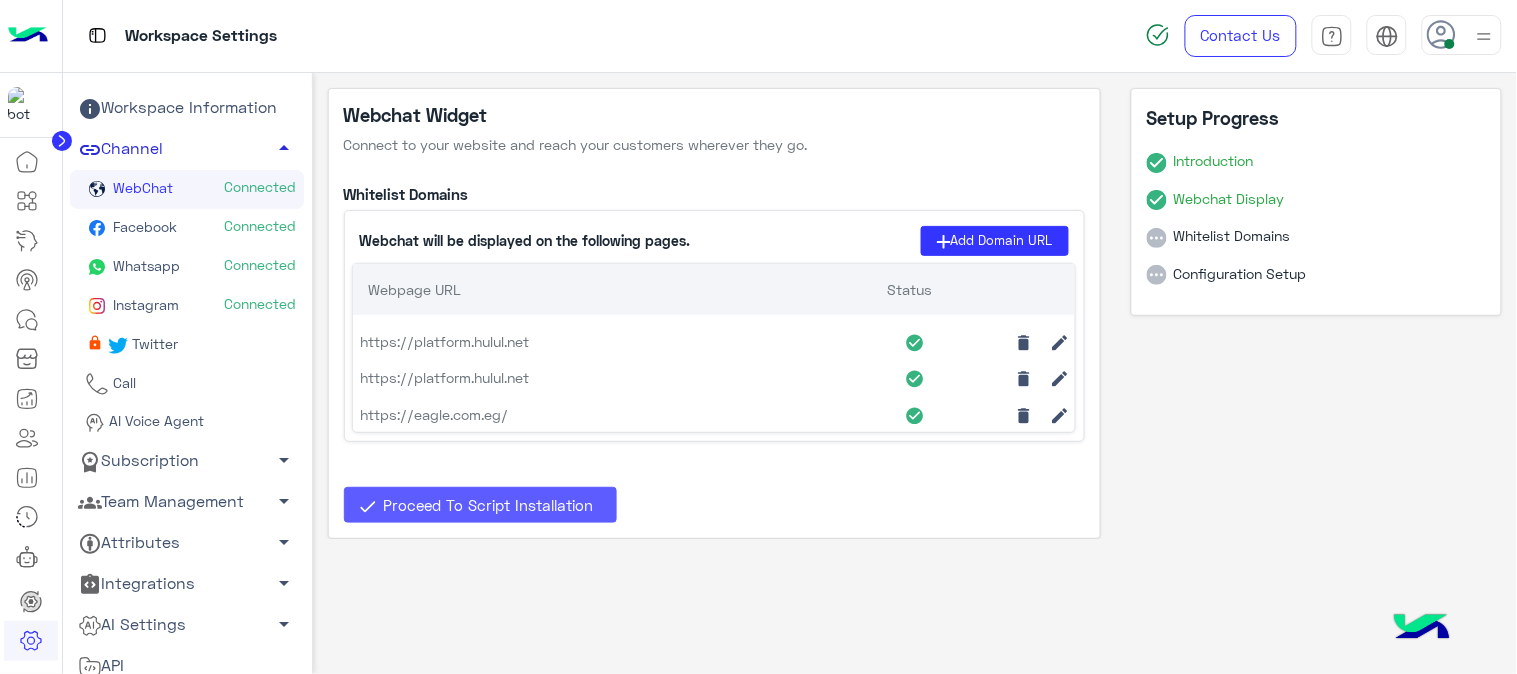 scroll, scrollTop: 0, scrollLeft: 0, axis: both 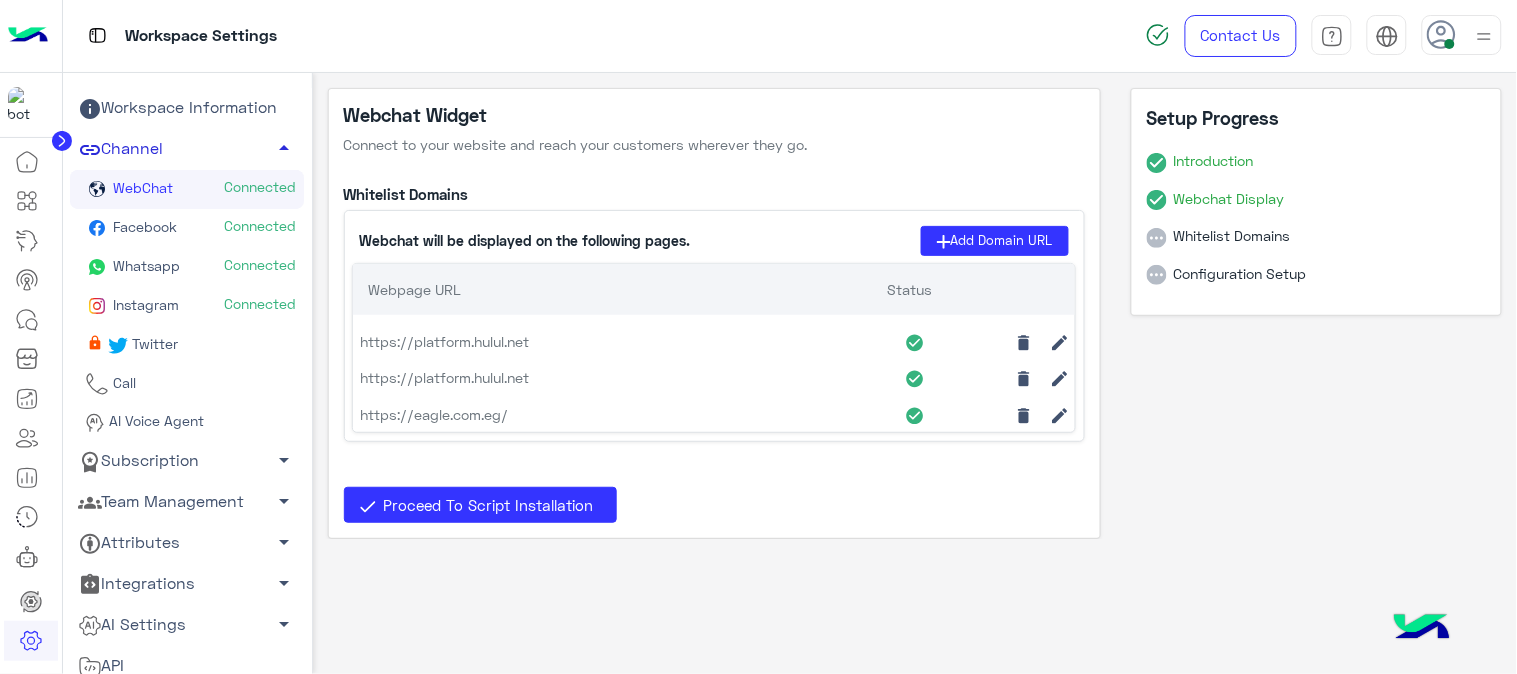 click on "WebChat  Connected" 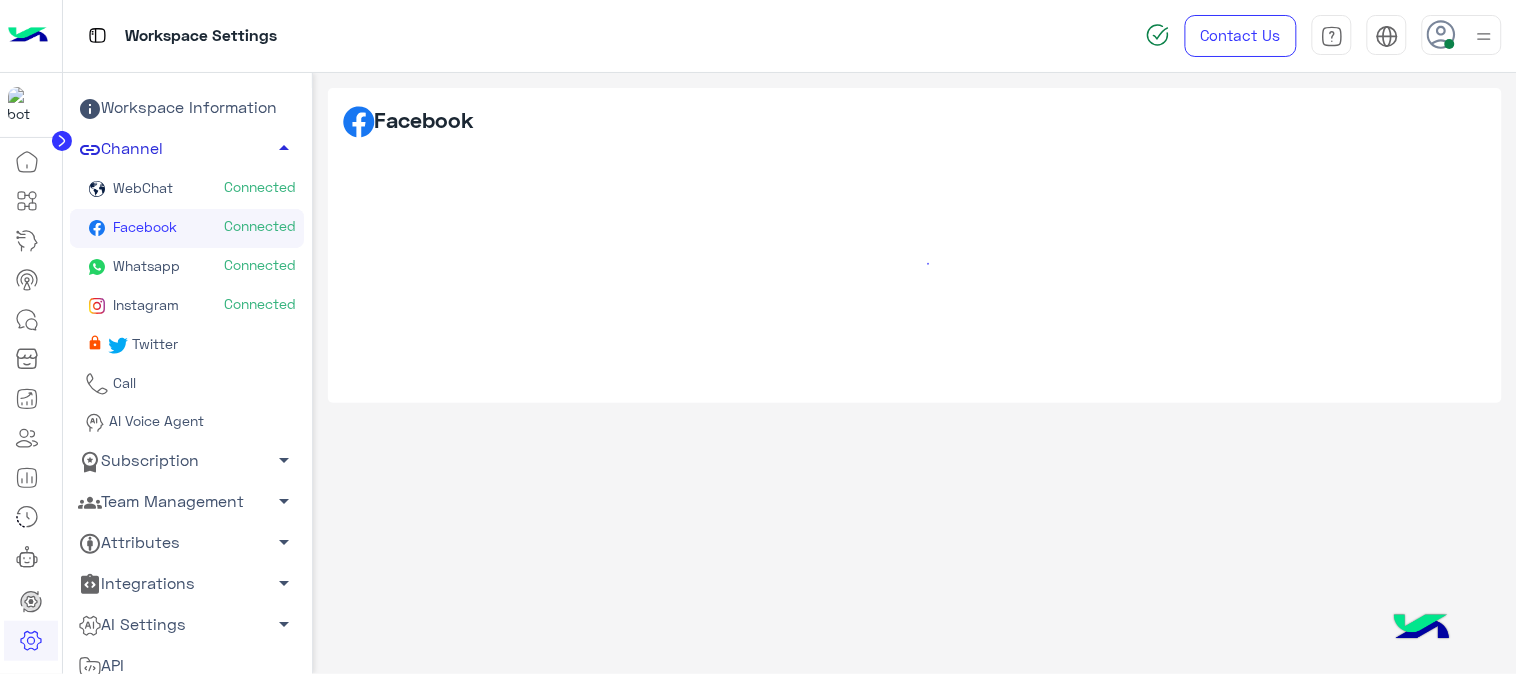 click on "WebChat" 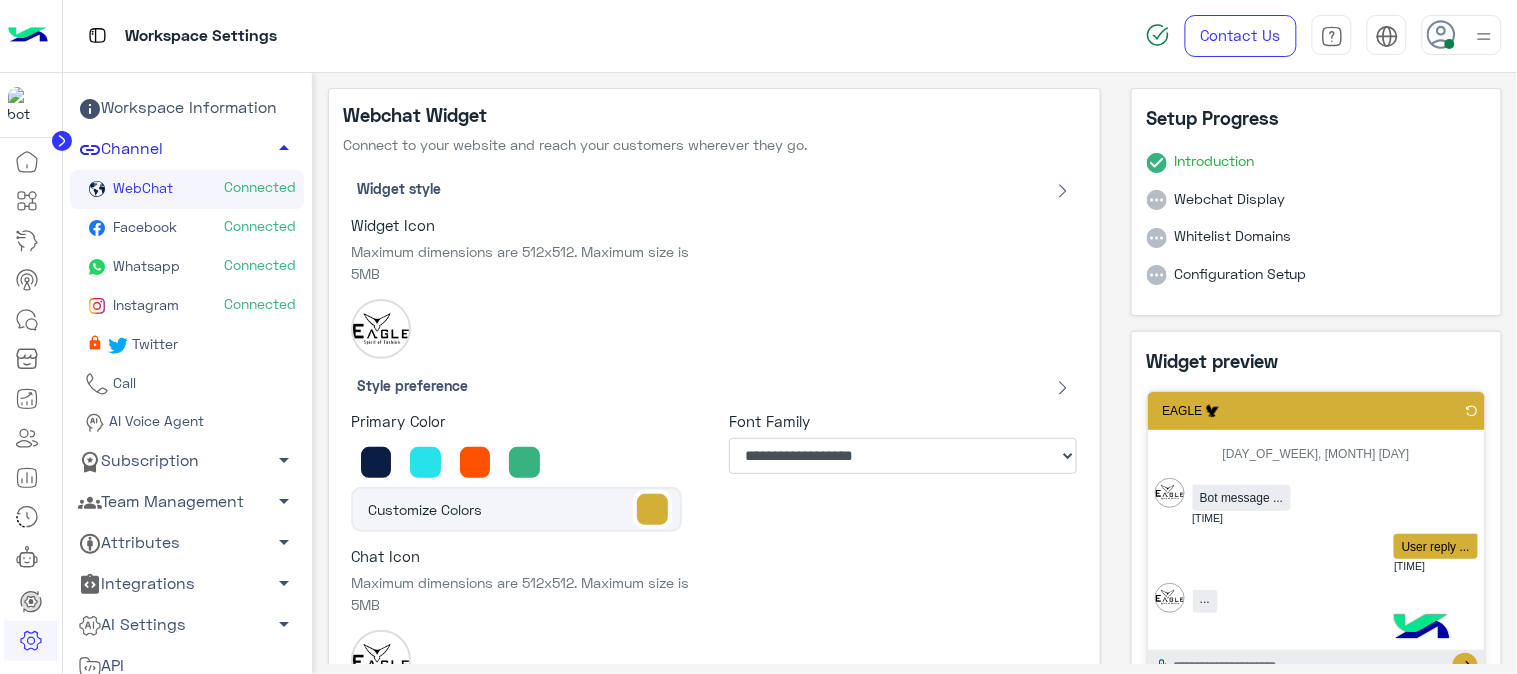 type on "*****" 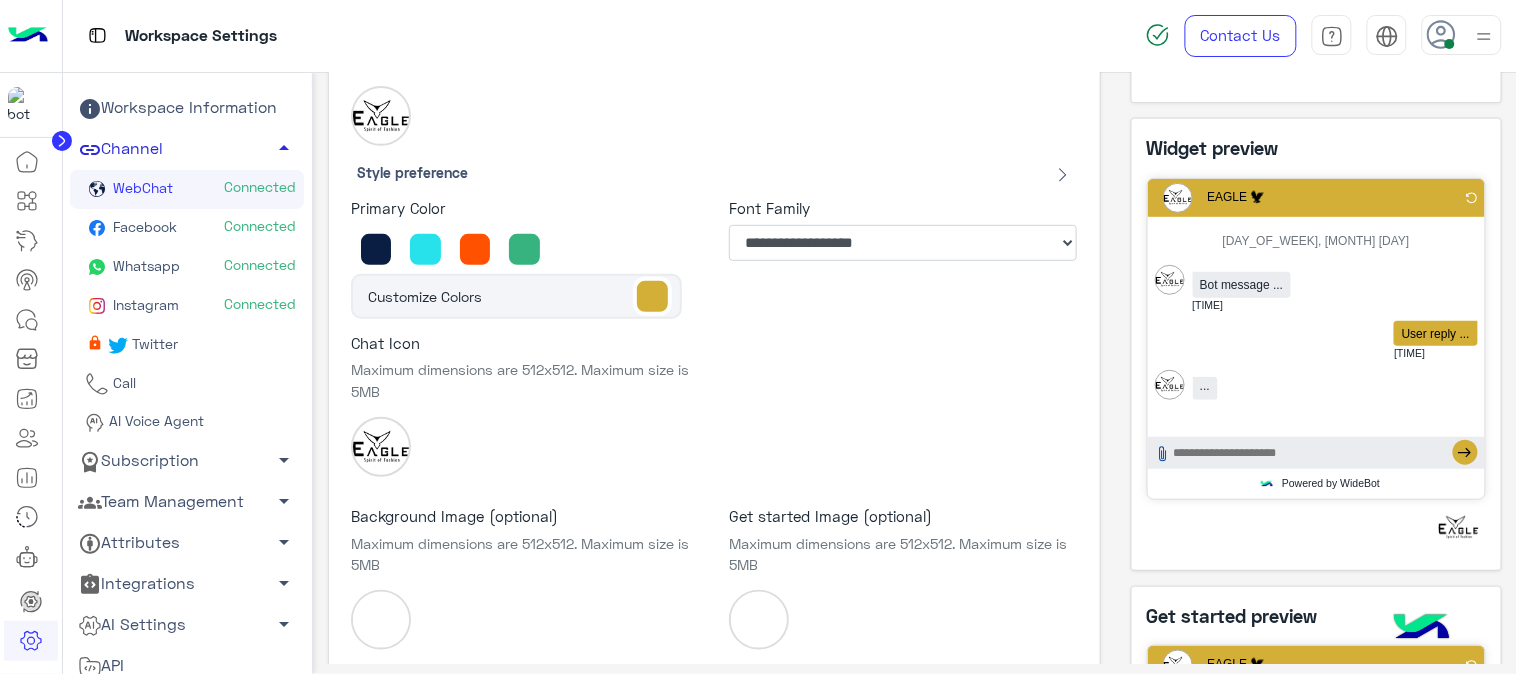 scroll, scrollTop: 130, scrollLeft: 0, axis: vertical 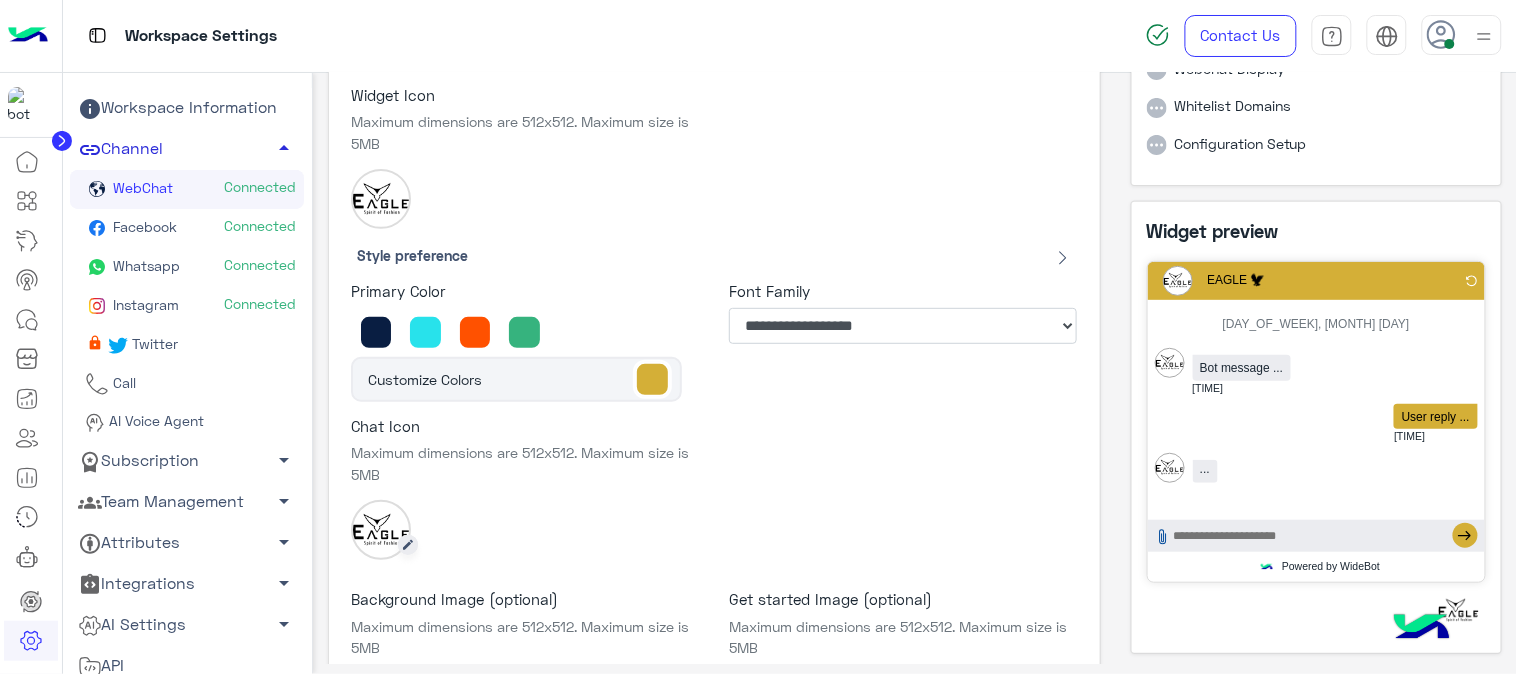 click 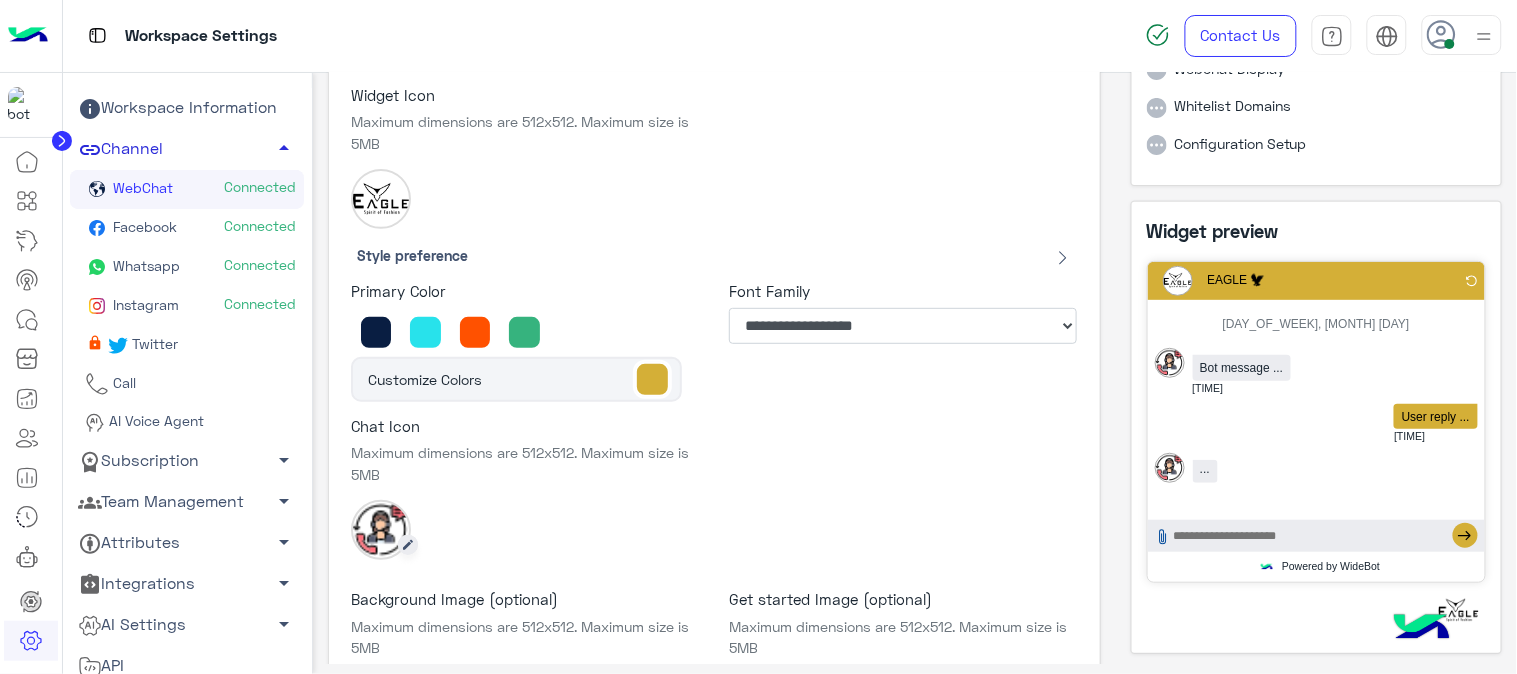 click 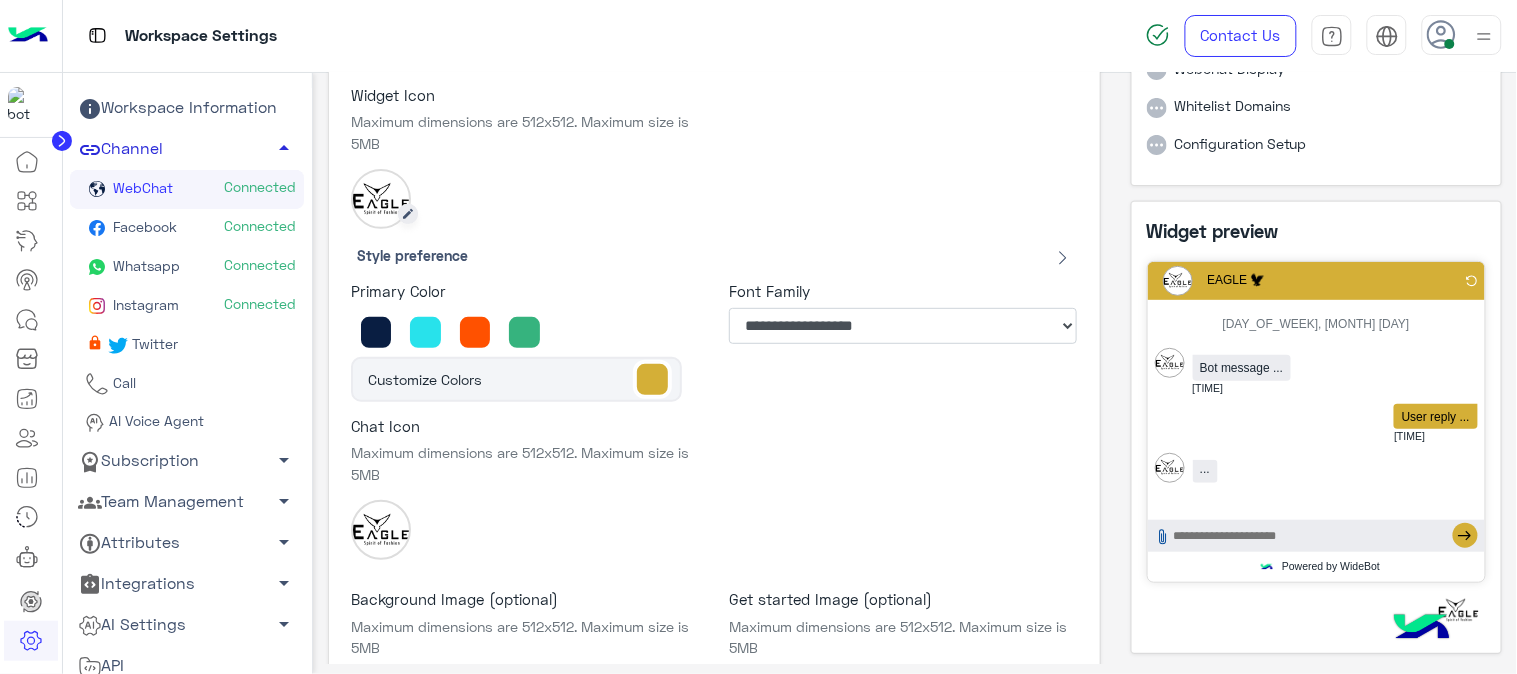 click 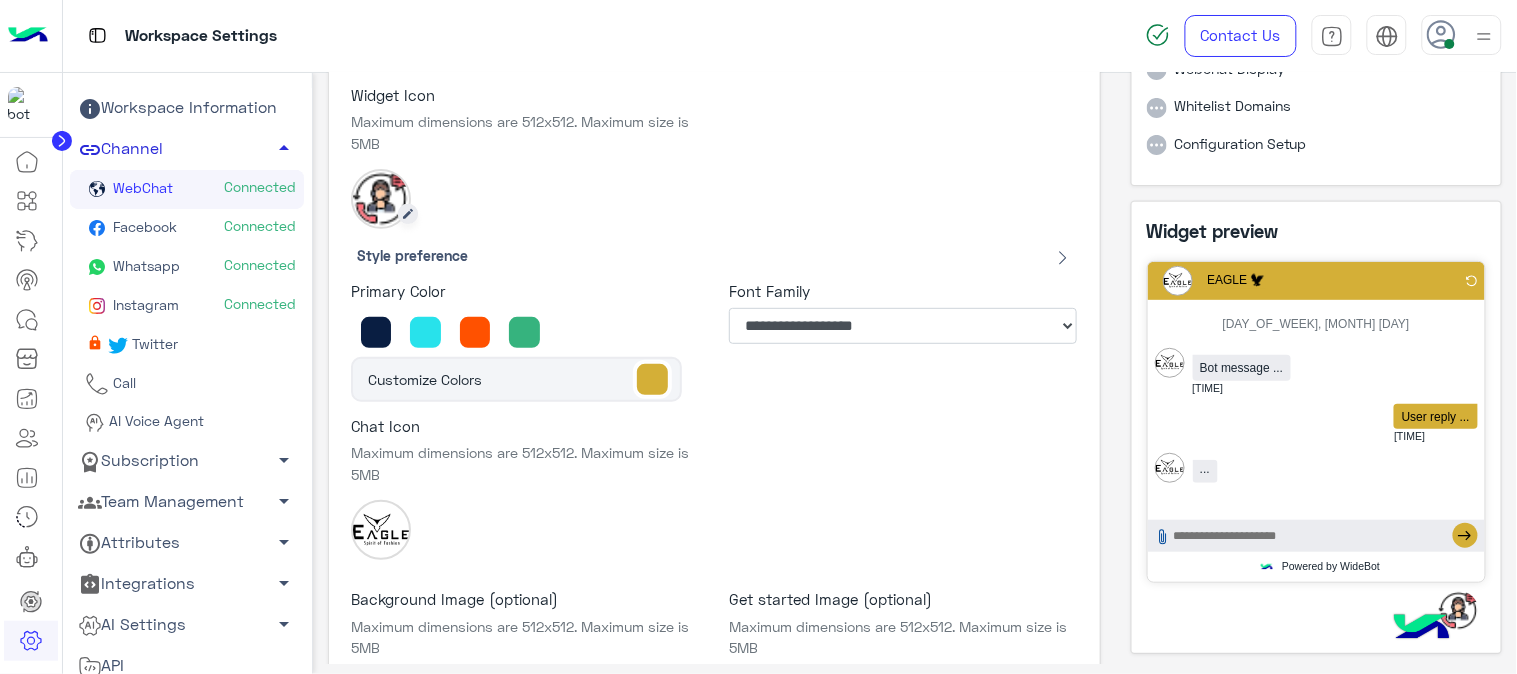 click at bounding box center (381, 199) 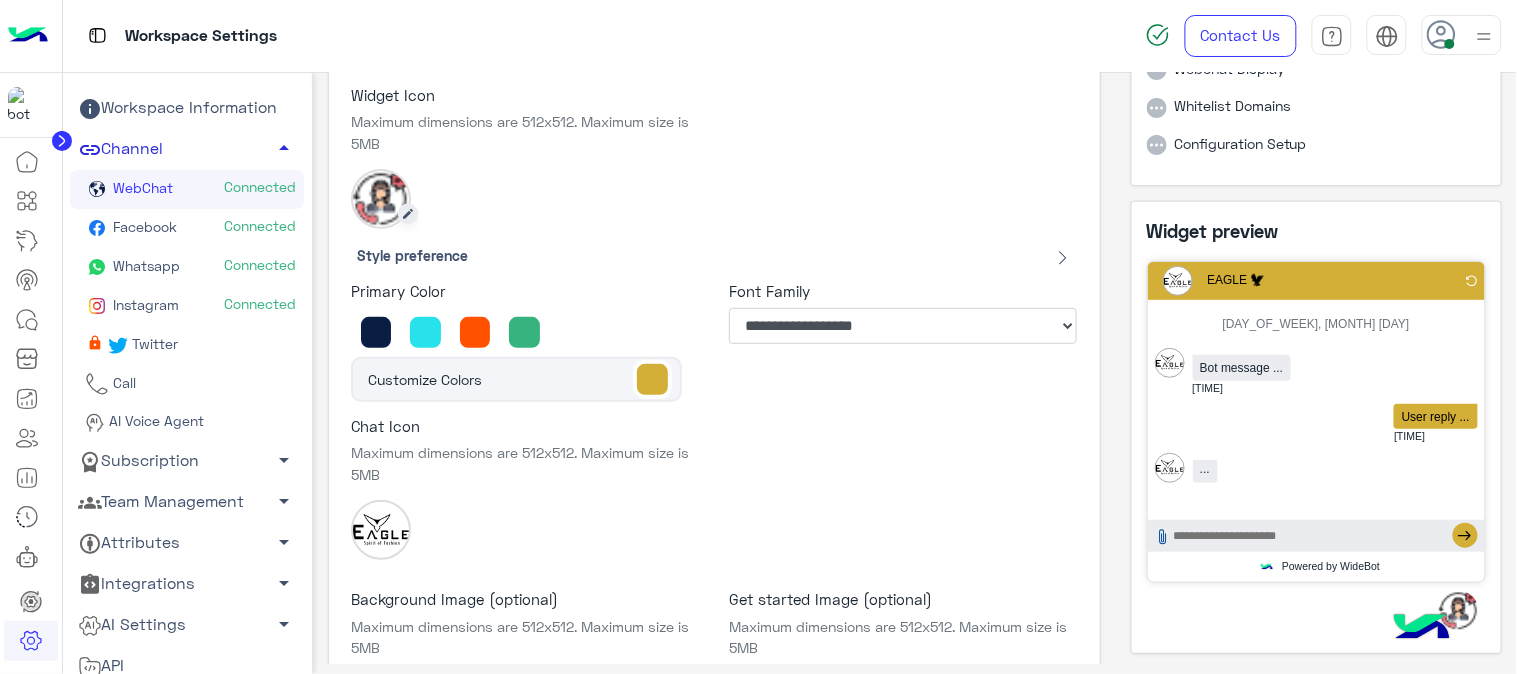 click 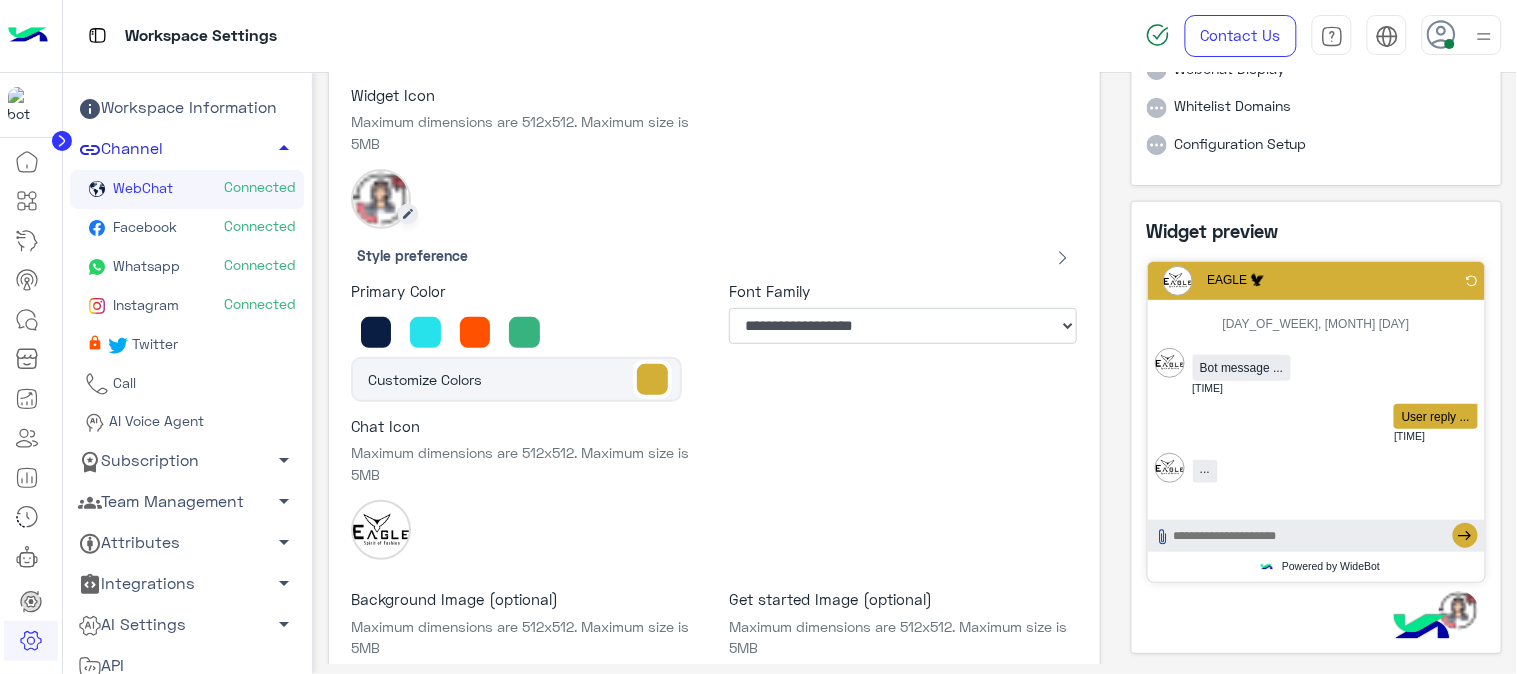 click 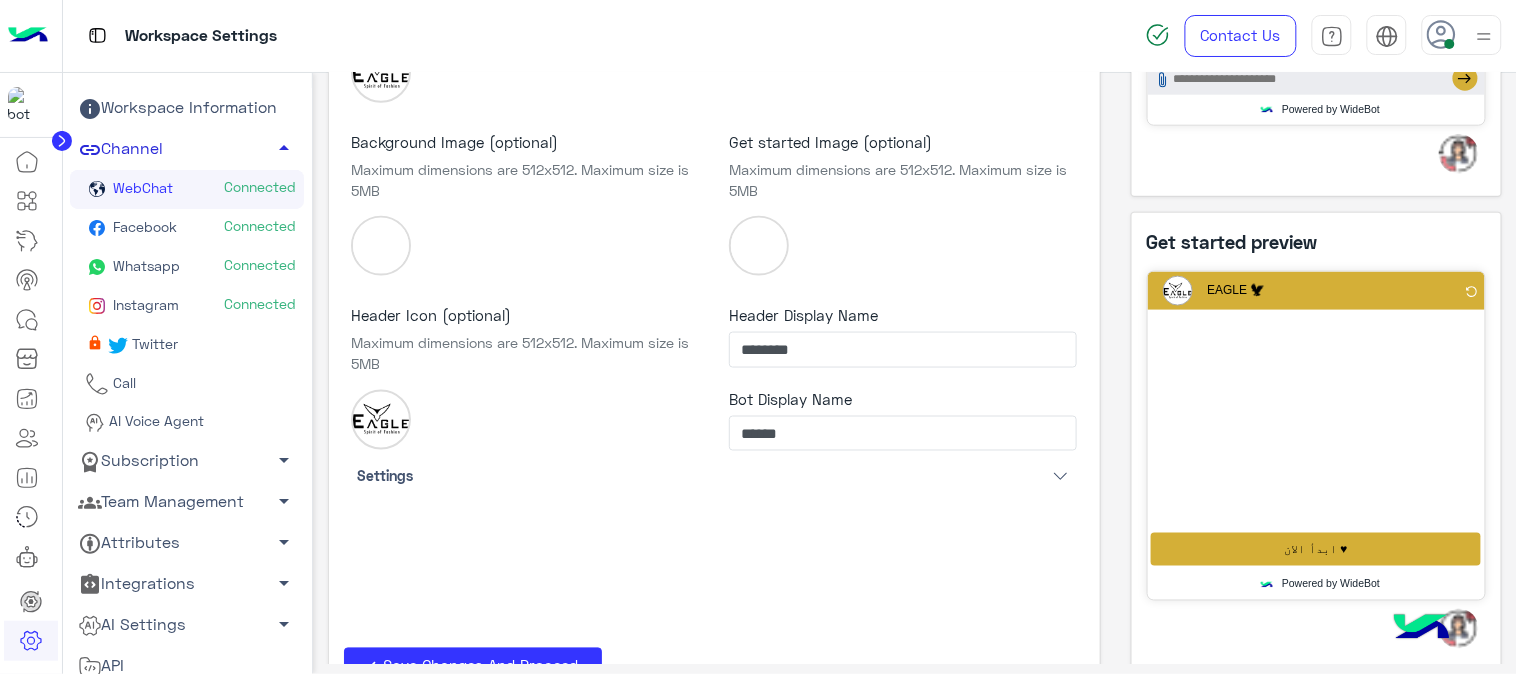 scroll, scrollTop: 622, scrollLeft: 0, axis: vertical 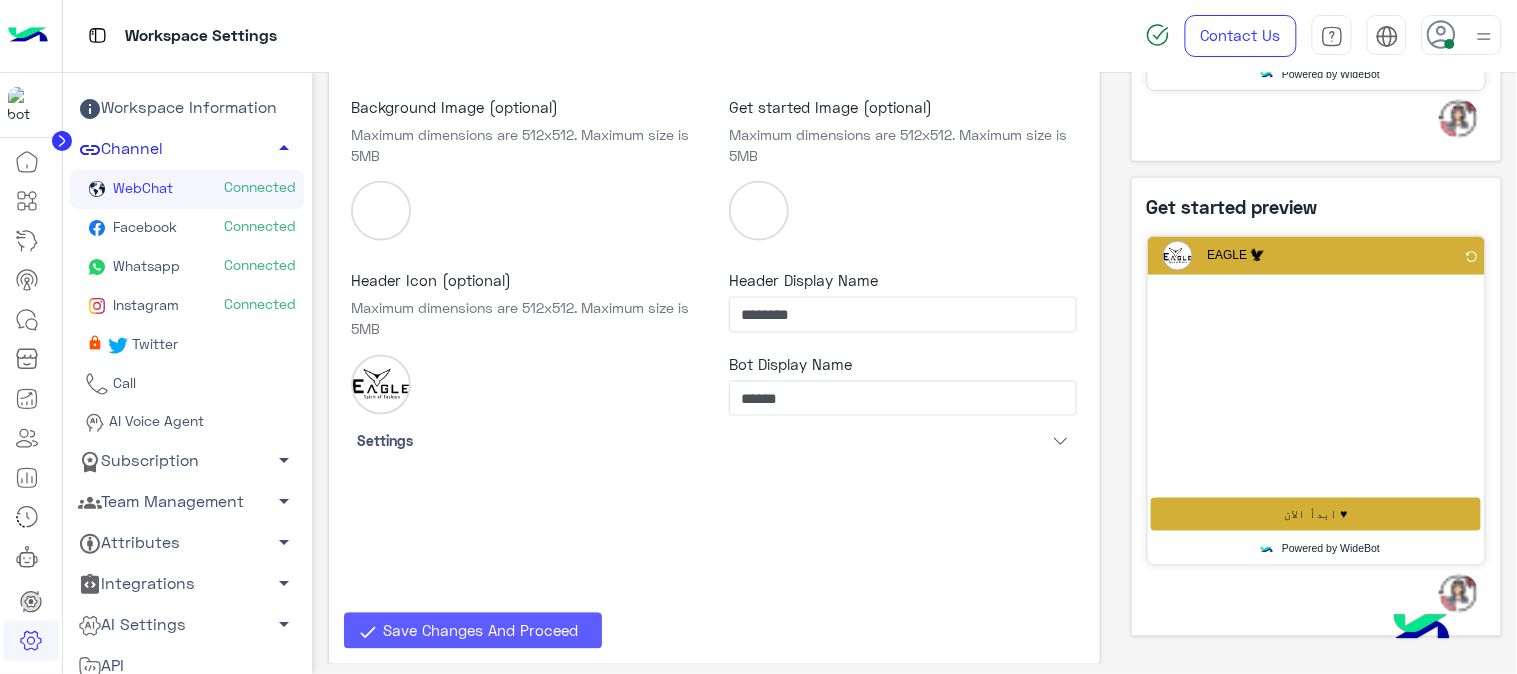 click on "Save Changes And Proceed" 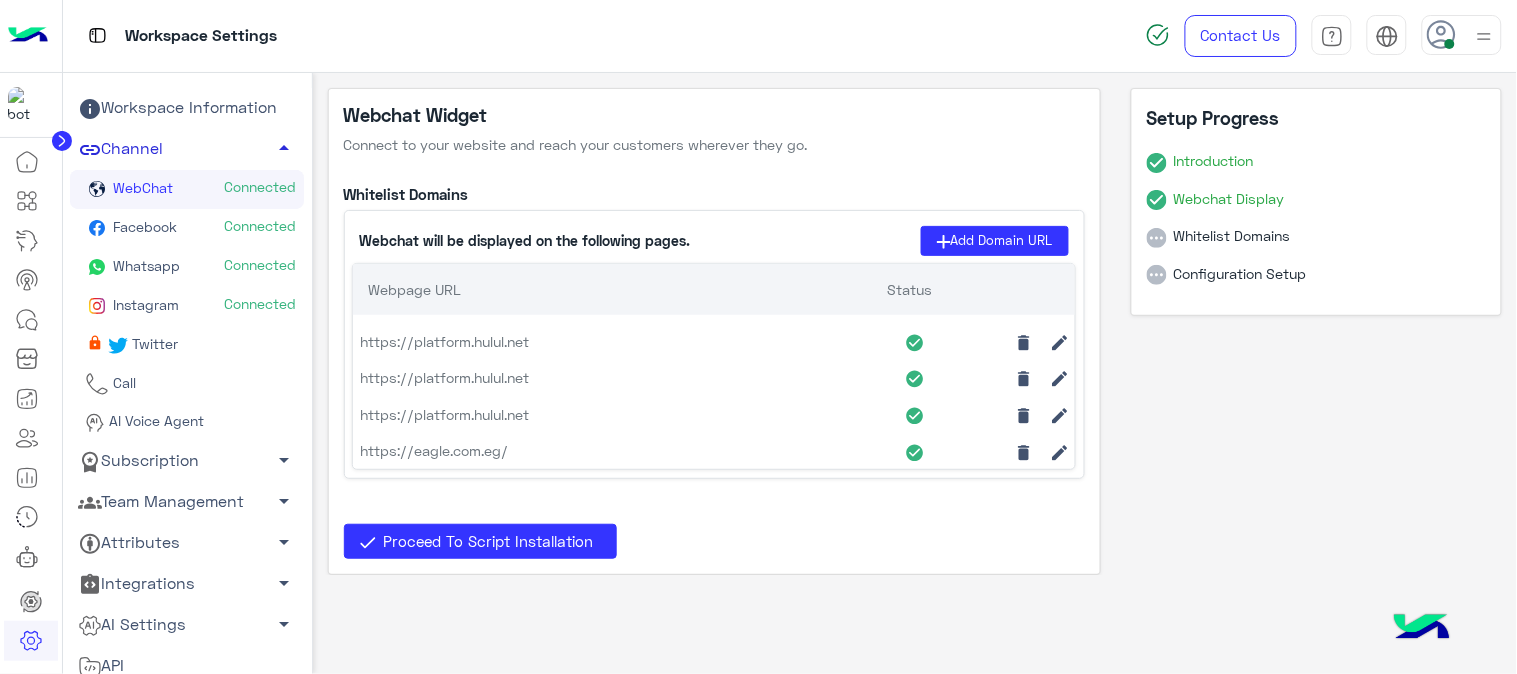 click on "Facebook  Connected" 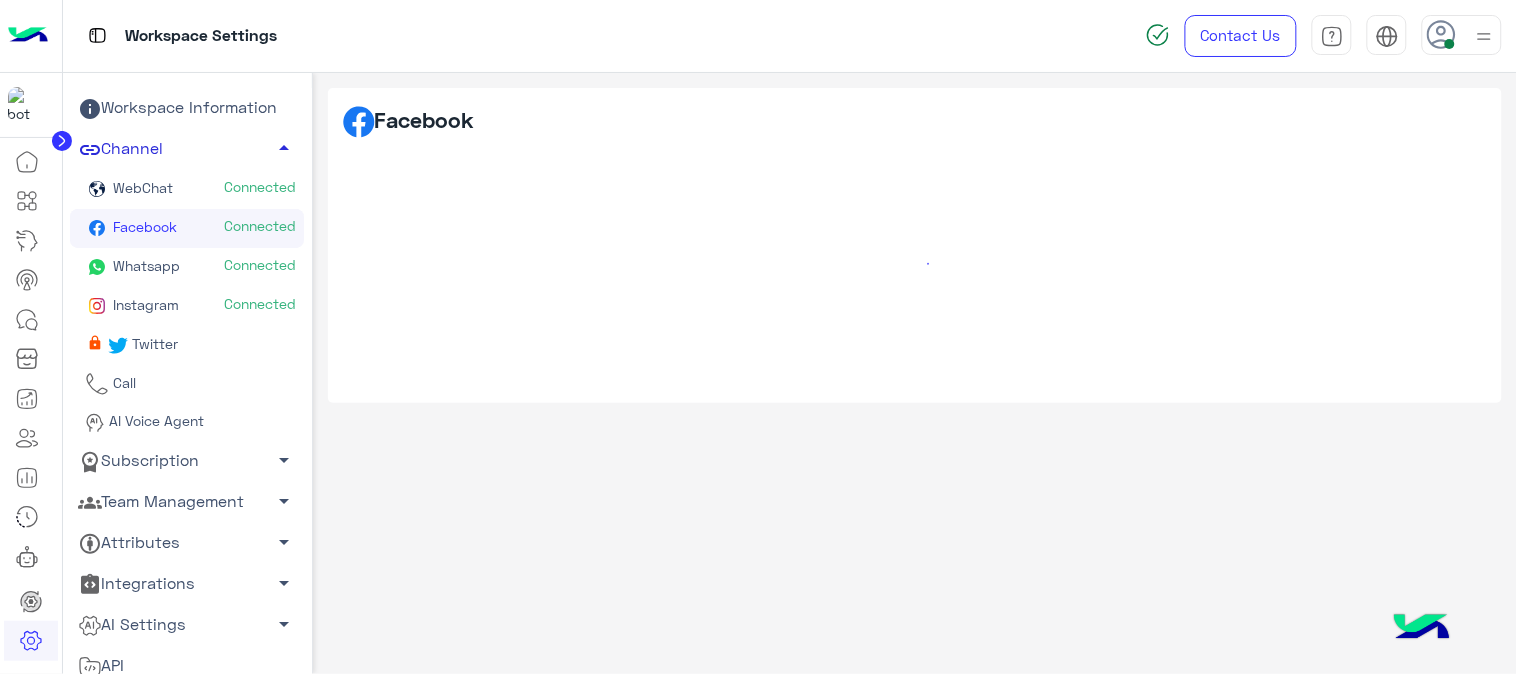 click on "WebChat  Connected" 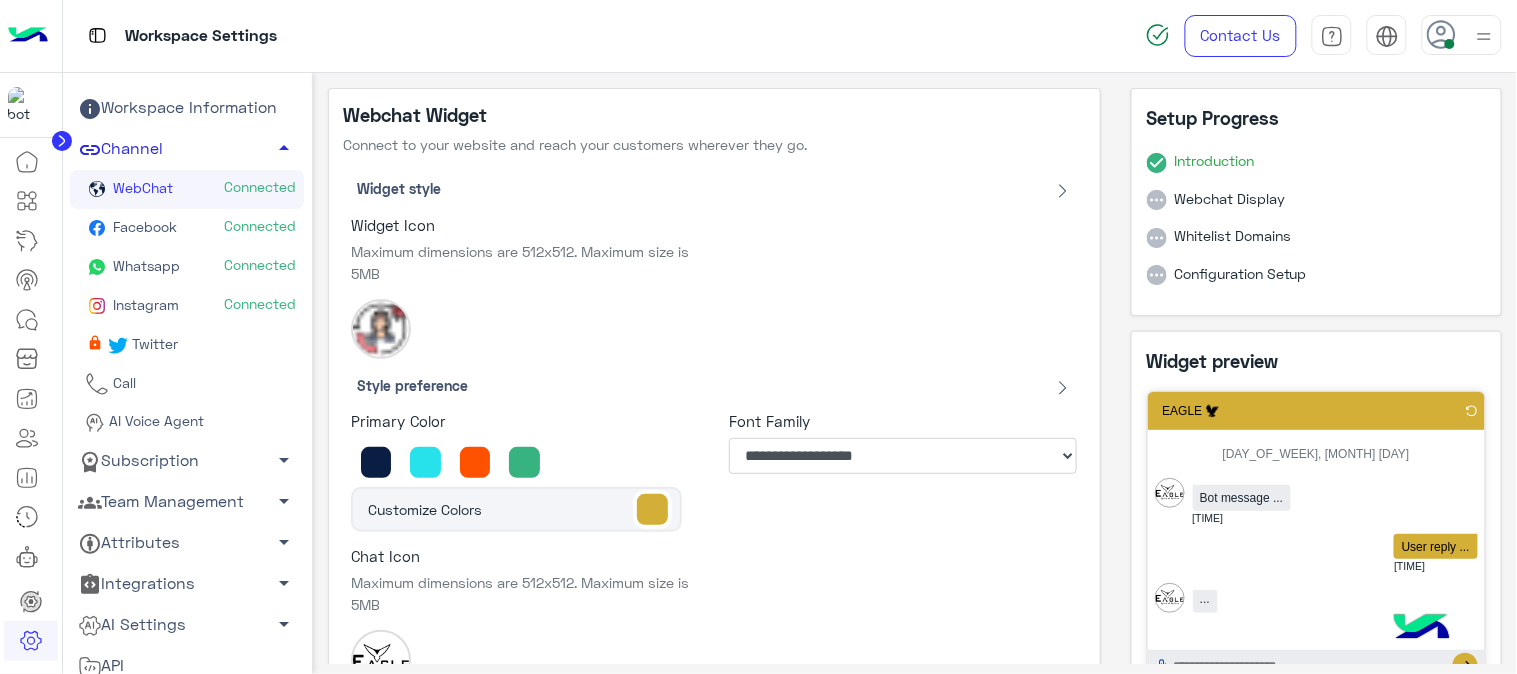 type on "*****" 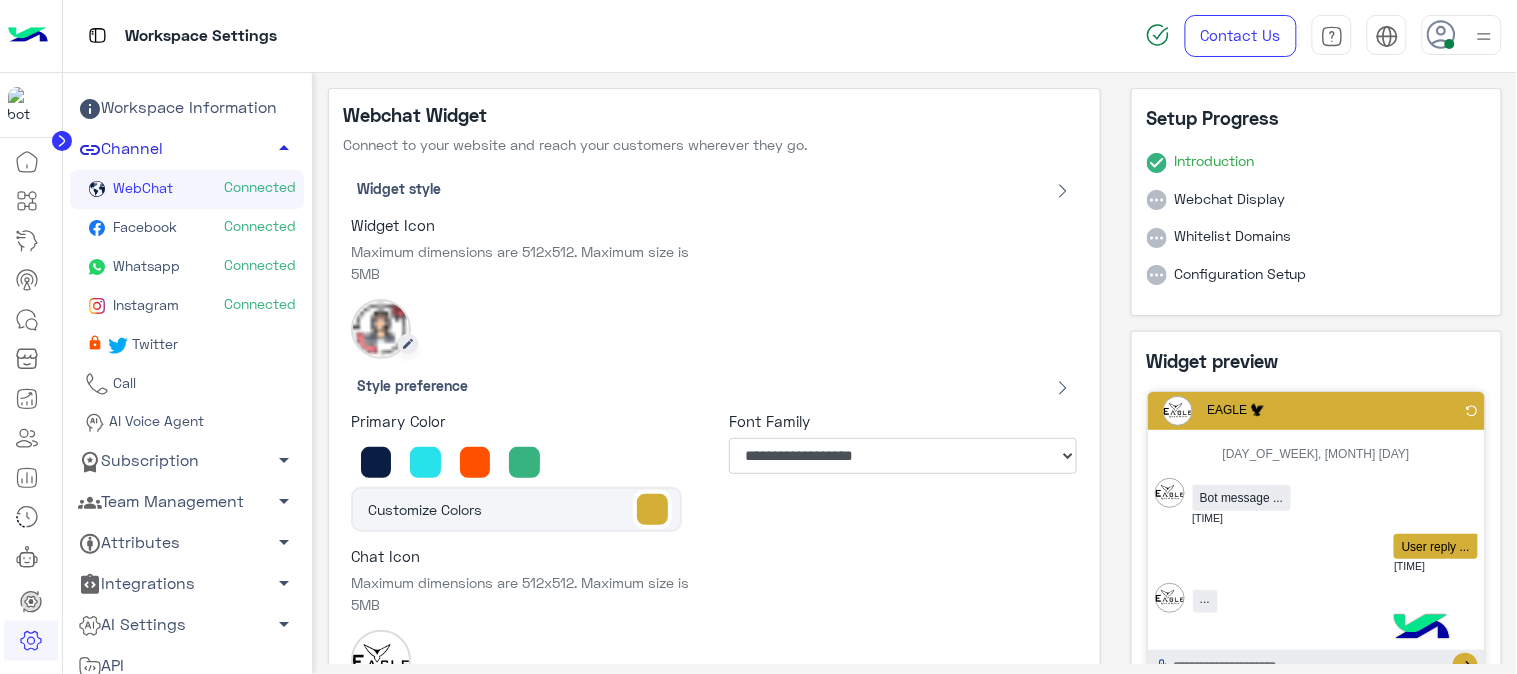 click 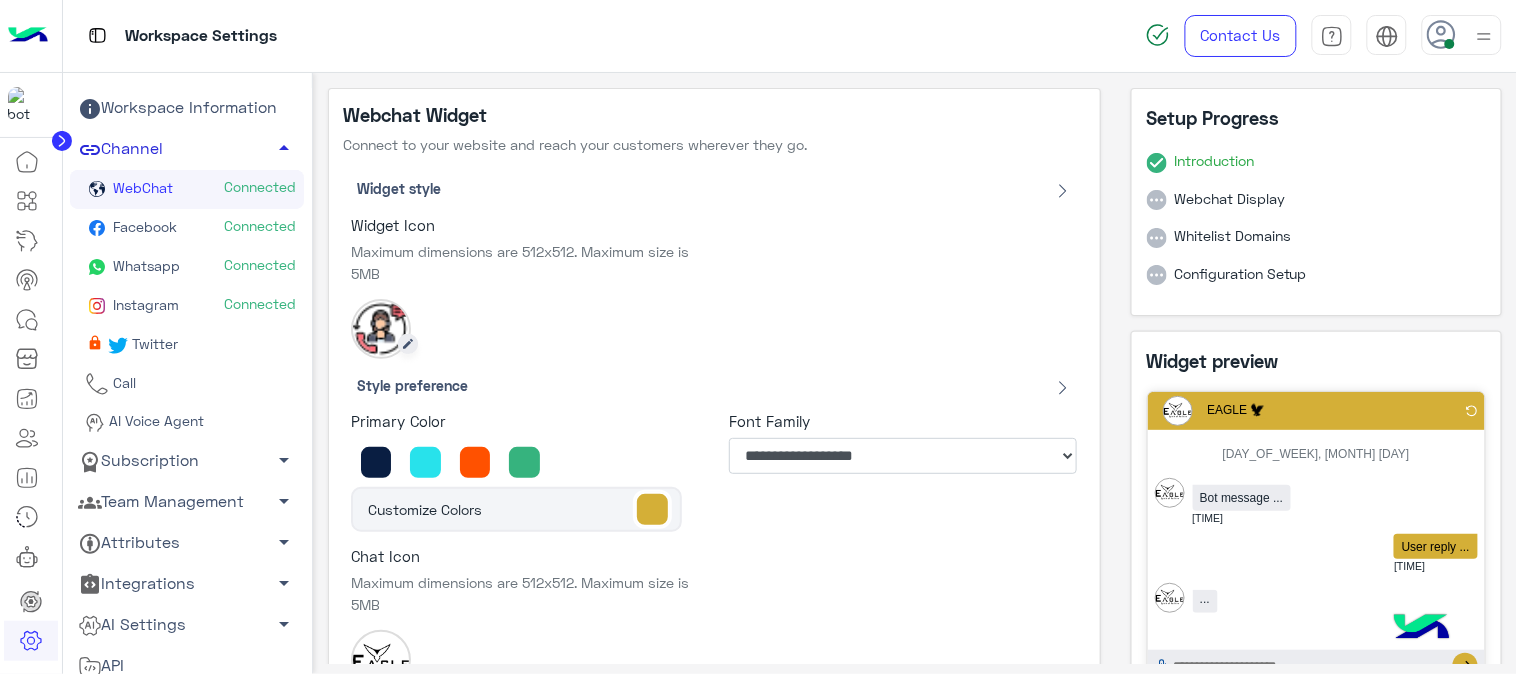 click 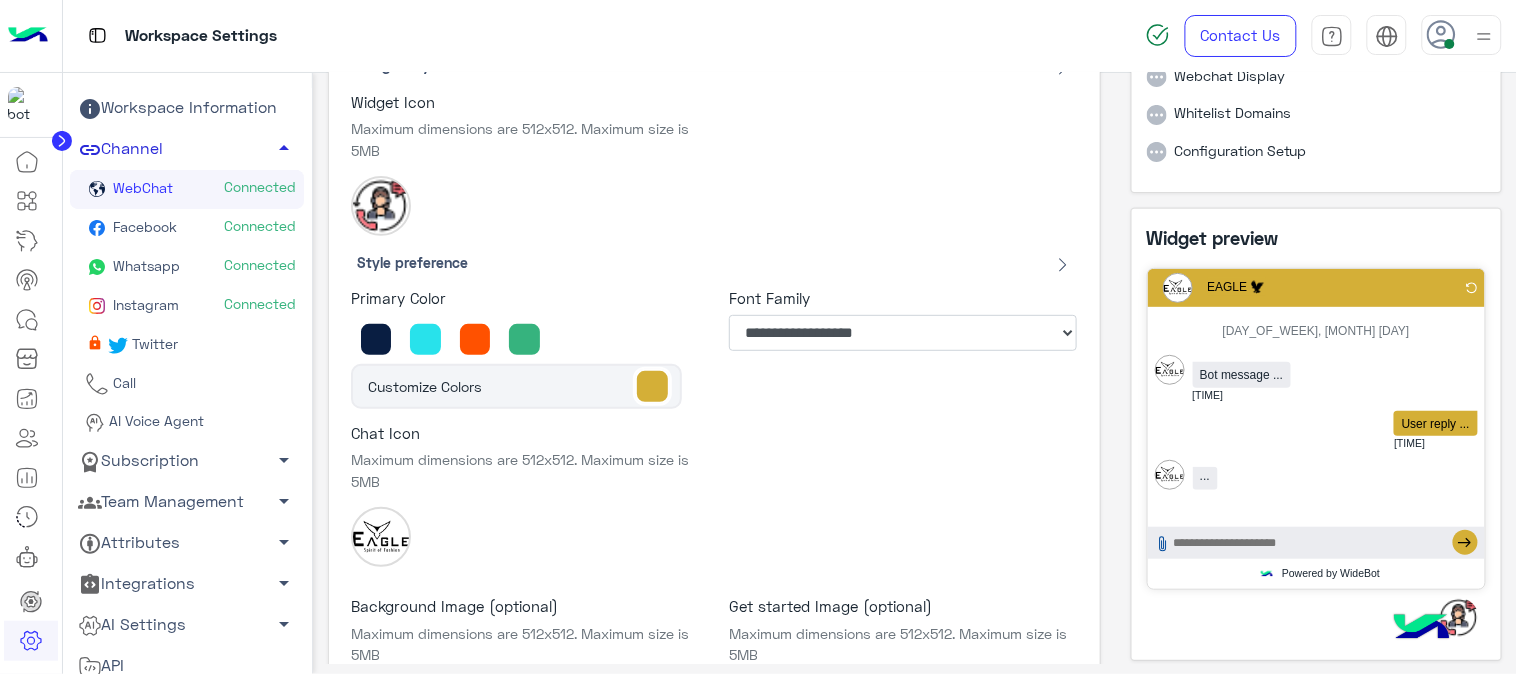 scroll, scrollTop: 166, scrollLeft: 0, axis: vertical 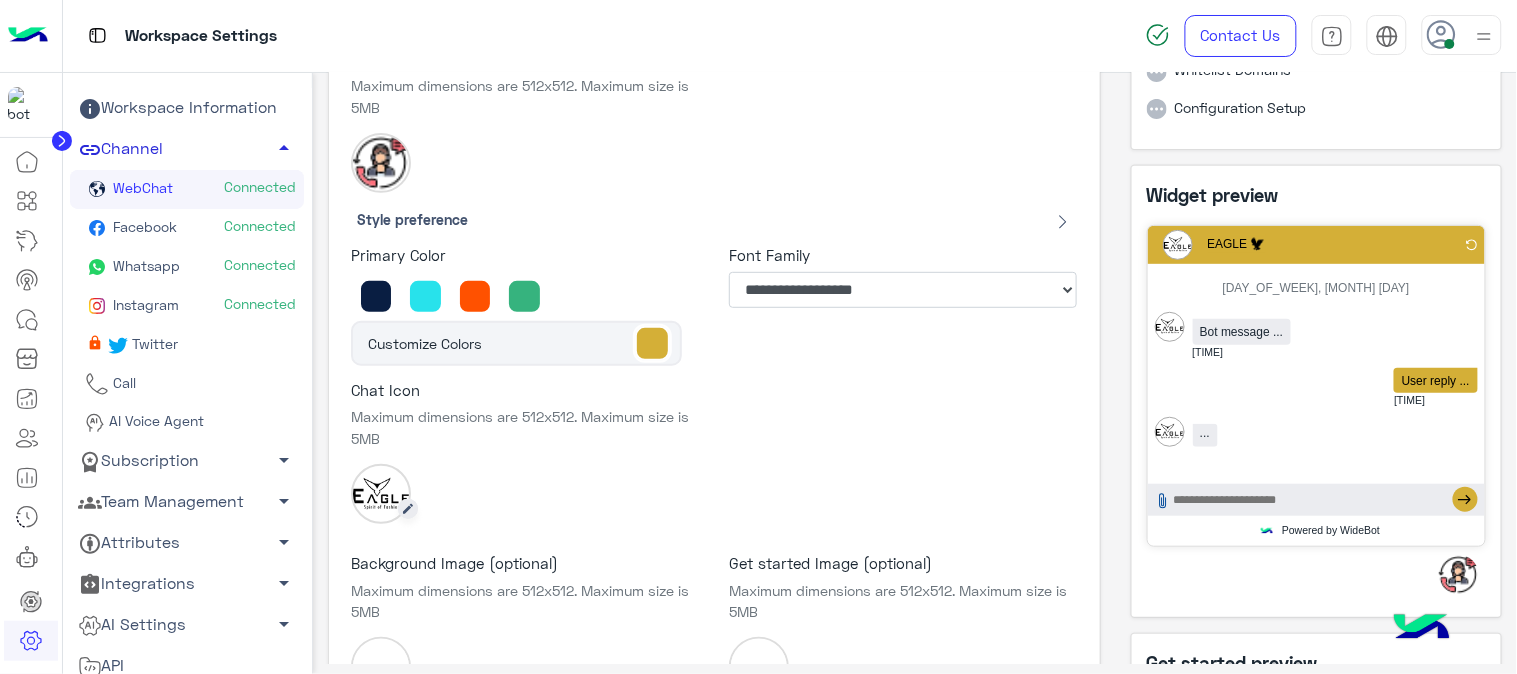 click 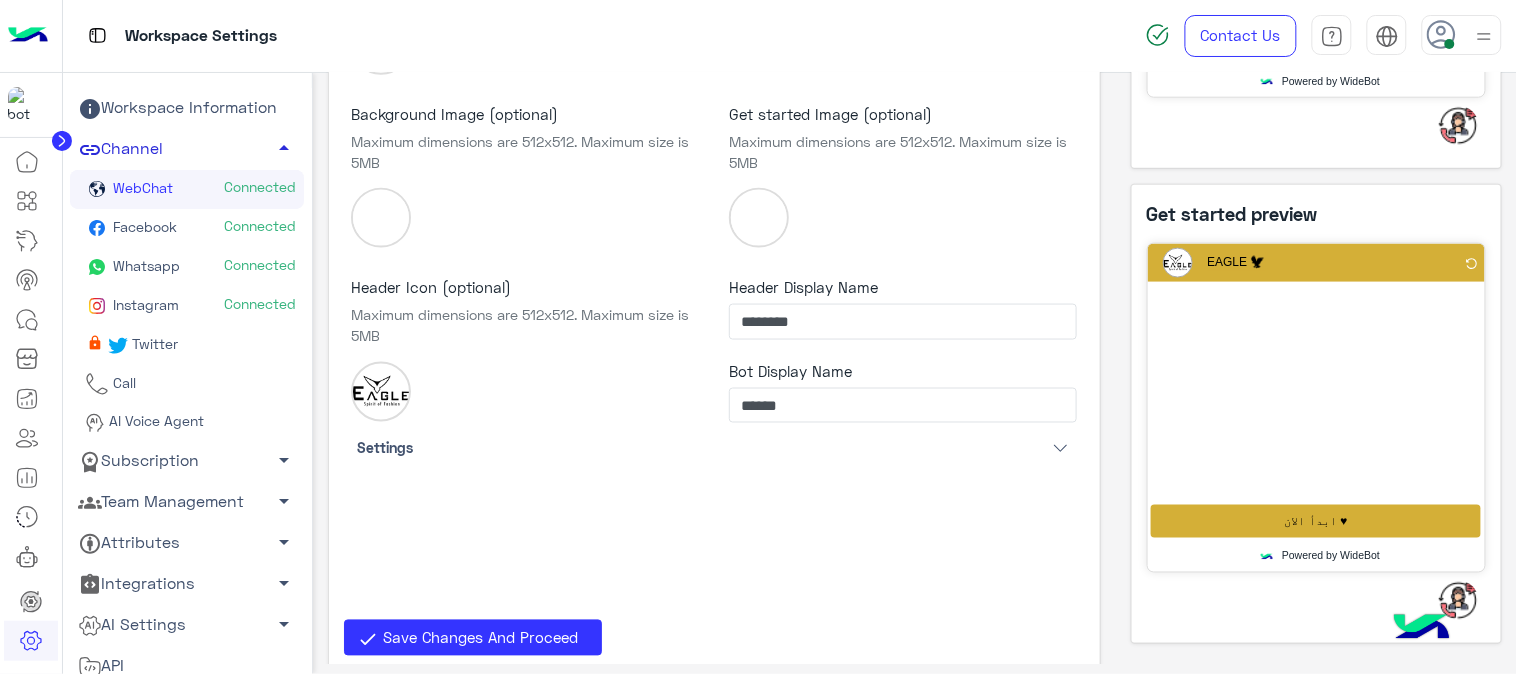 scroll, scrollTop: 622, scrollLeft: 0, axis: vertical 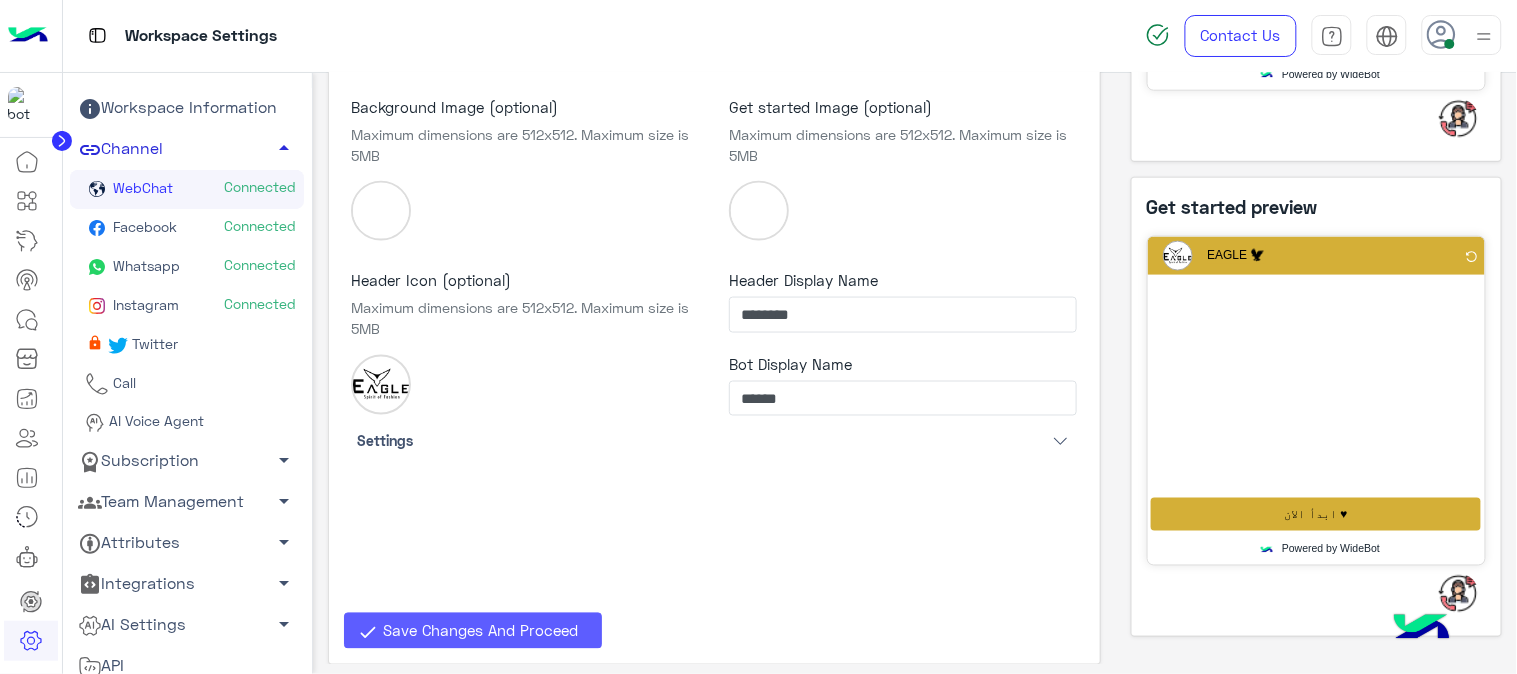 click on "Save Changes And Proceed" 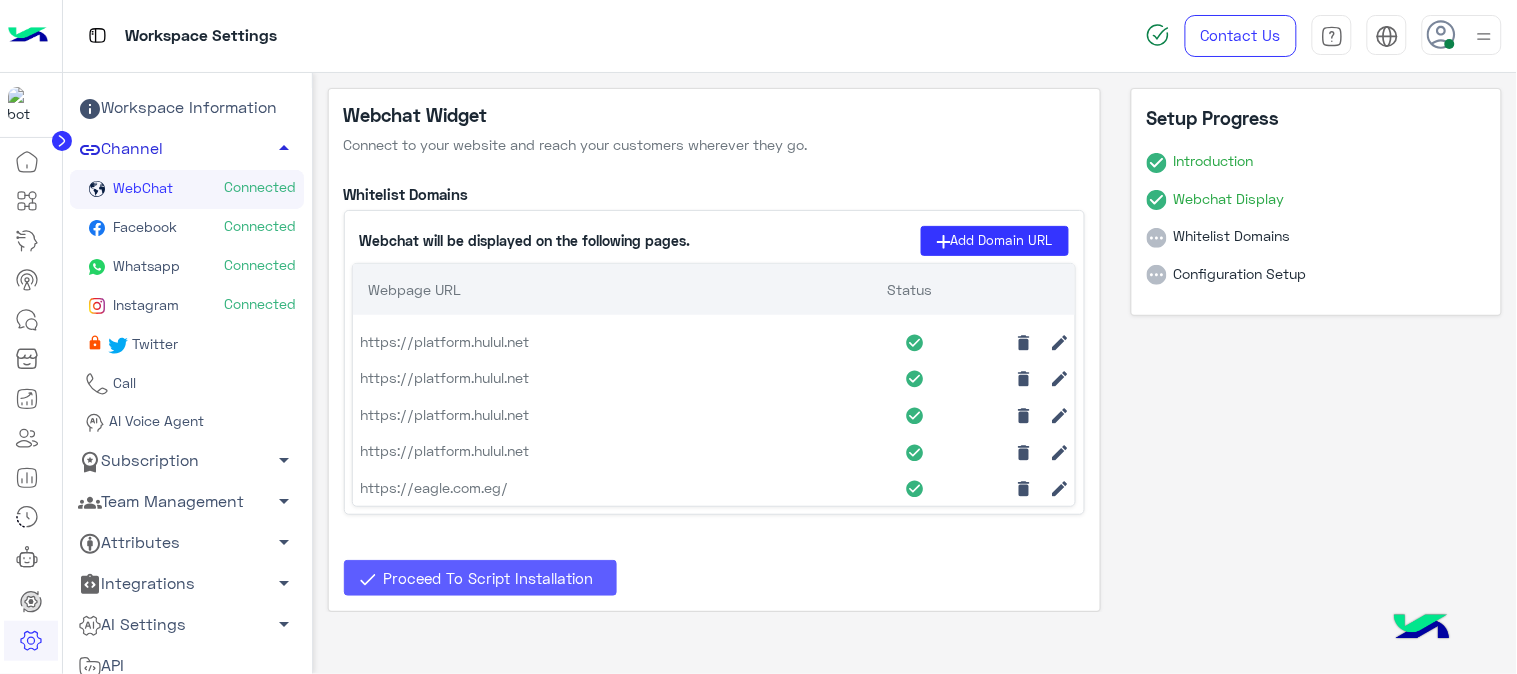 scroll, scrollTop: 0, scrollLeft: 0, axis: both 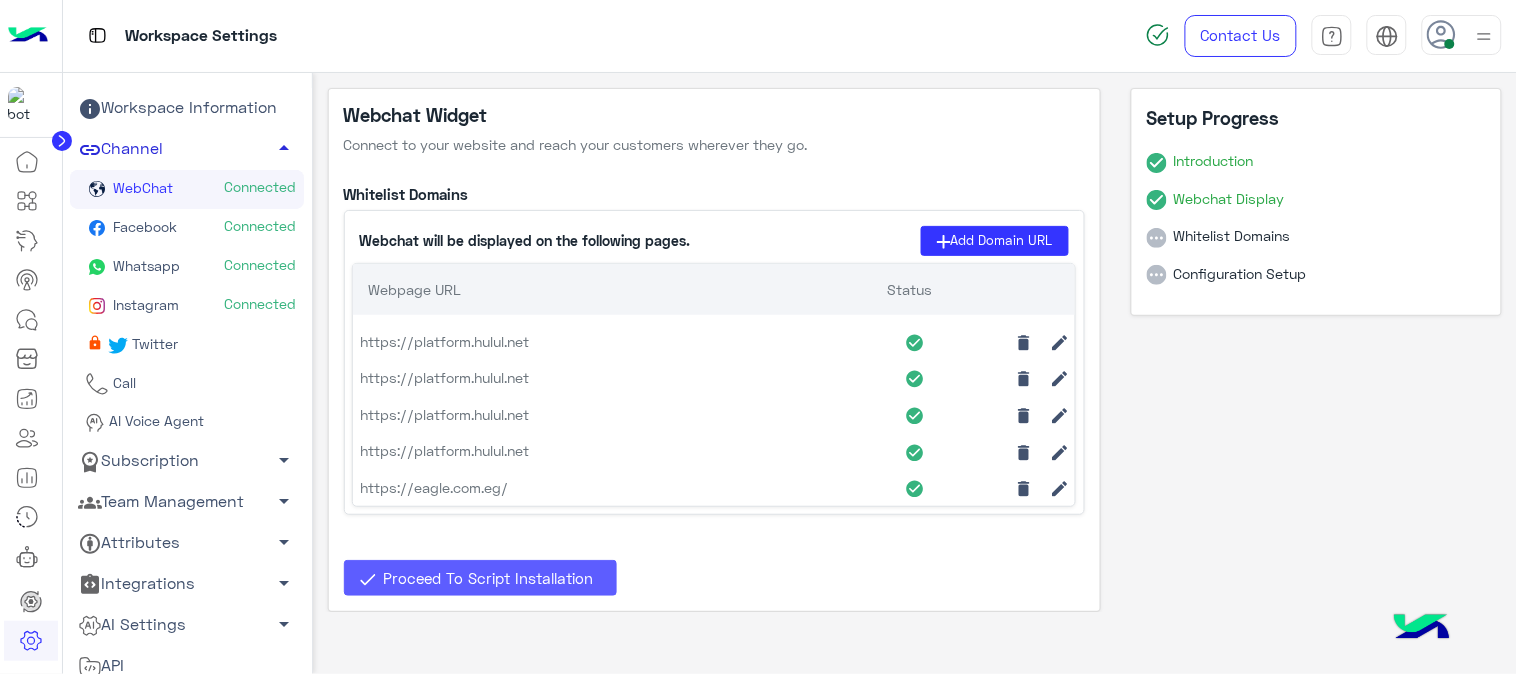 click on "Facebook  Connected" 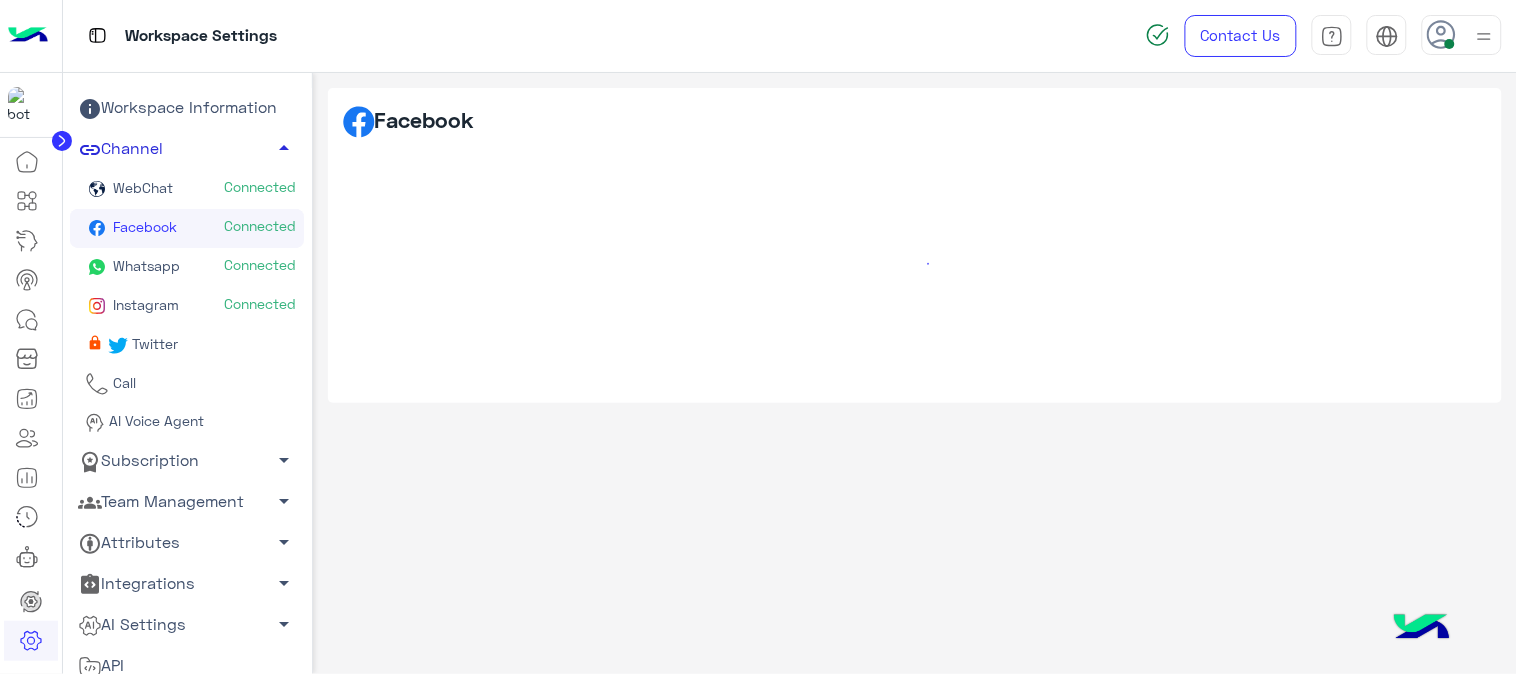 click on "WebChat  Connected" 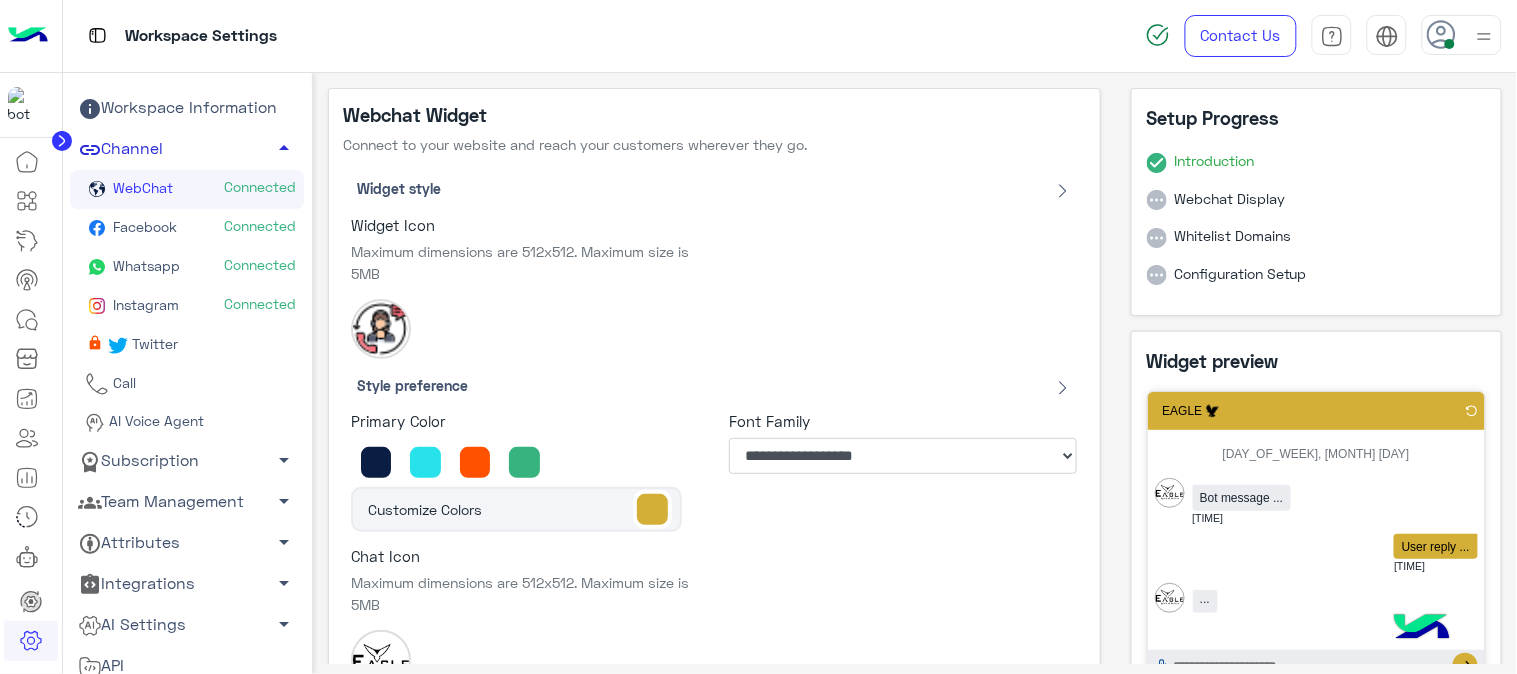 type on "*****" 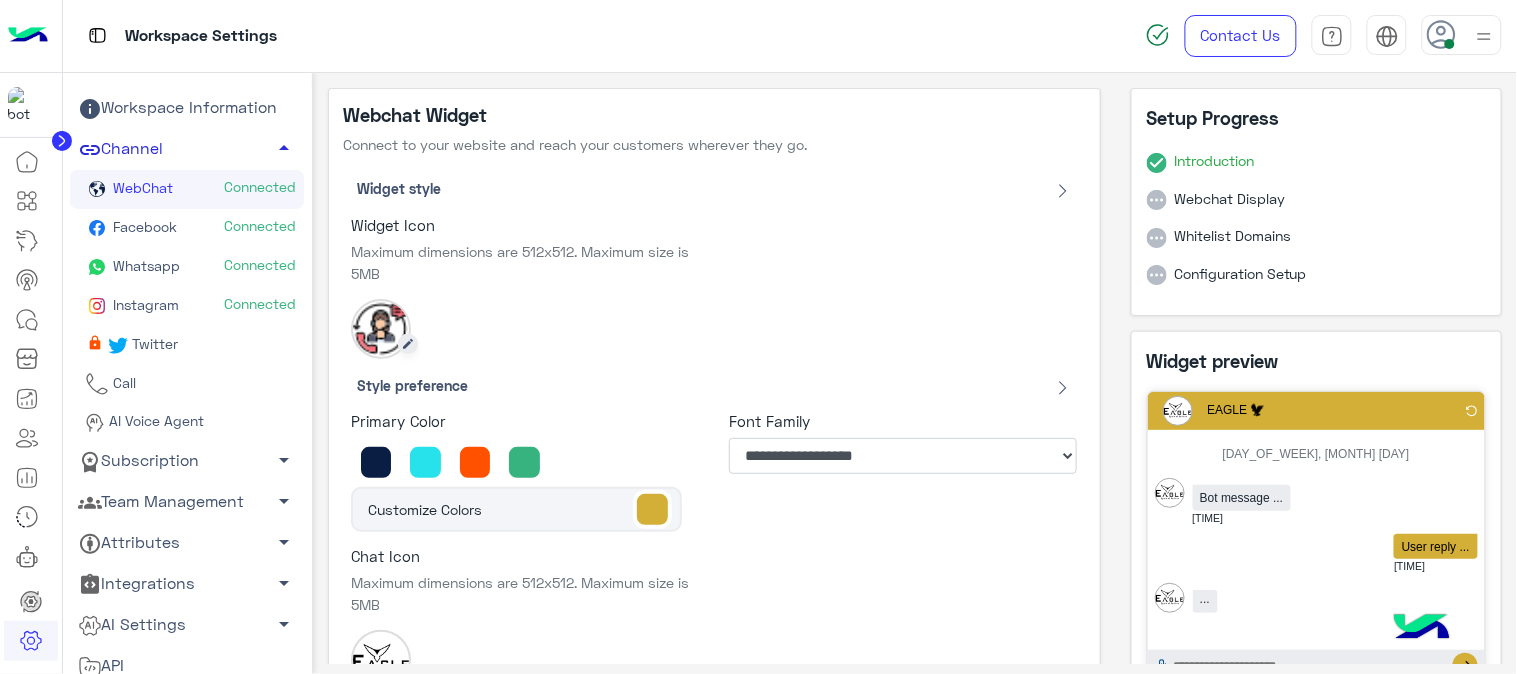click 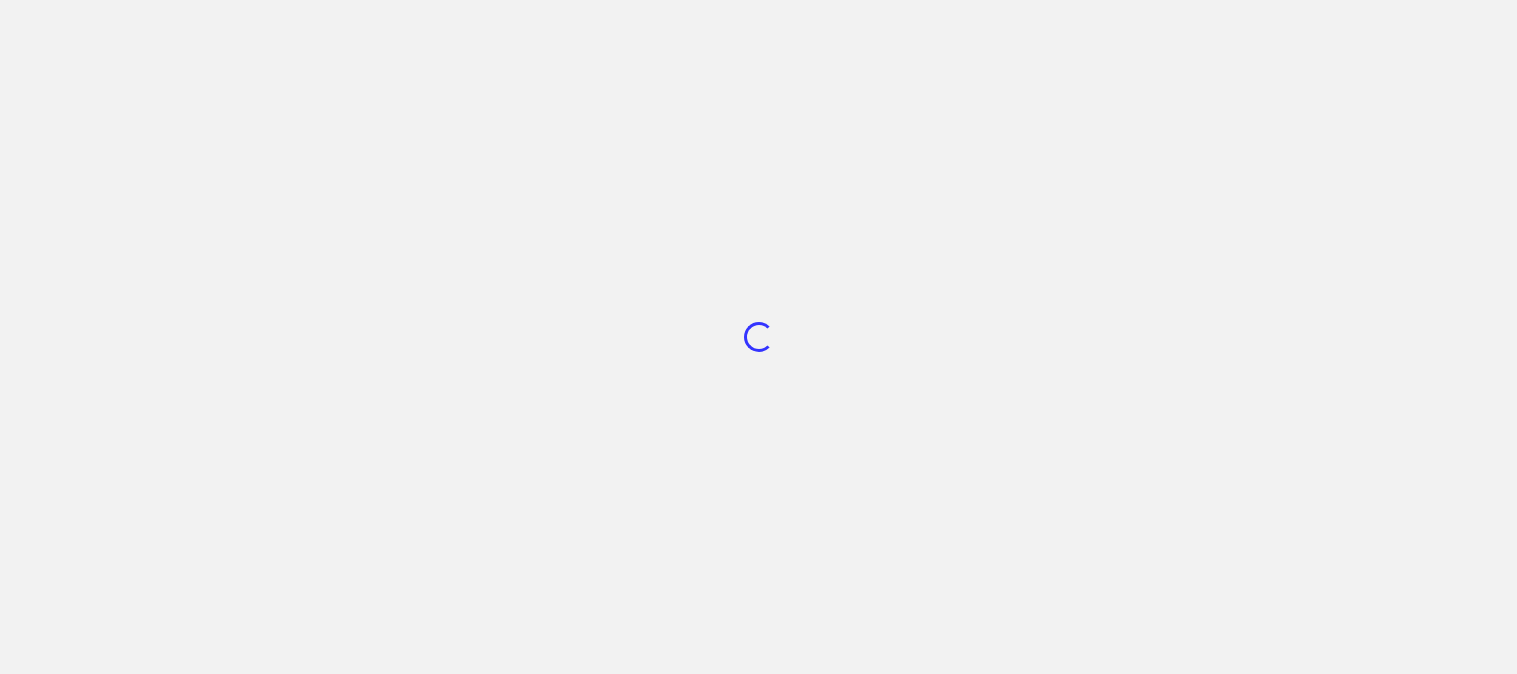 scroll, scrollTop: 0, scrollLeft: 0, axis: both 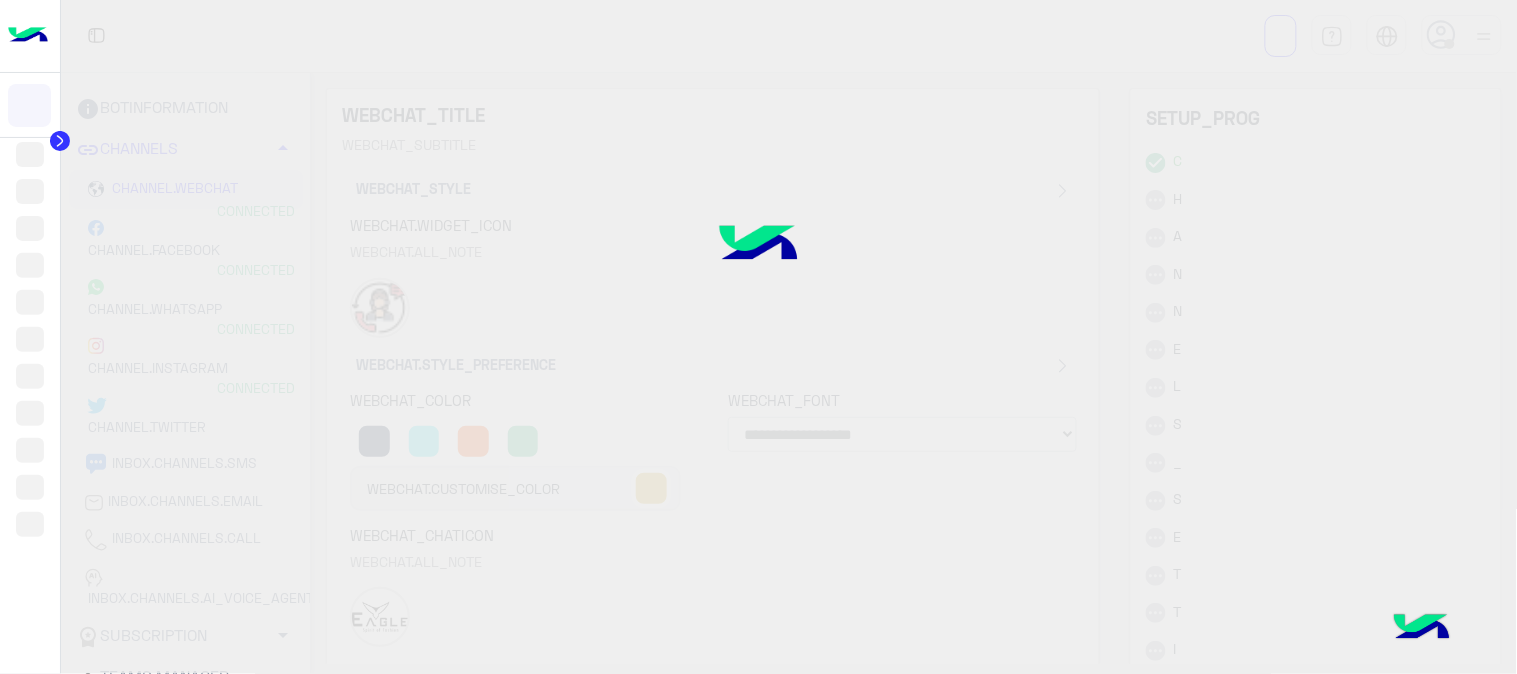 type on "*****" 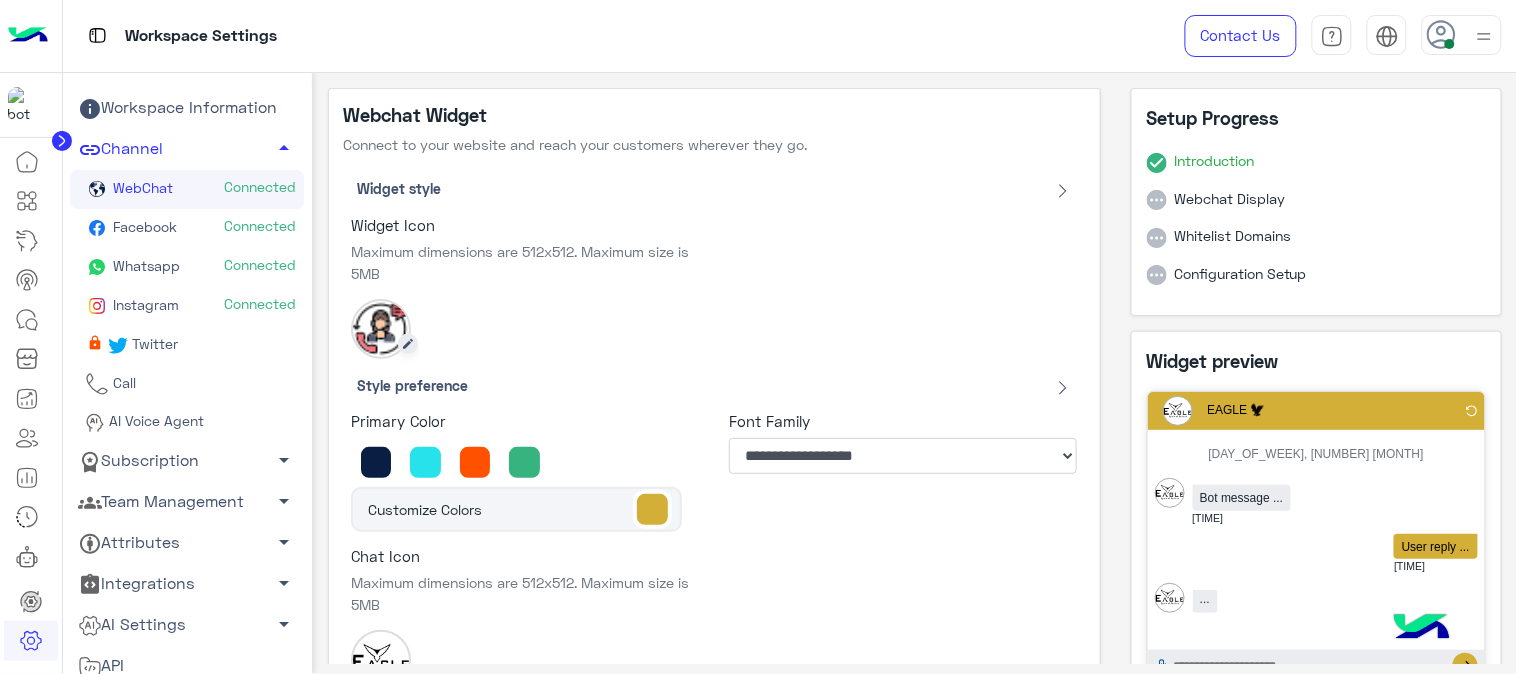 click at bounding box center [381, 329] 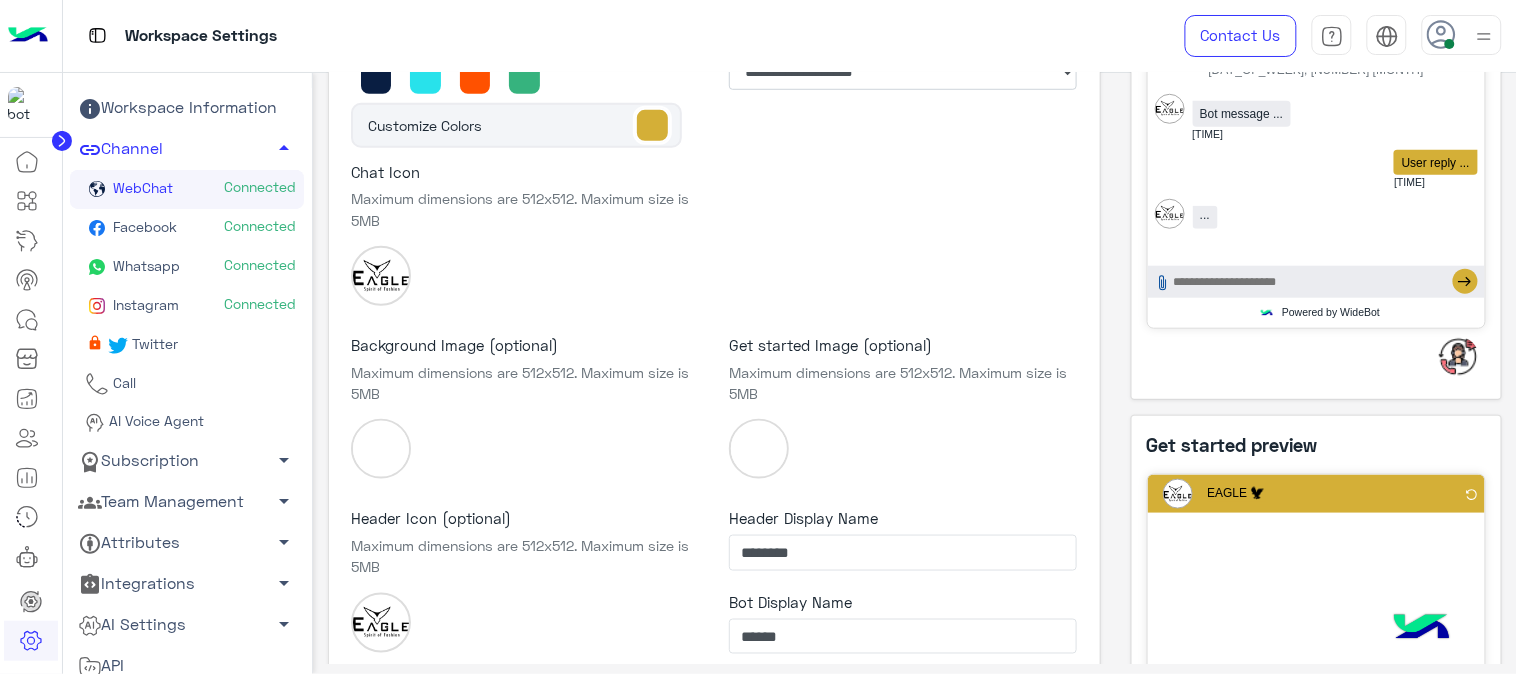 scroll, scrollTop: 425, scrollLeft: 0, axis: vertical 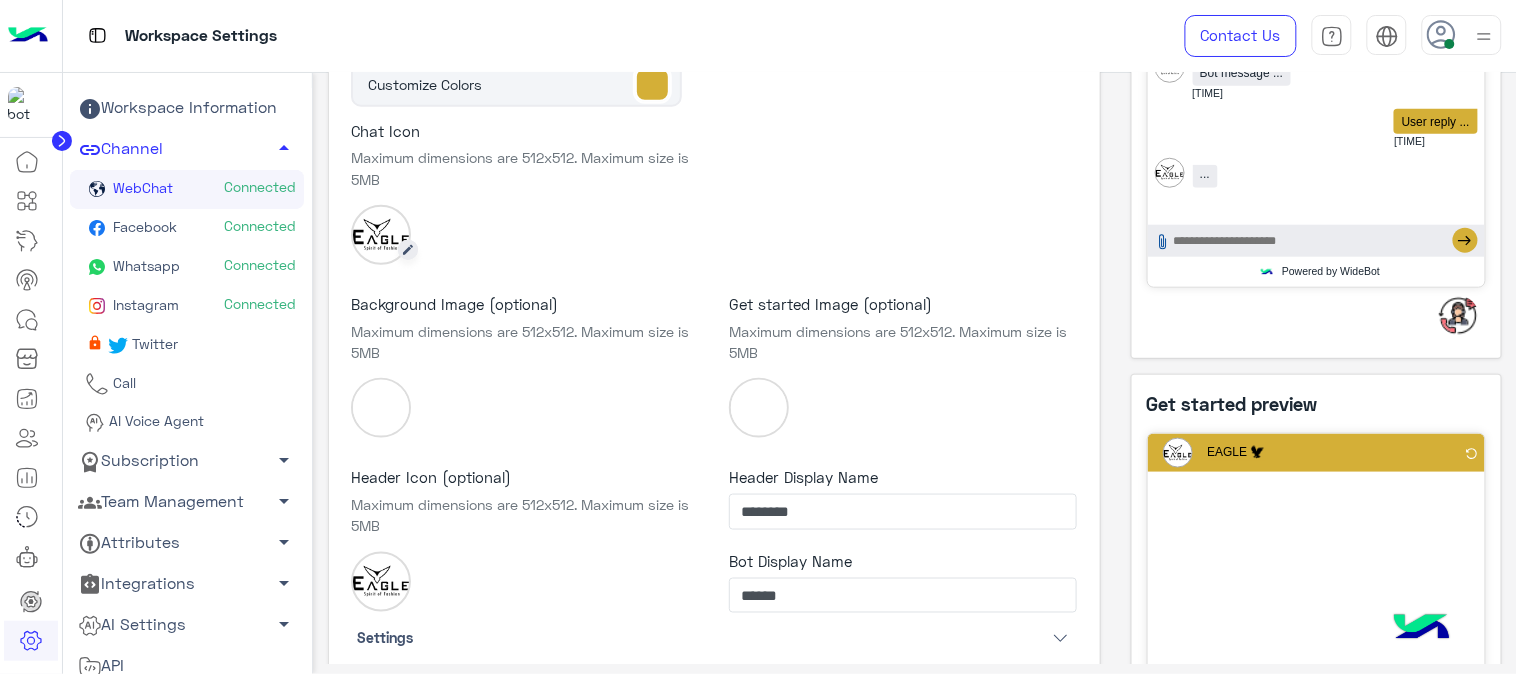 click 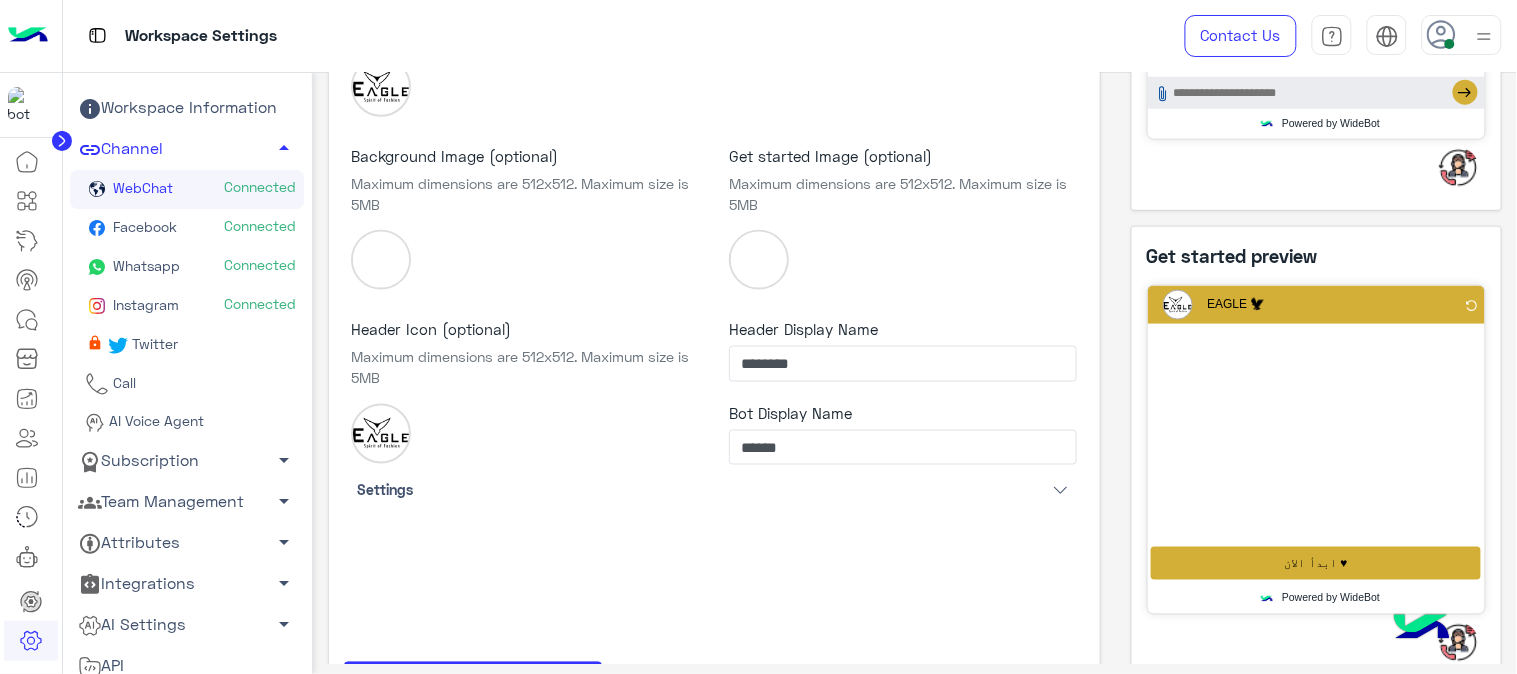 scroll, scrollTop: 592, scrollLeft: 0, axis: vertical 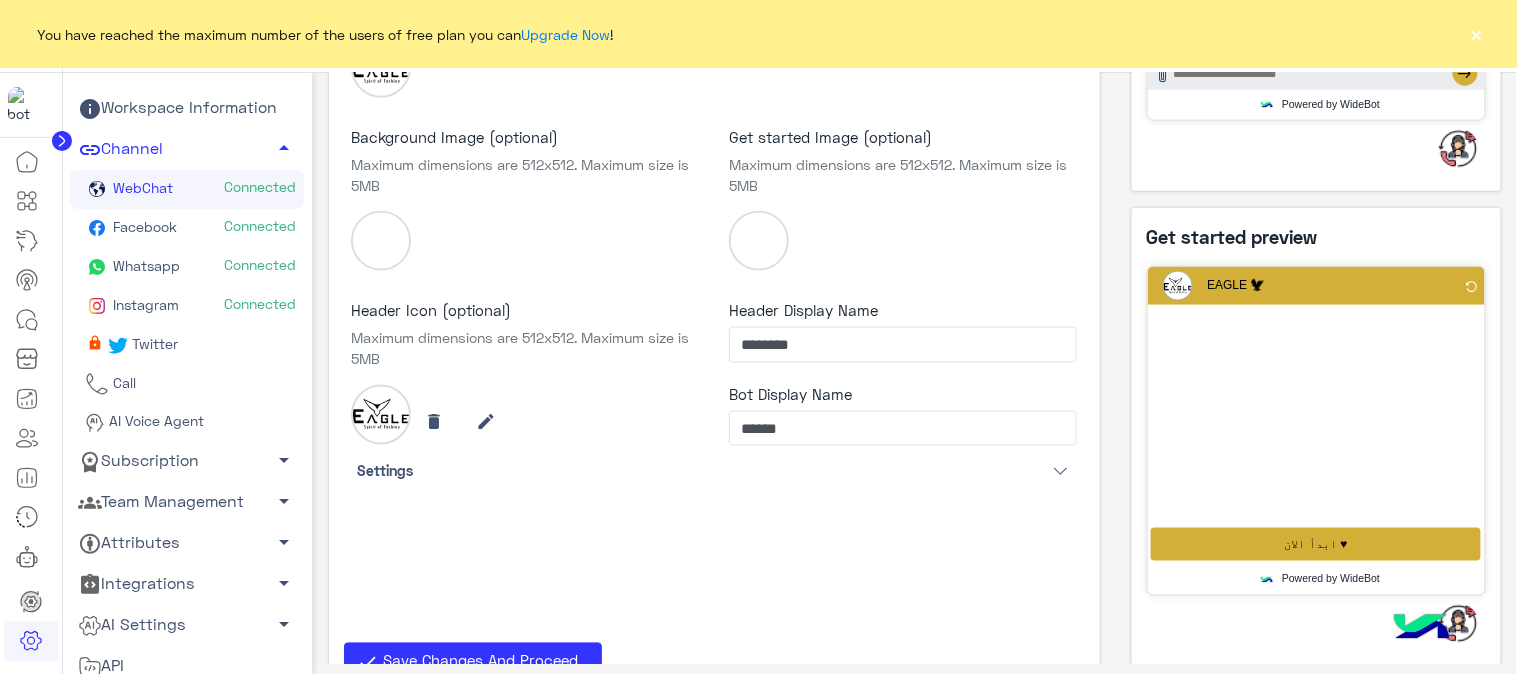 click 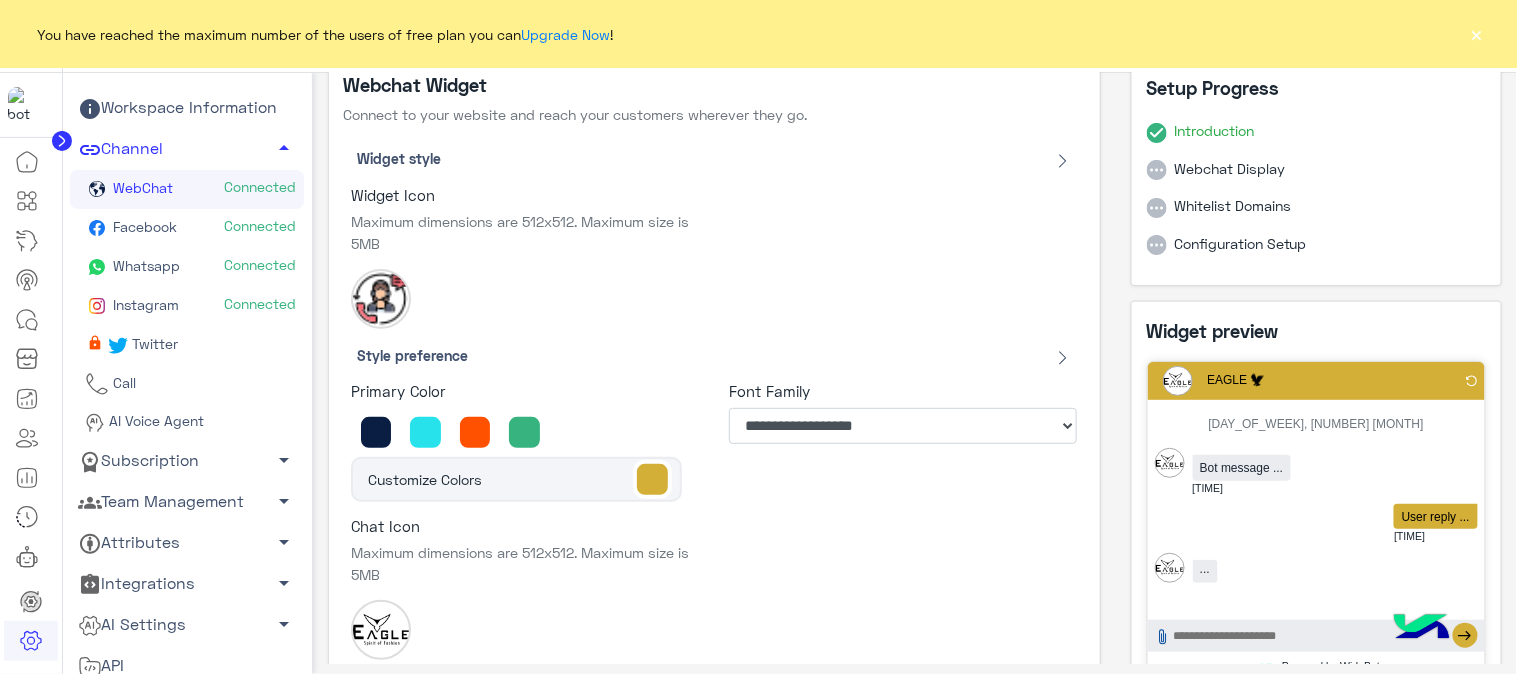 scroll, scrollTop: 0, scrollLeft: 0, axis: both 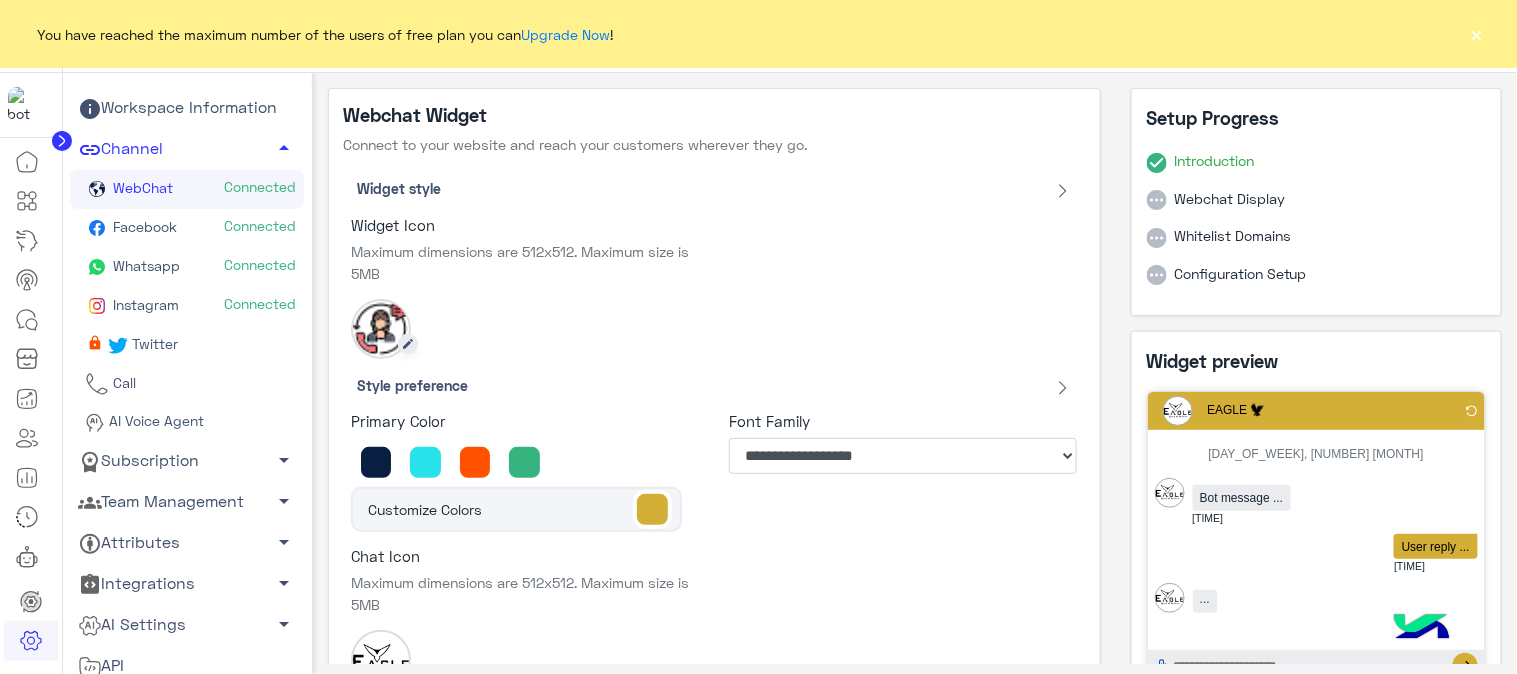 click at bounding box center (381, 329) 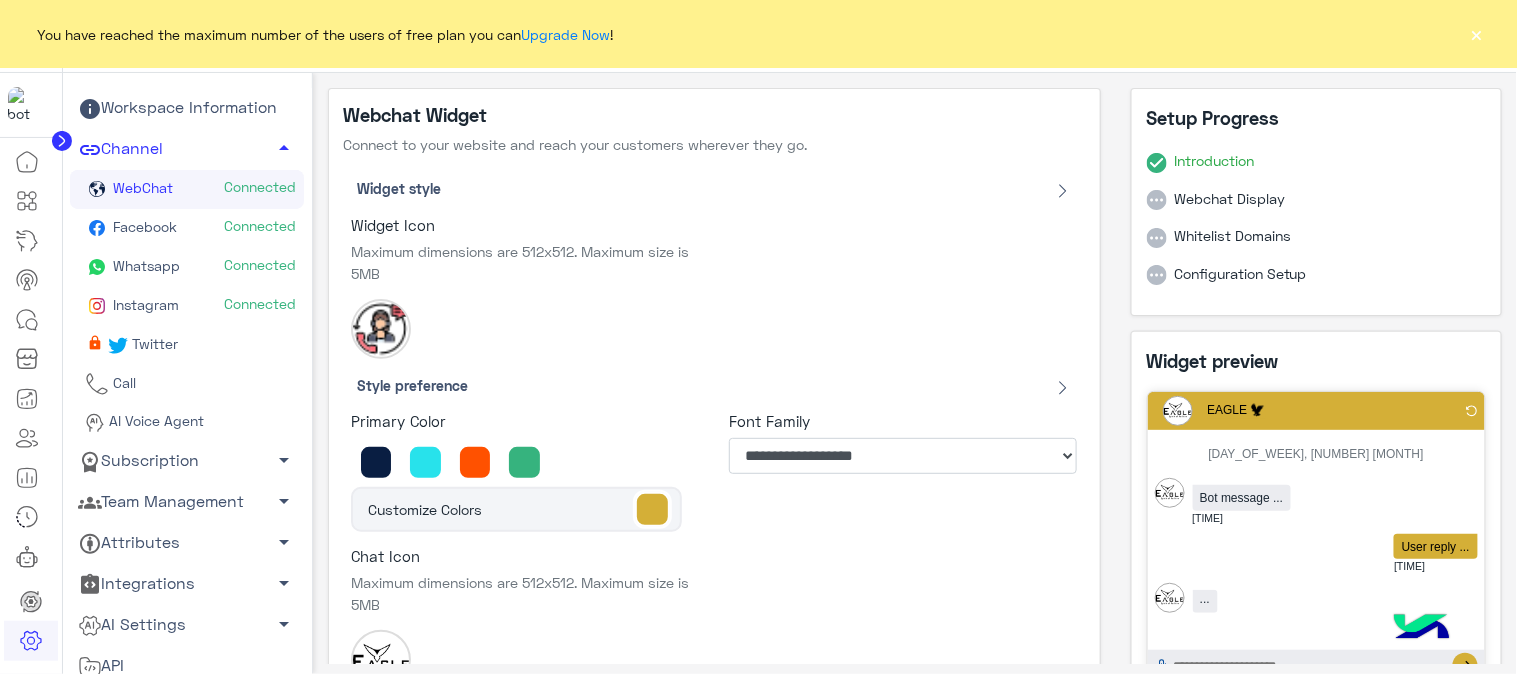 click on "×" 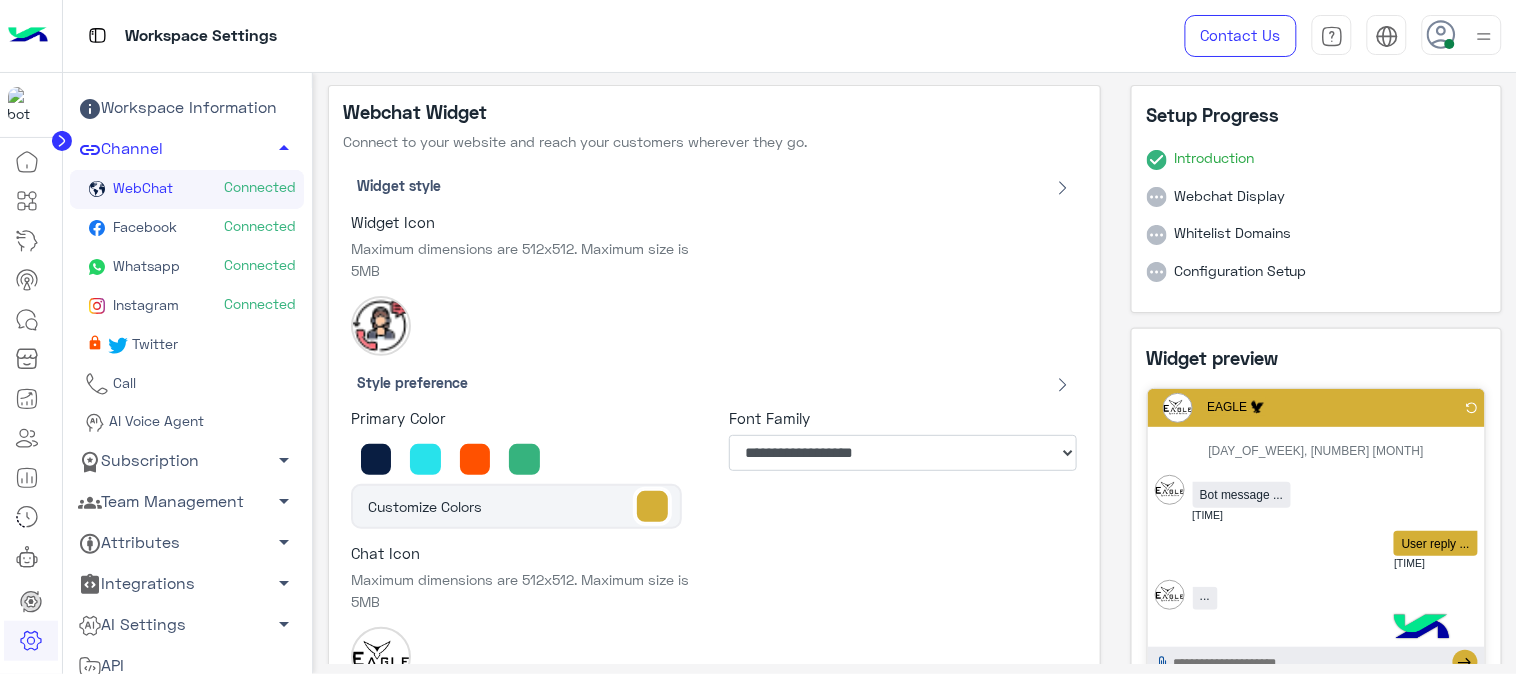 scroll, scrollTop: 0, scrollLeft: 0, axis: both 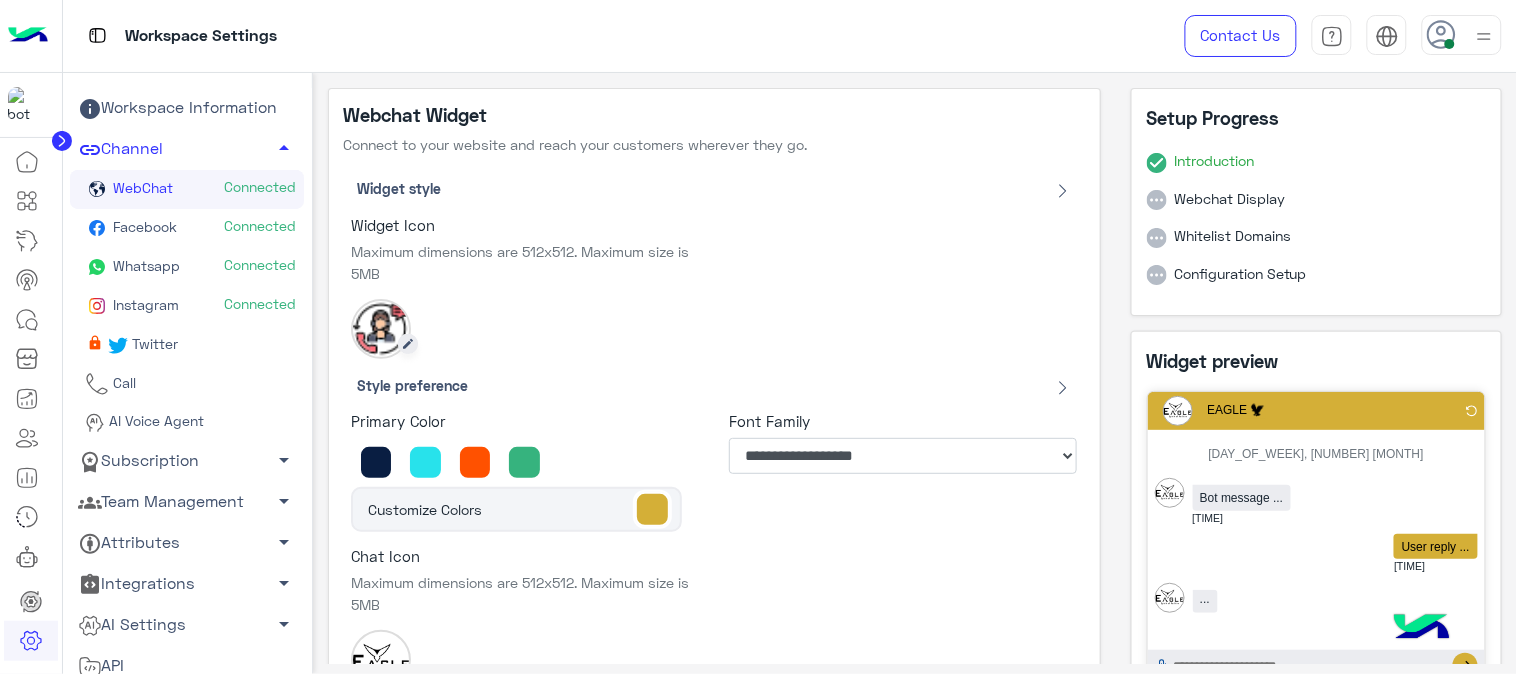 click 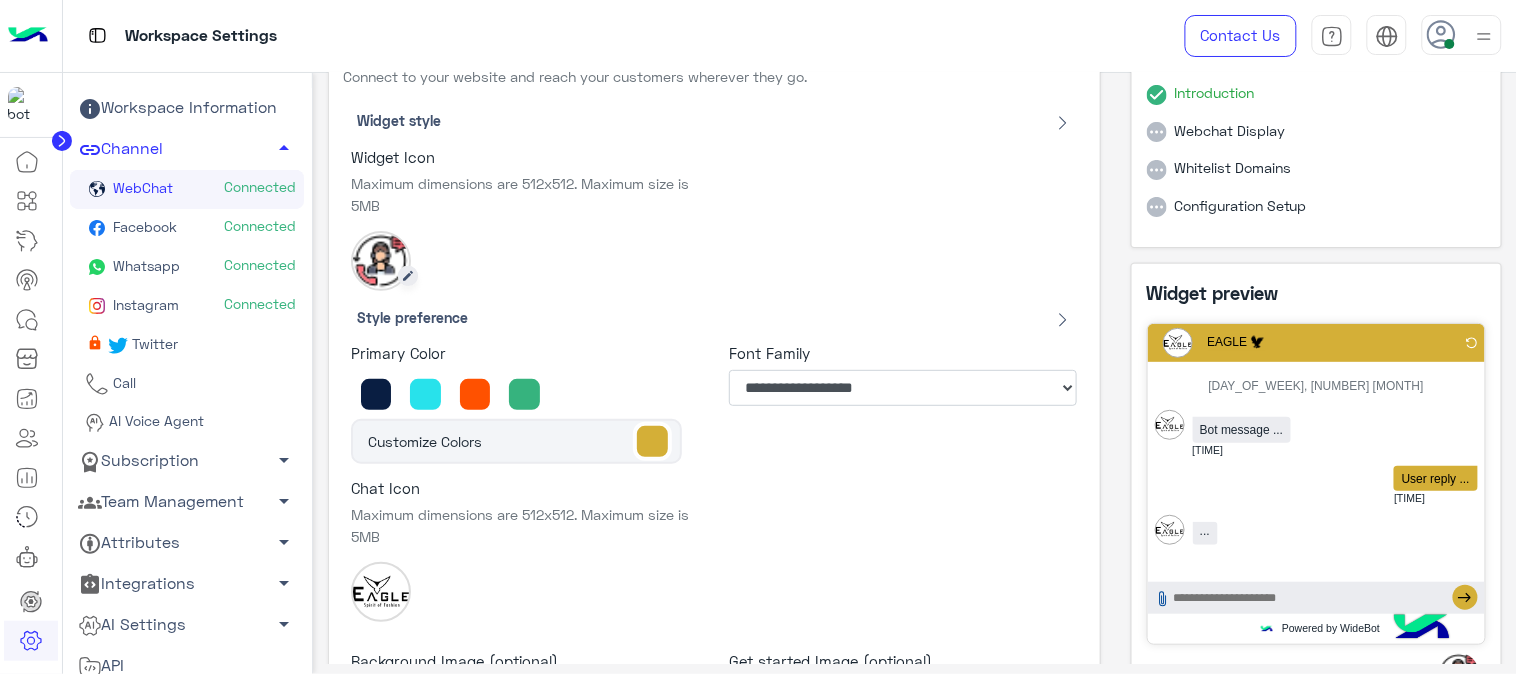 scroll, scrollTop: 74, scrollLeft: 0, axis: vertical 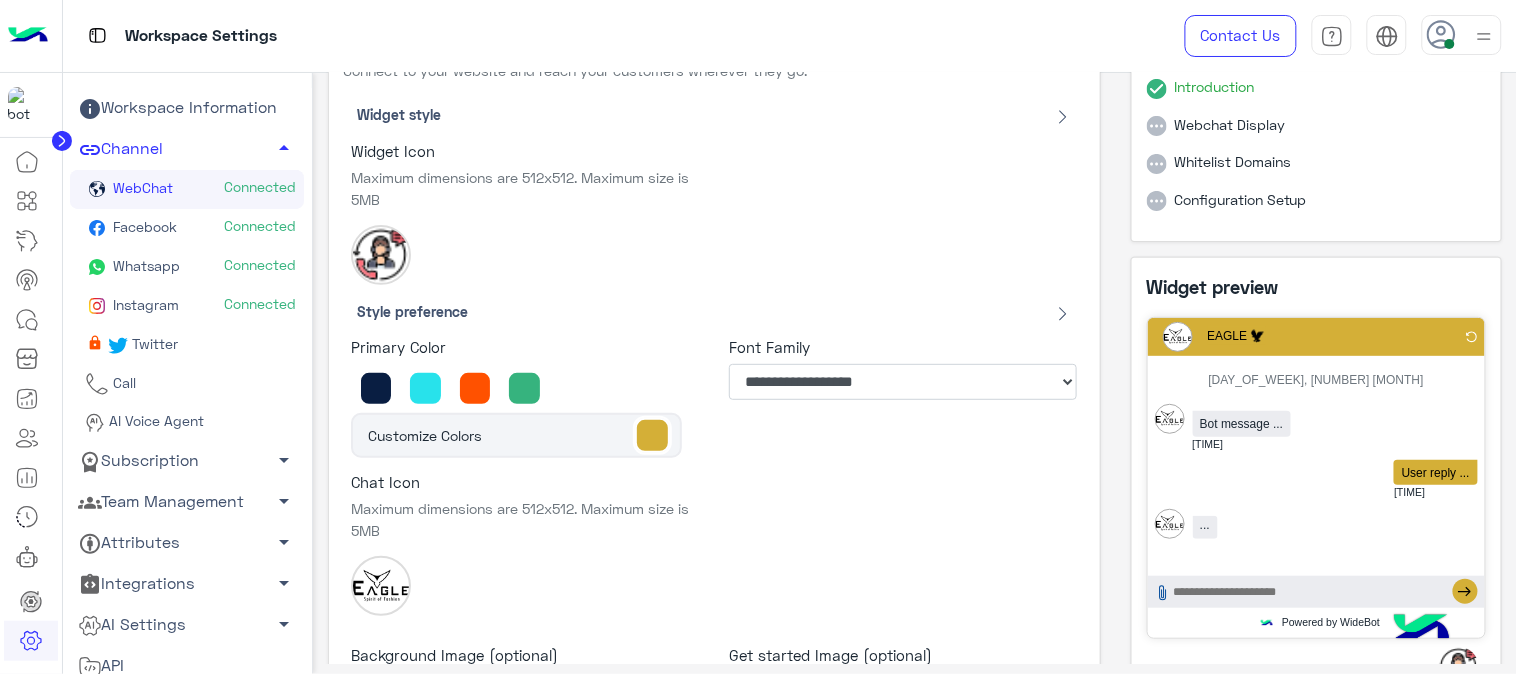 click 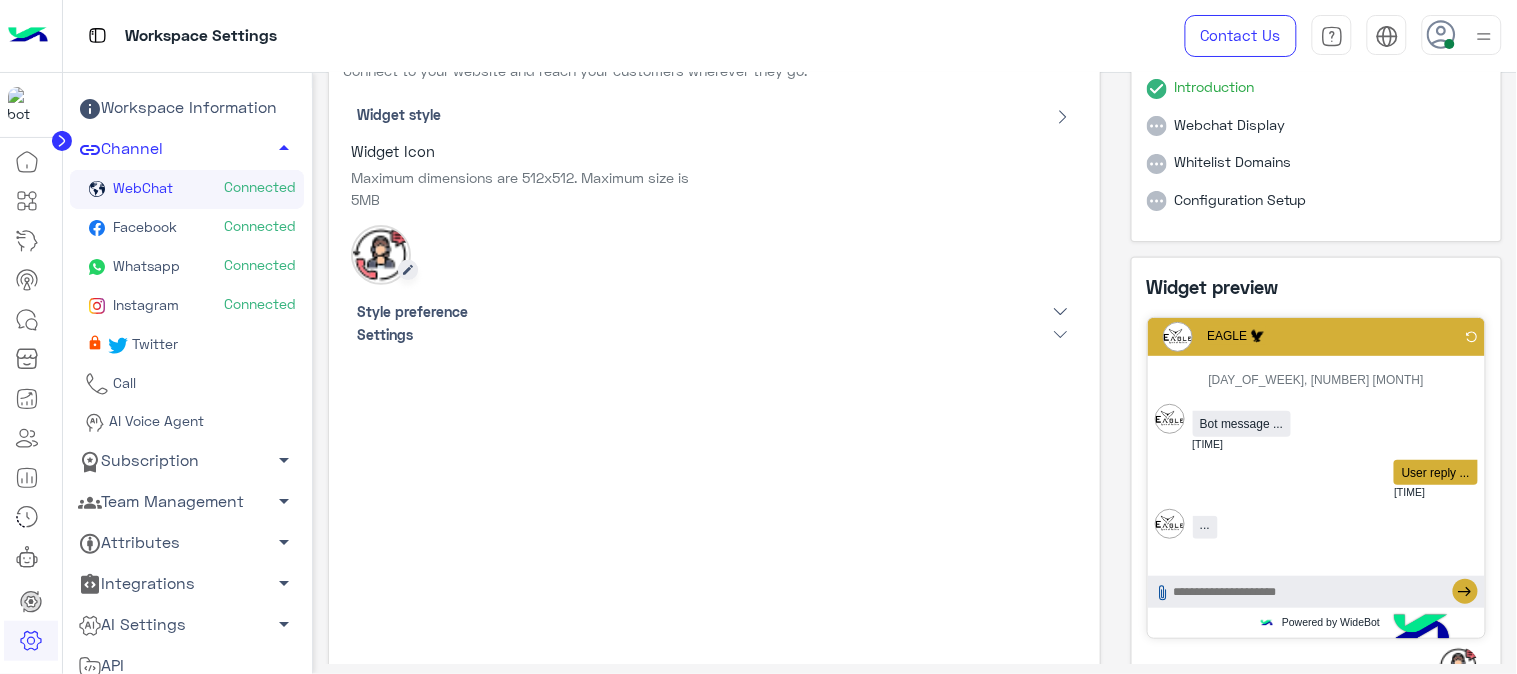 click 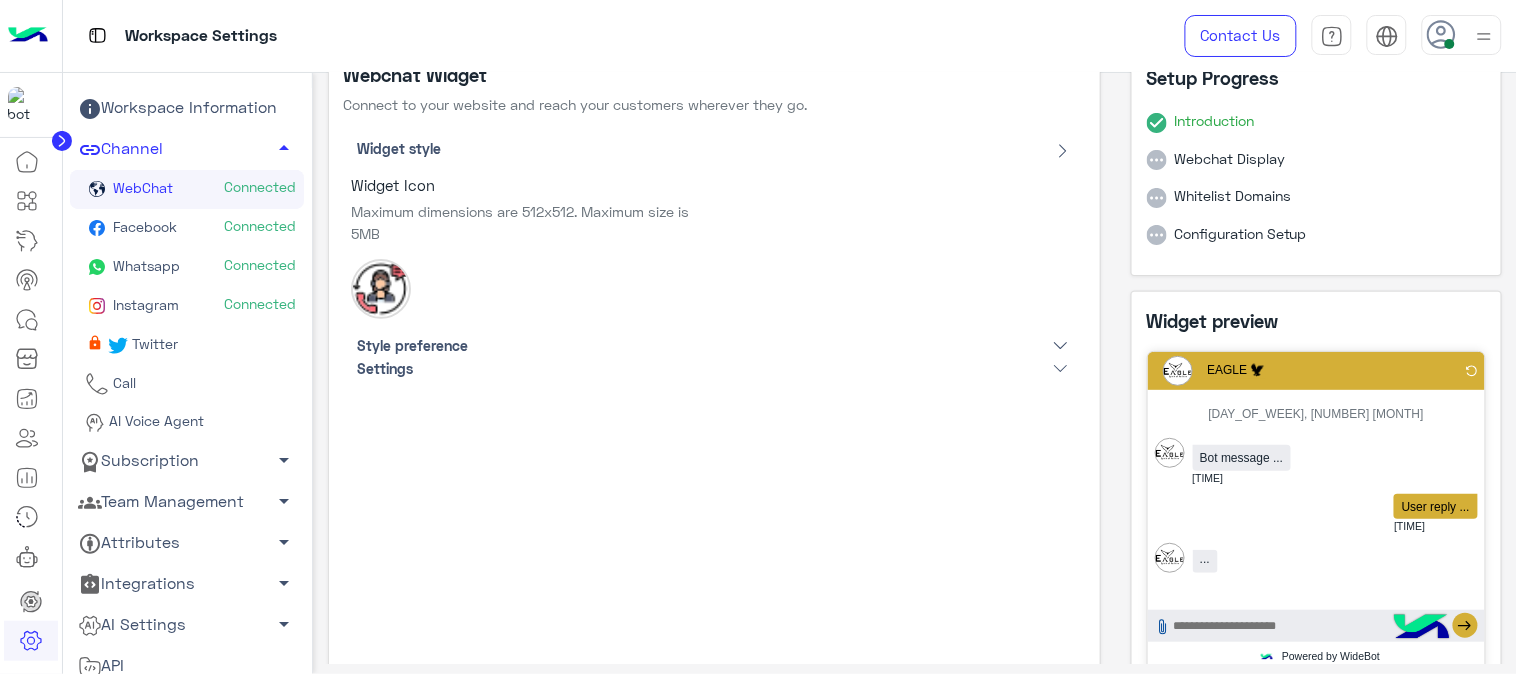 scroll, scrollTop: 0, scrollLeft: 0, axis: both 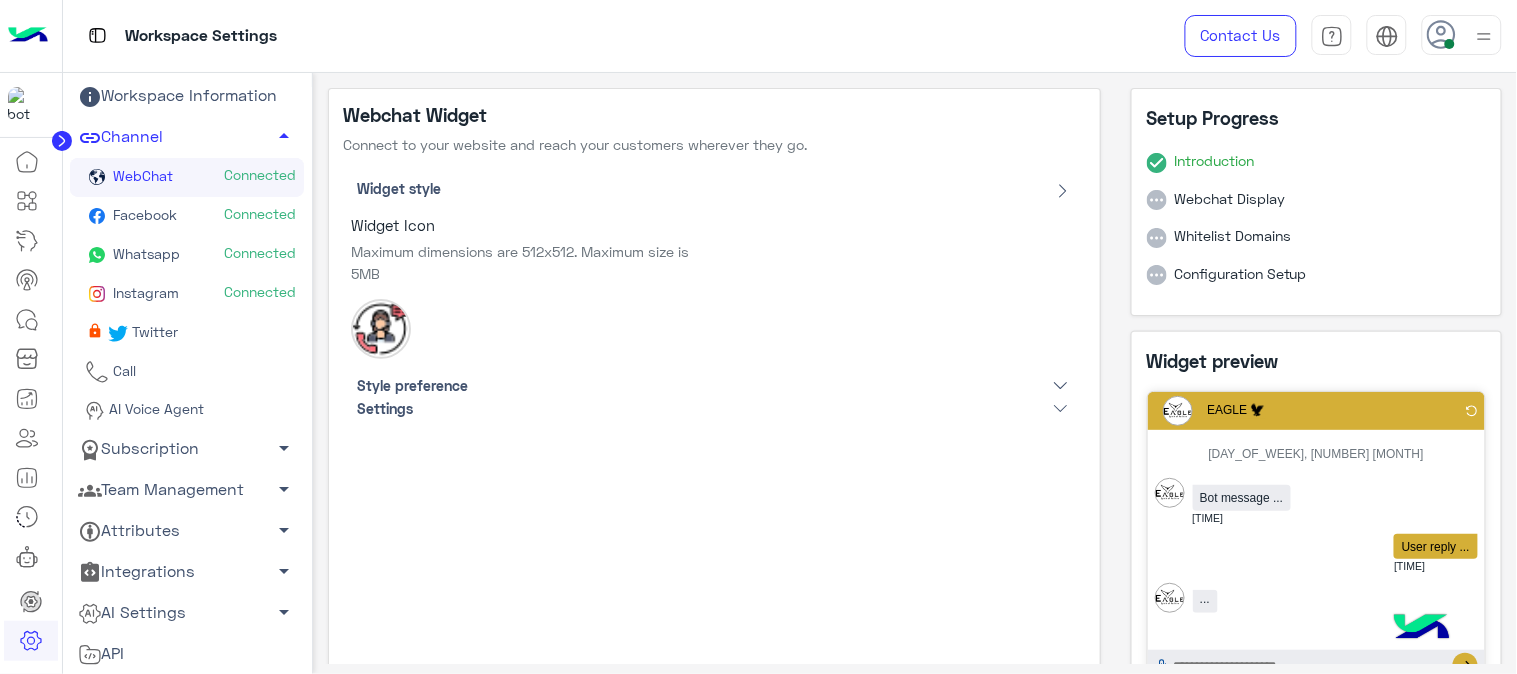 click on "arrow_drop_down" 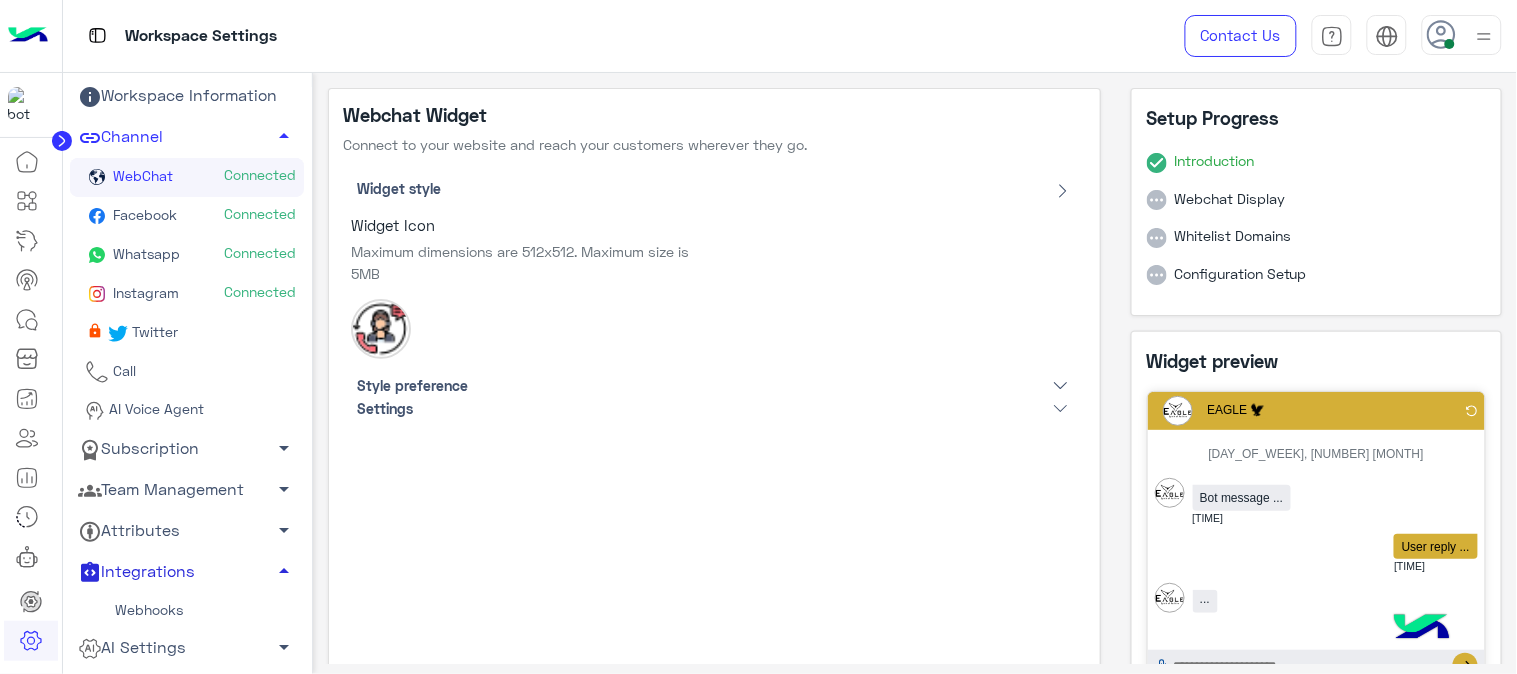 scroll, scrollTop: 46, scrollLeft: 0, axis: vertical 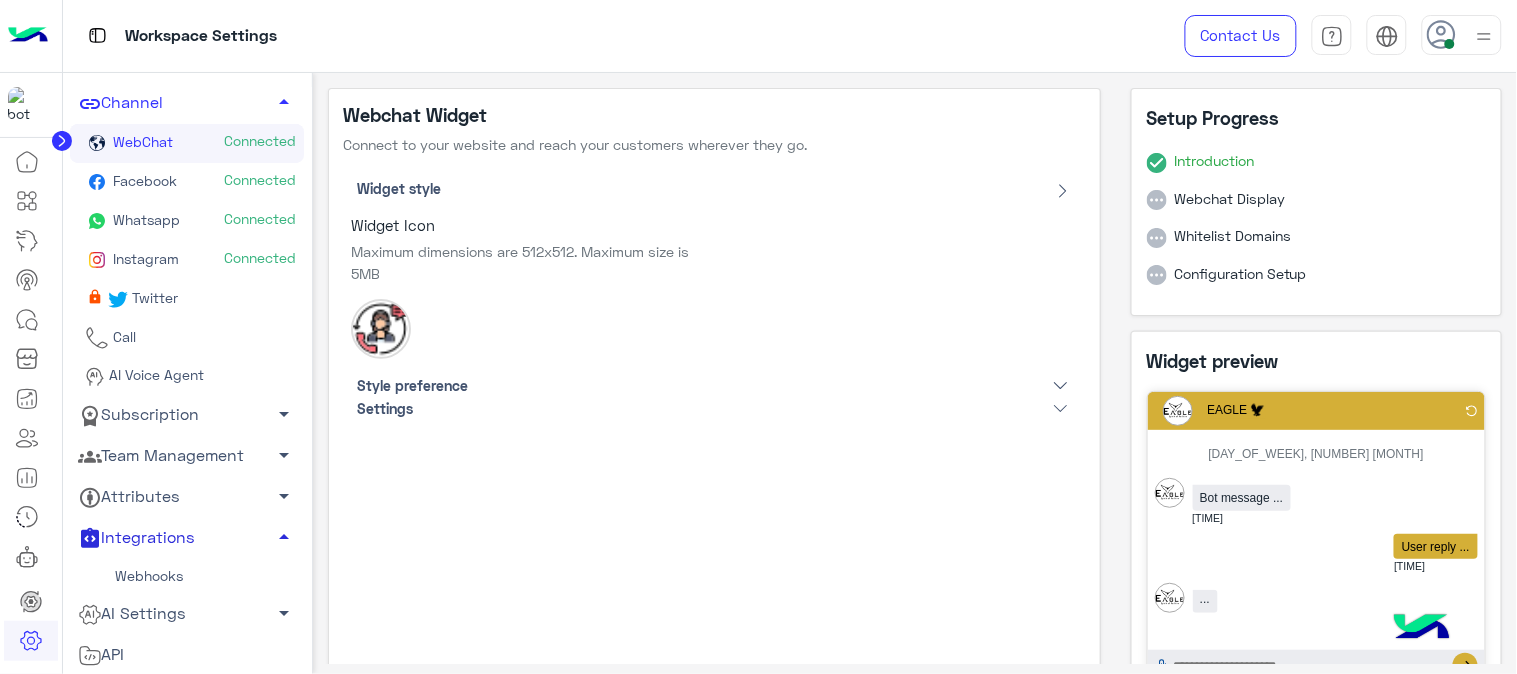 click on "Webhooks" 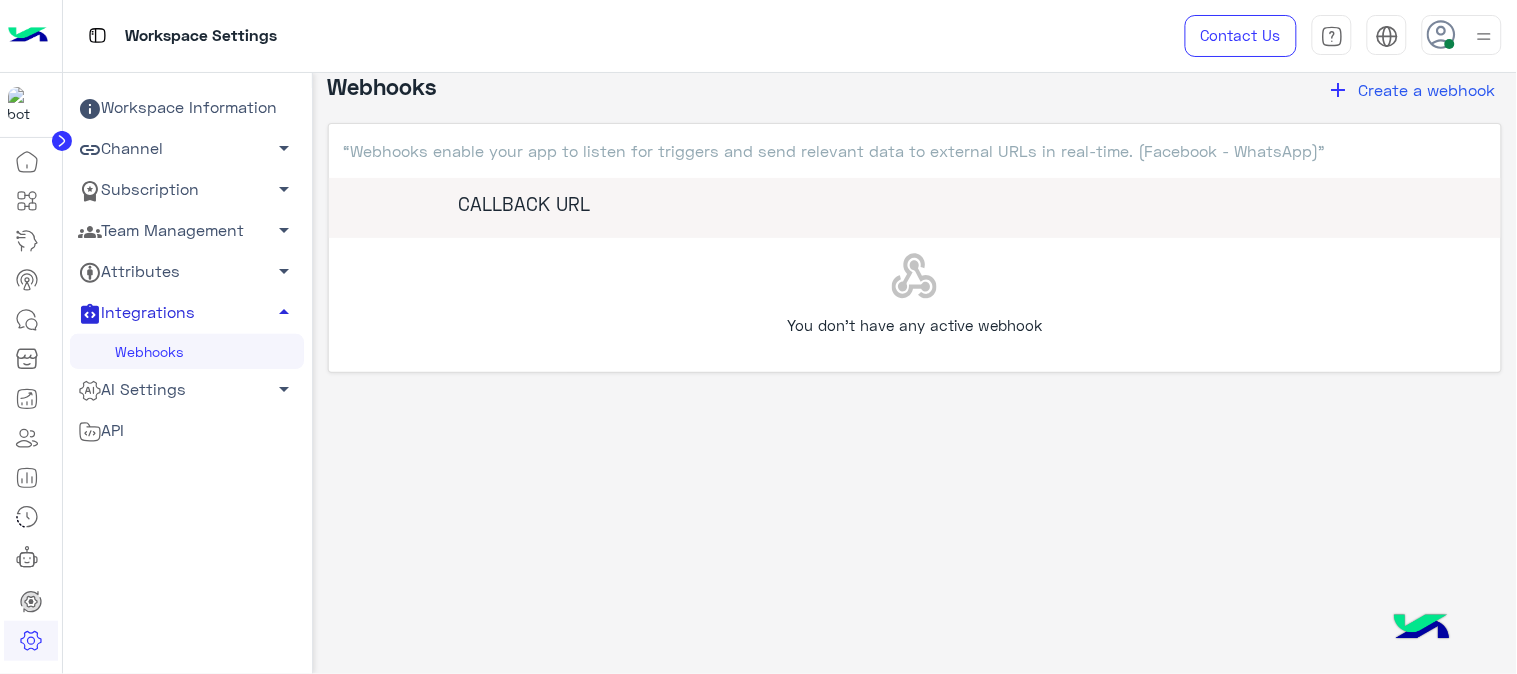 scroll, scrollTop: 0, scrollLeft: 0, axis: both 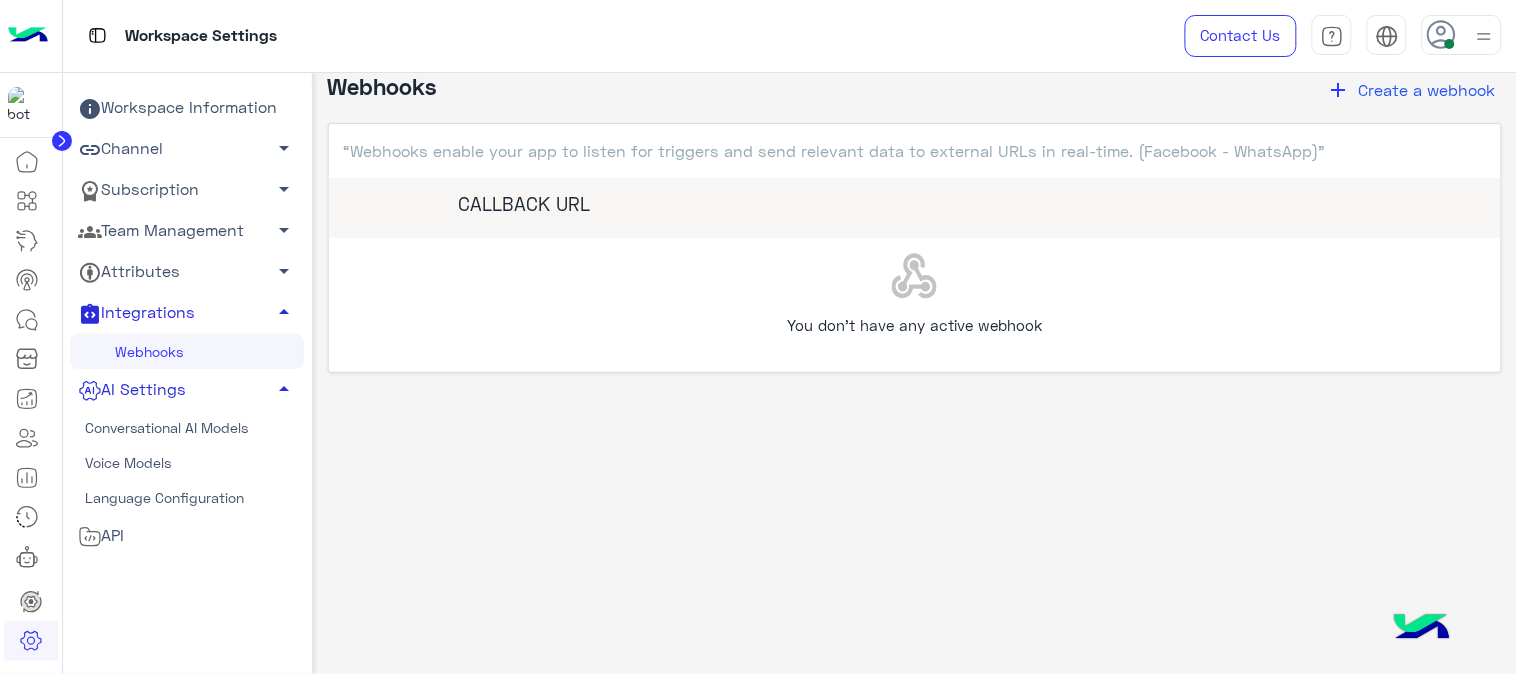 click on "Language Configuration" 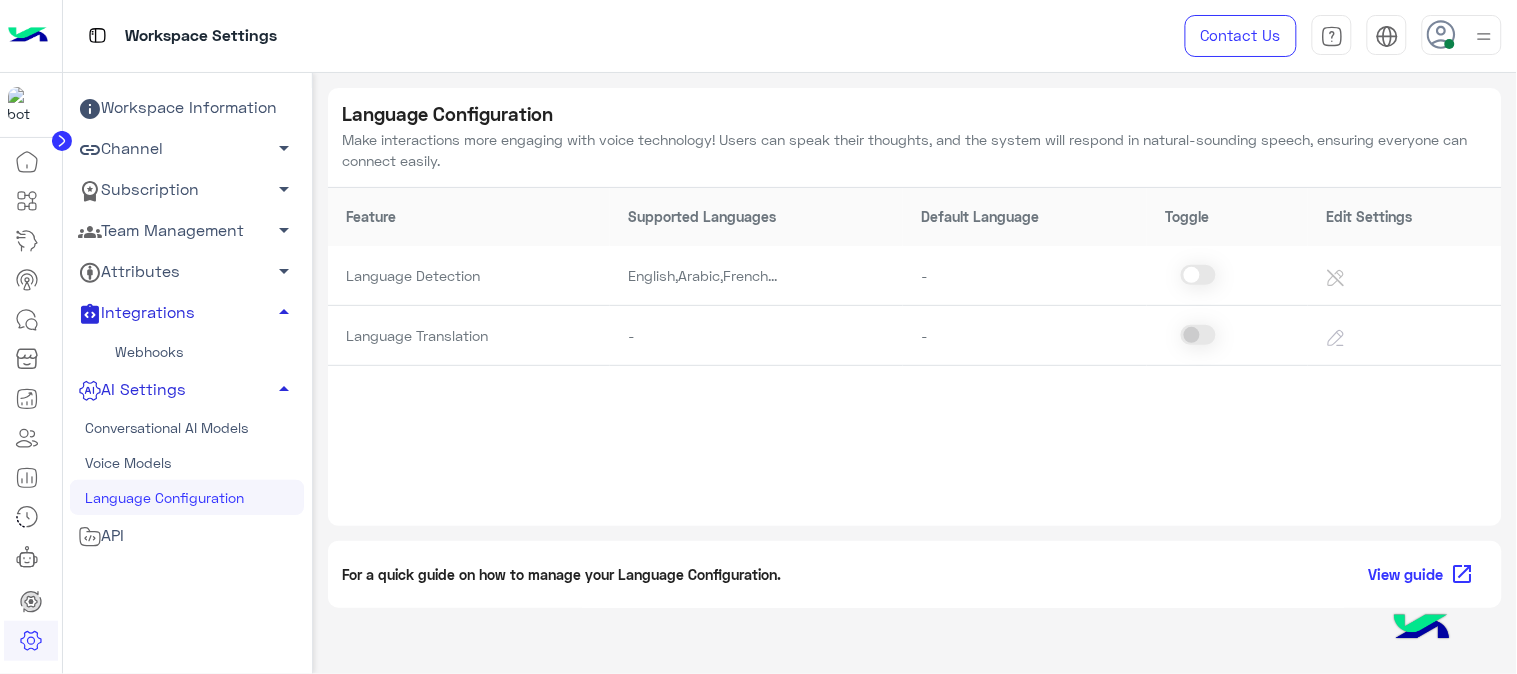 click on "arrow_drop_down" 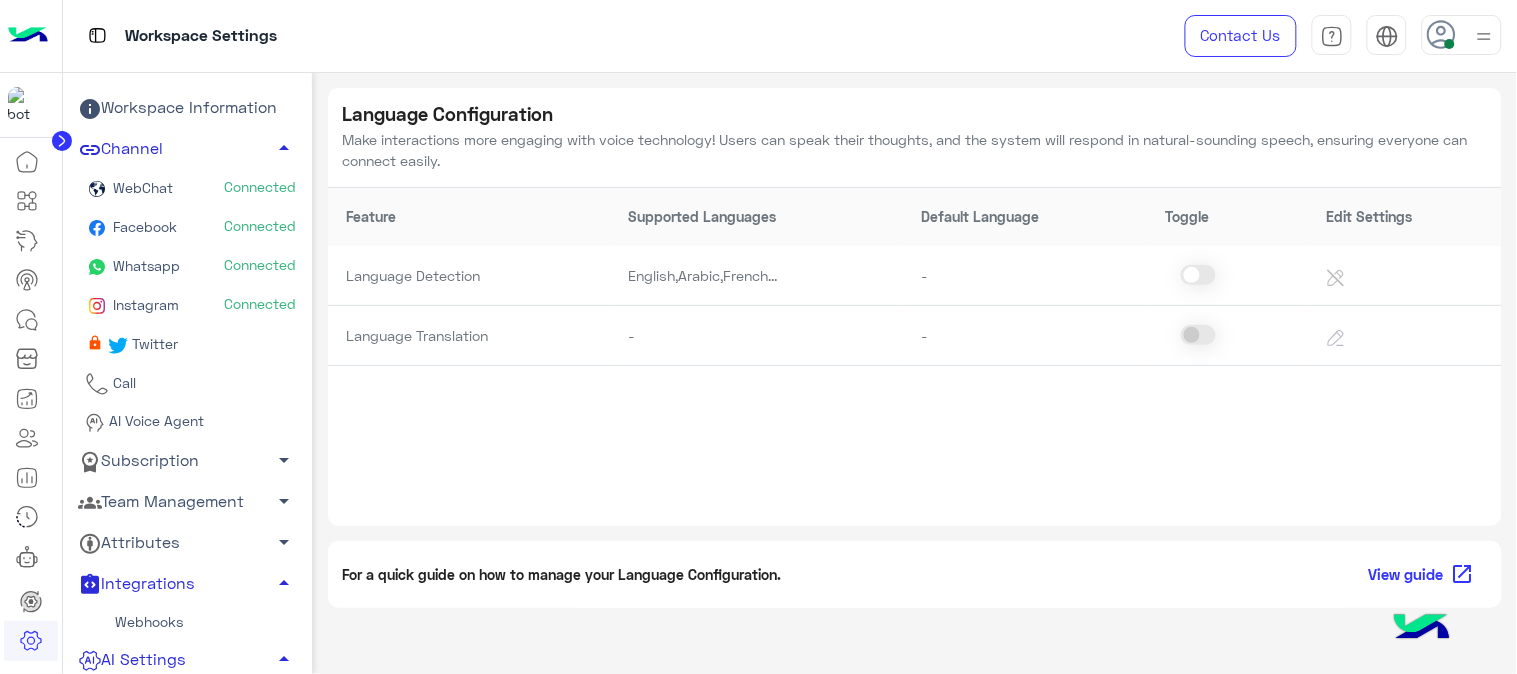 click on "WebChat" 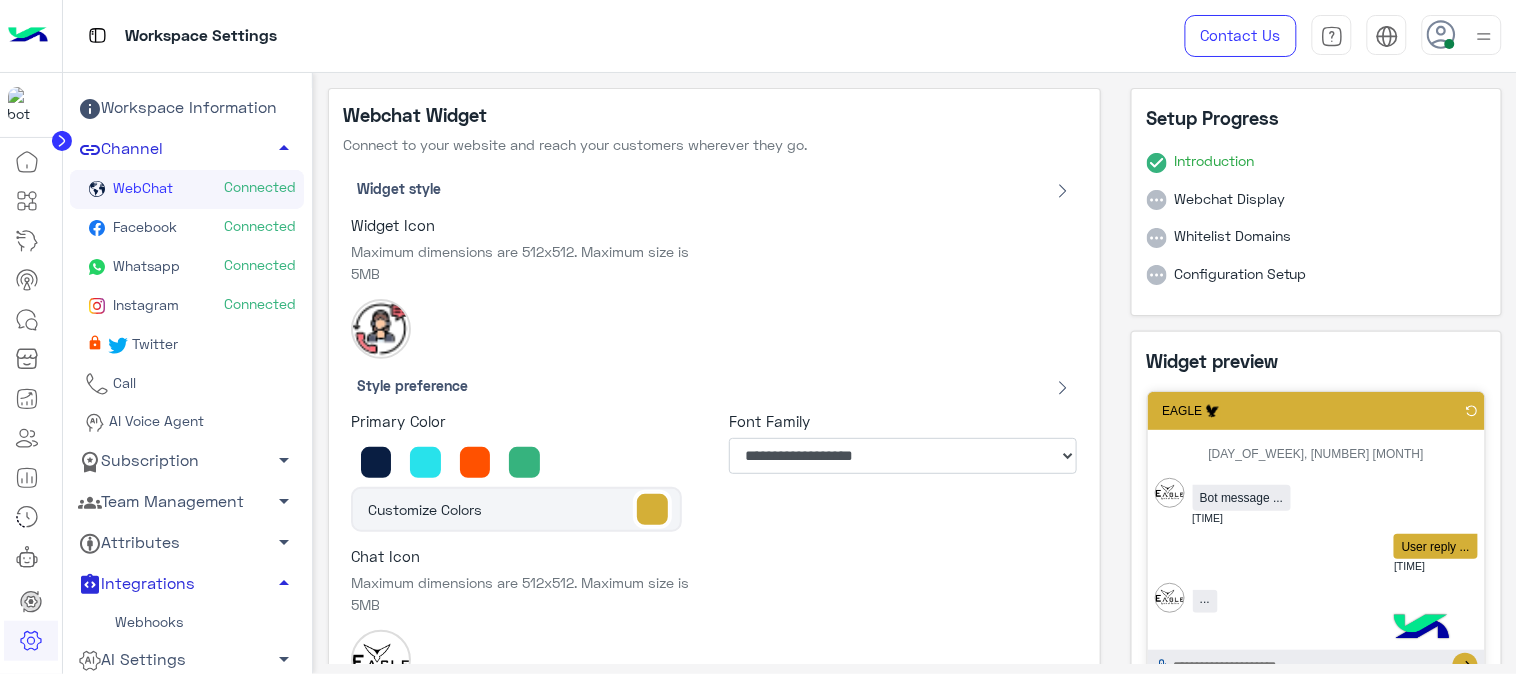 type on "*****" 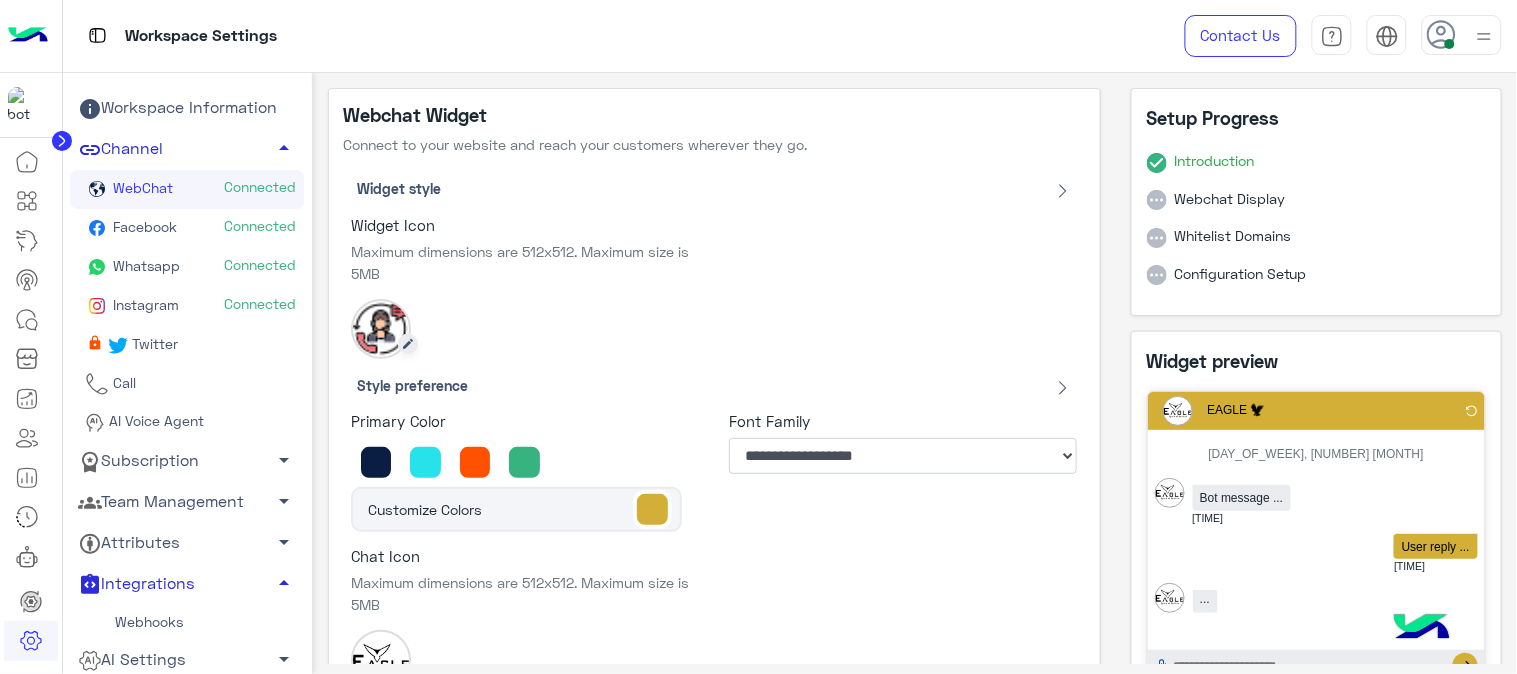 click at bounding box center [381, 329] 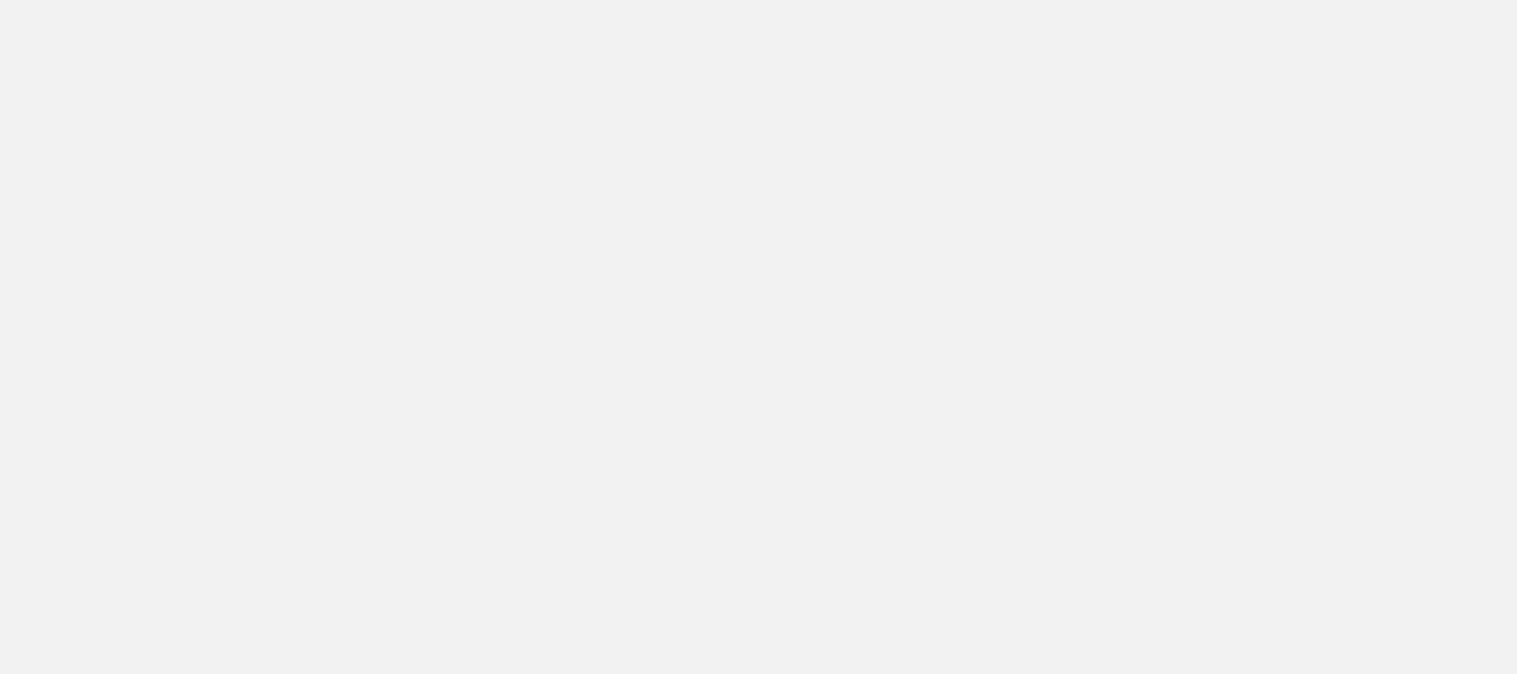 scroll, scrollTop: 0, scrollLeft: 0, axis: both 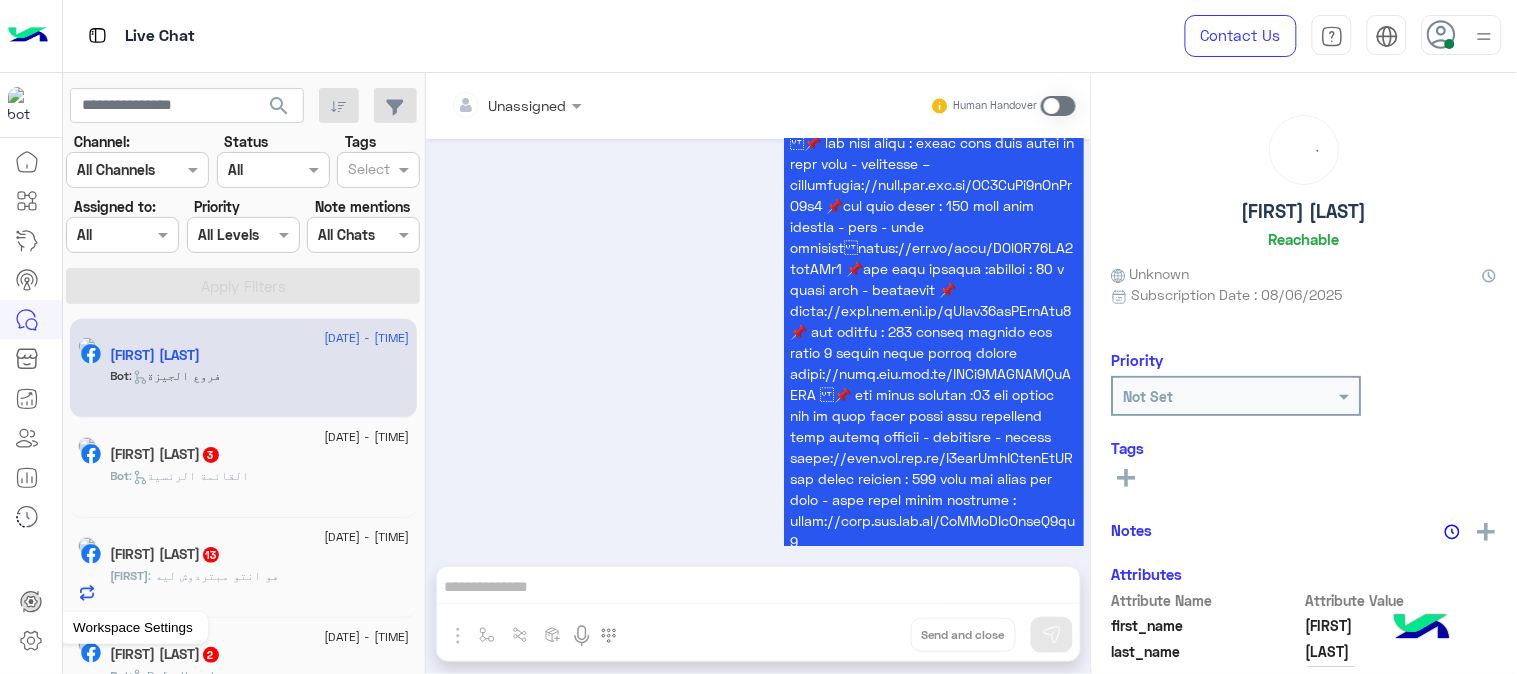 click 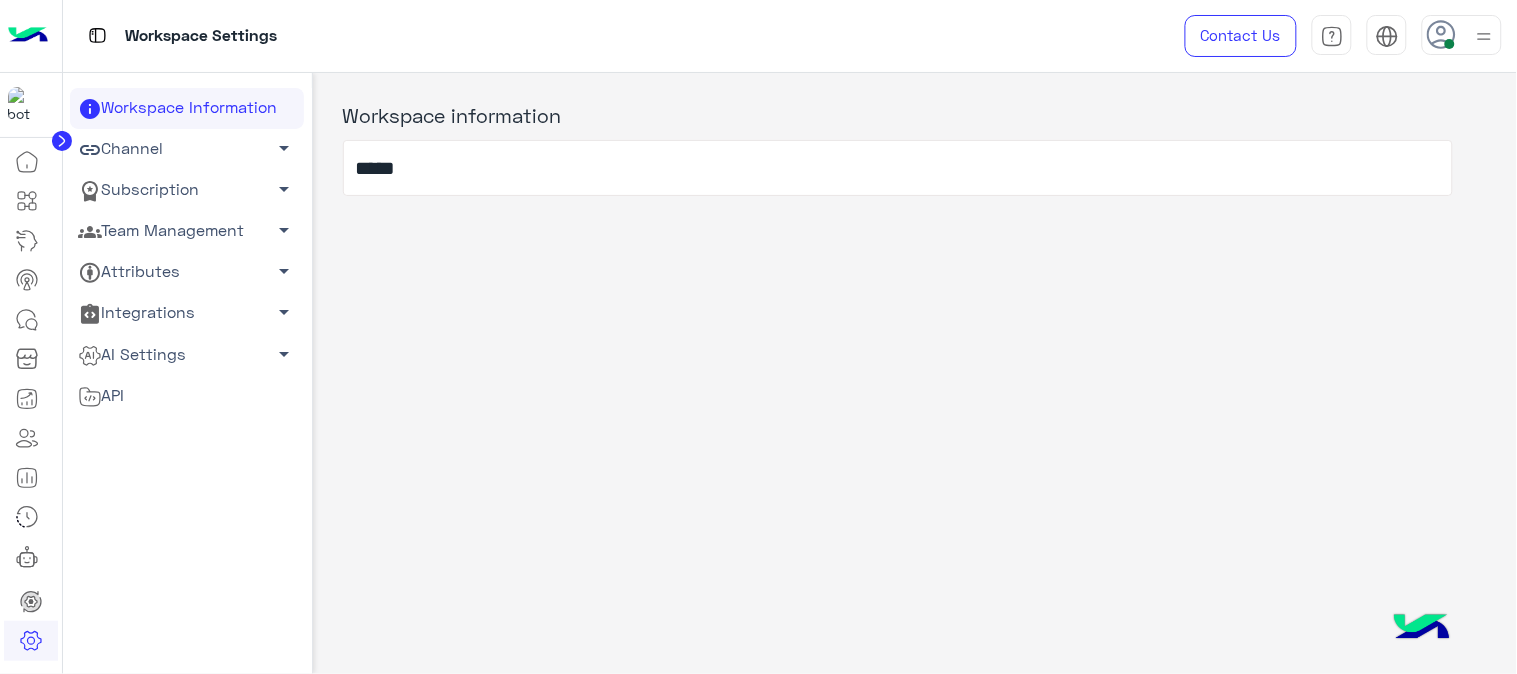 click on "arrow_drop_down" 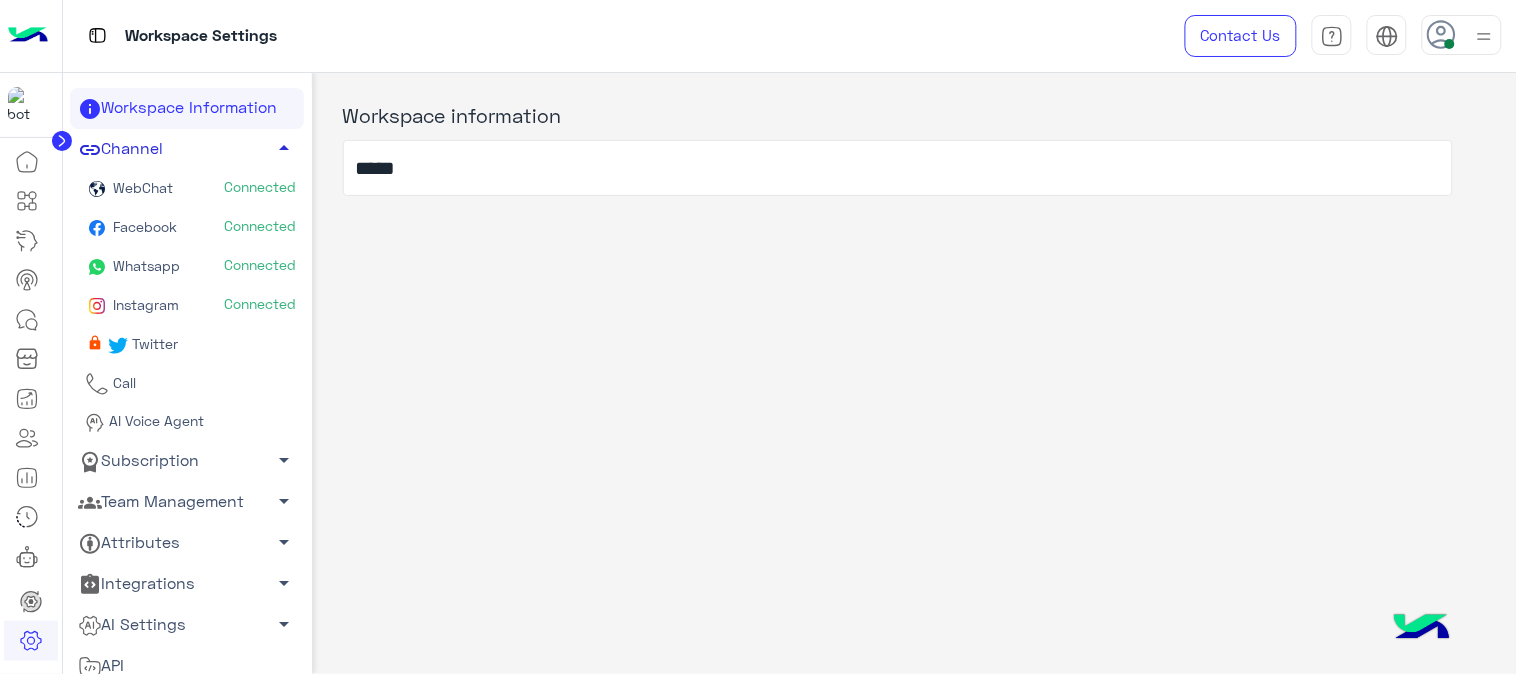 click on "WebChat  Connected" 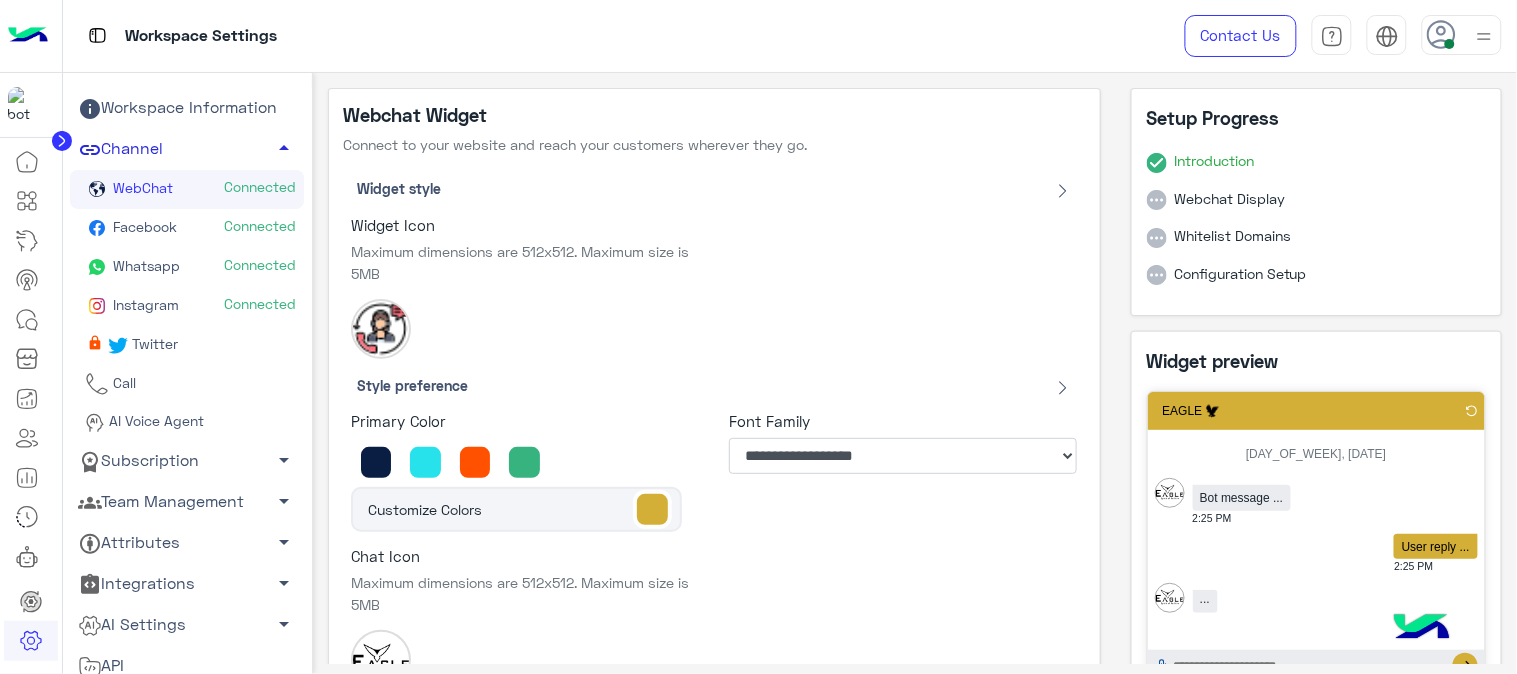 type on "*****" 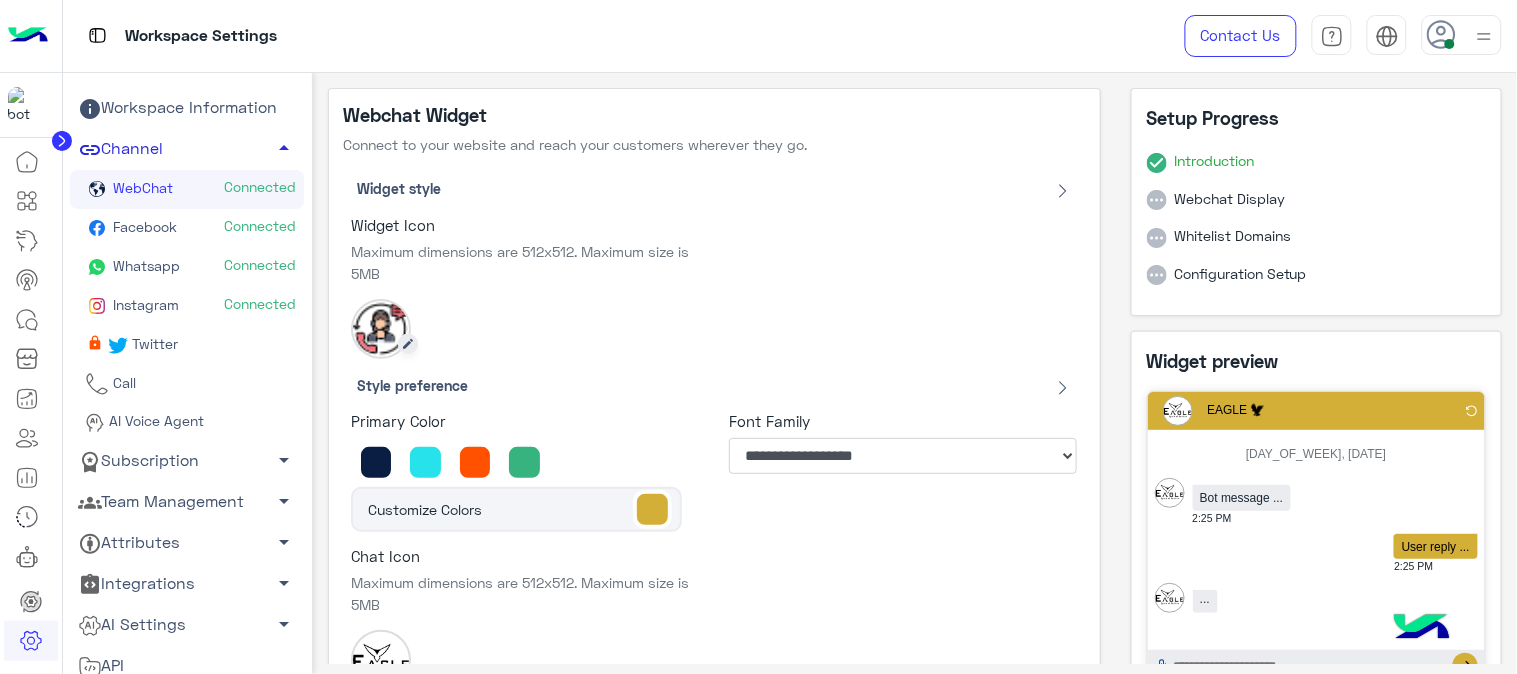 click 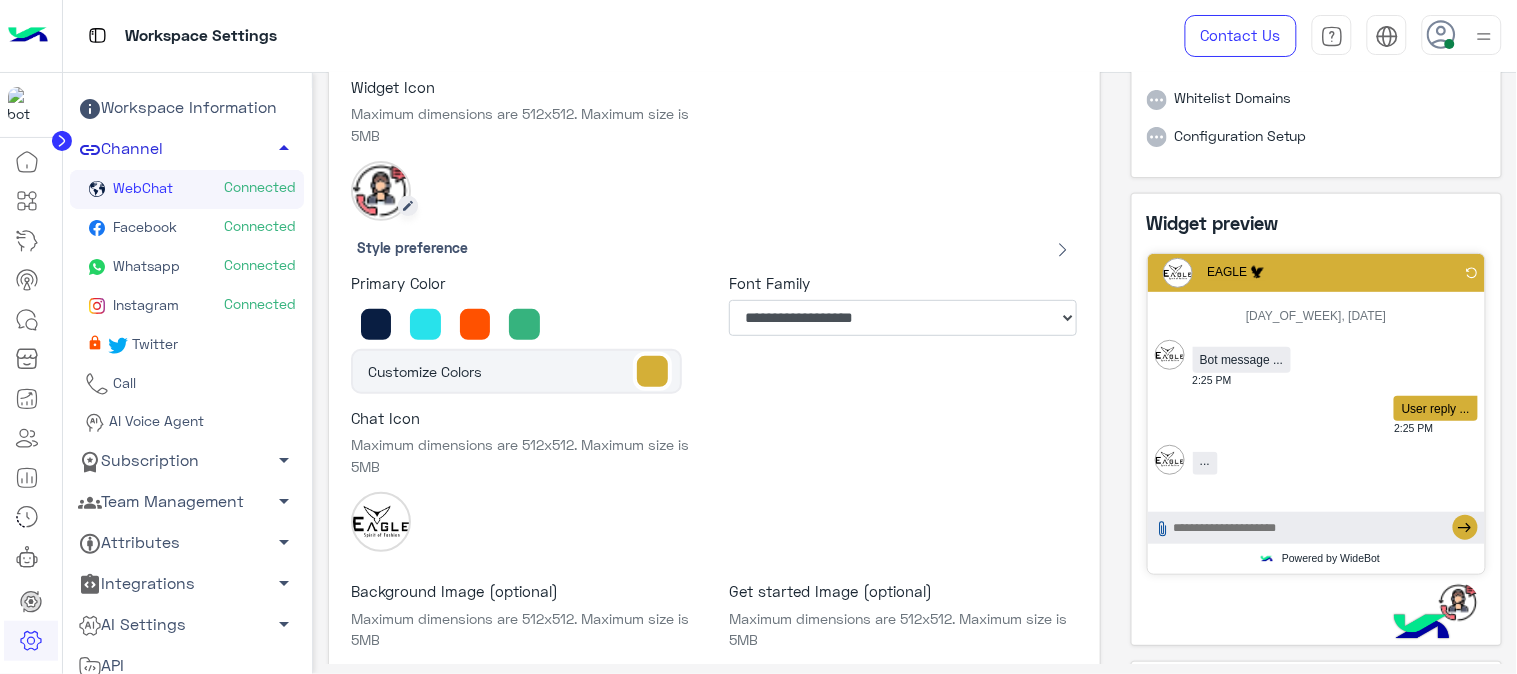 scroll, scrollTop: 147, scrollLeft: 0, axis: vertical 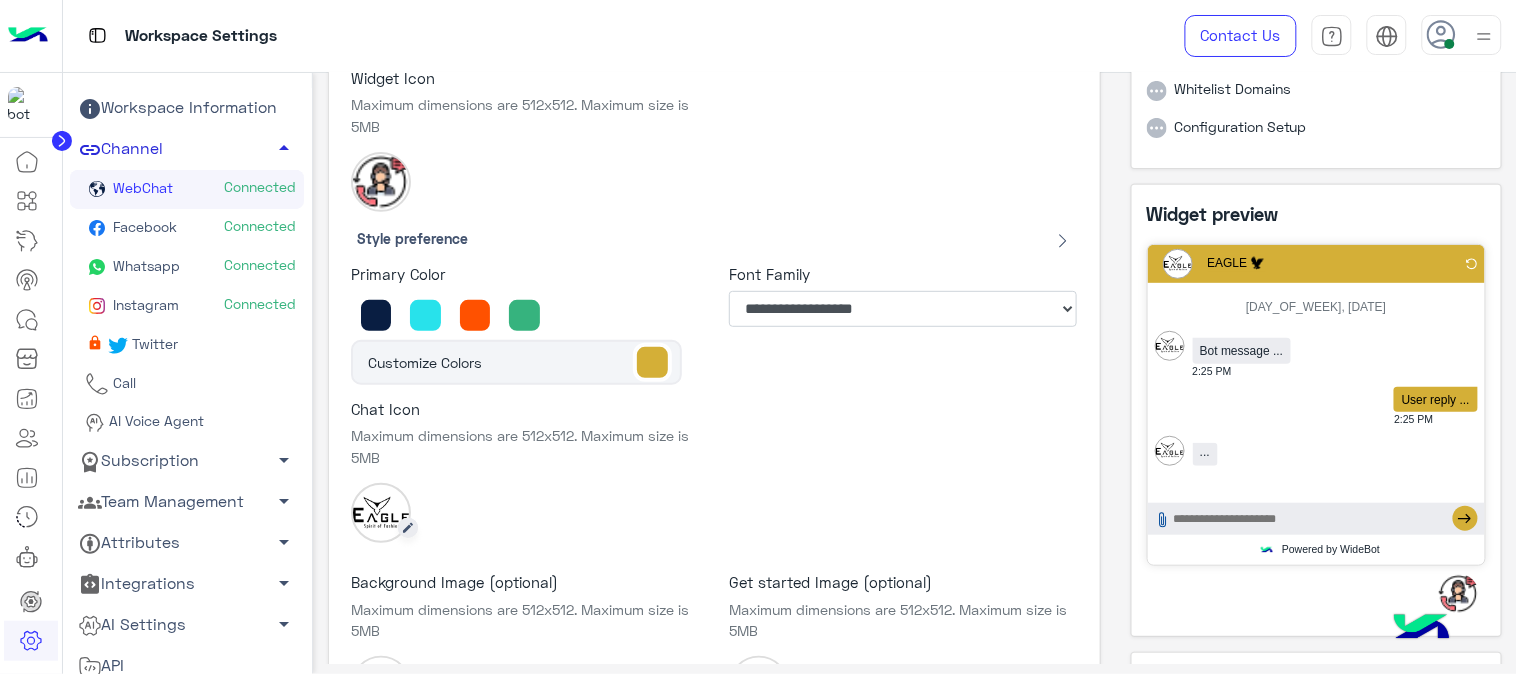 click 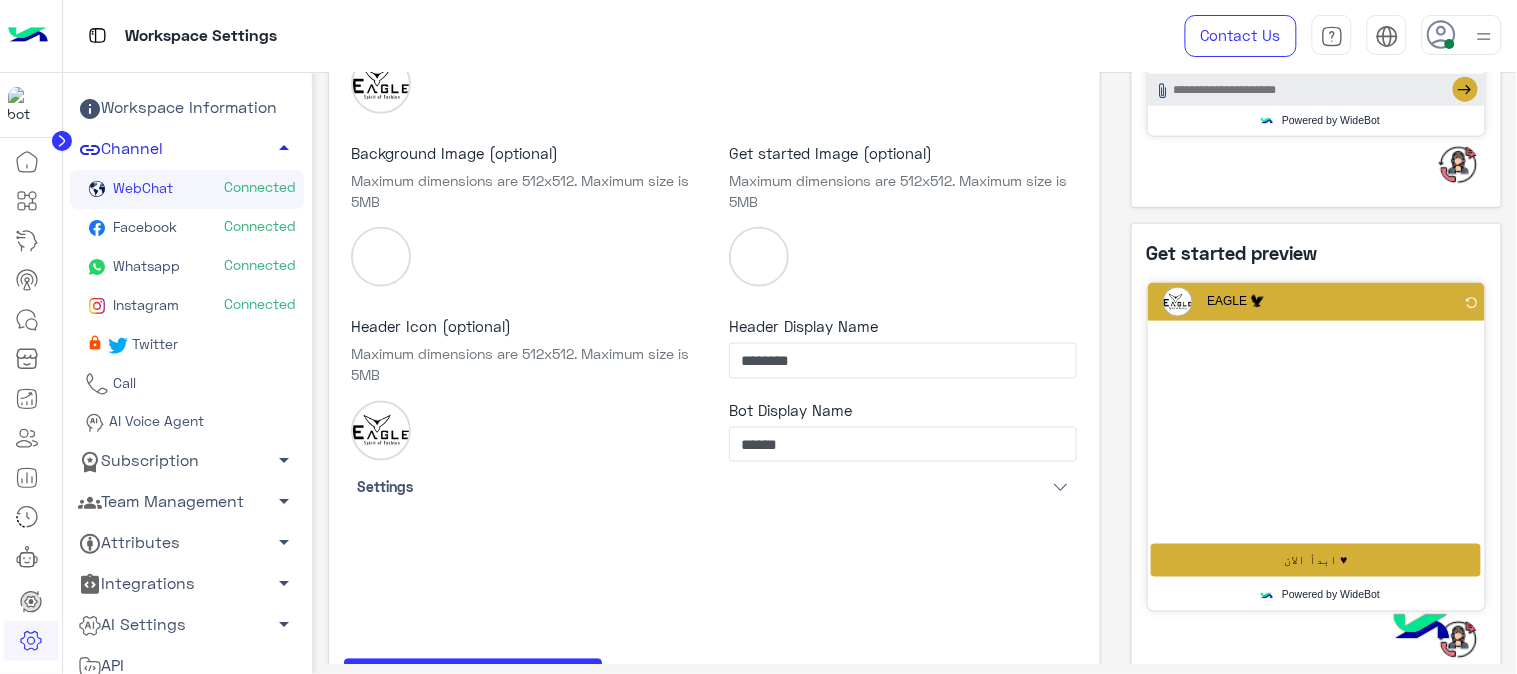 scroll, scrollTop: 611, scrollLeft: 0, axis: vertical 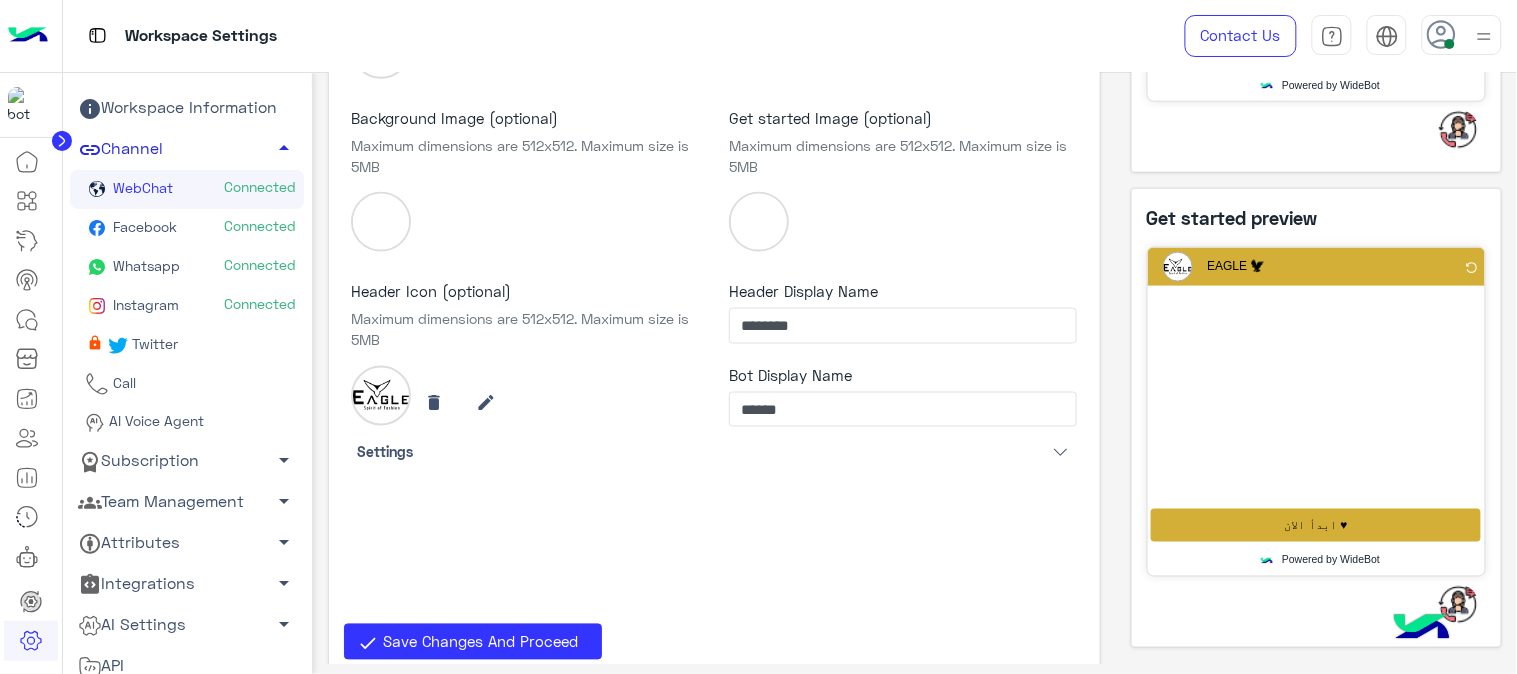 click 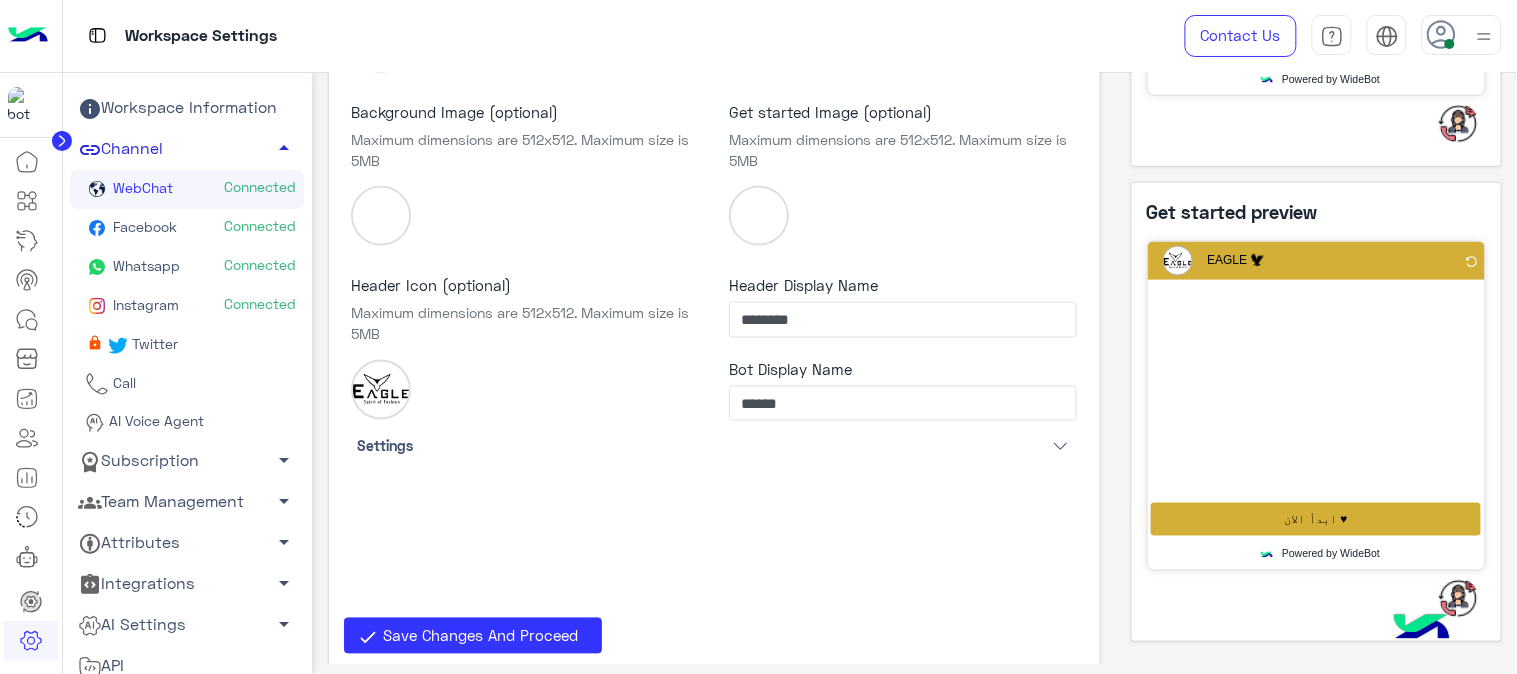 scroll, scrollTop: 622, scrollLeft: 0, axis: vertical 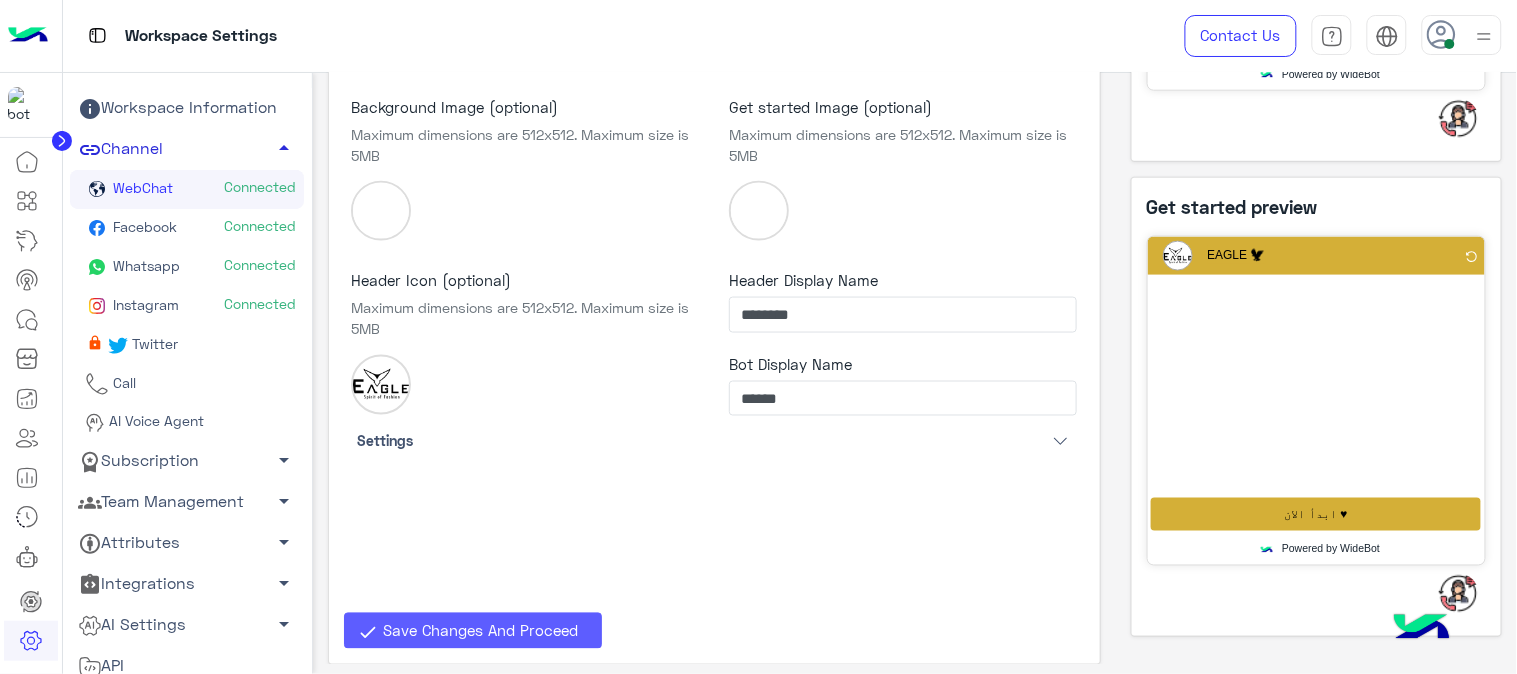 click on "Save Changes And Proceed" 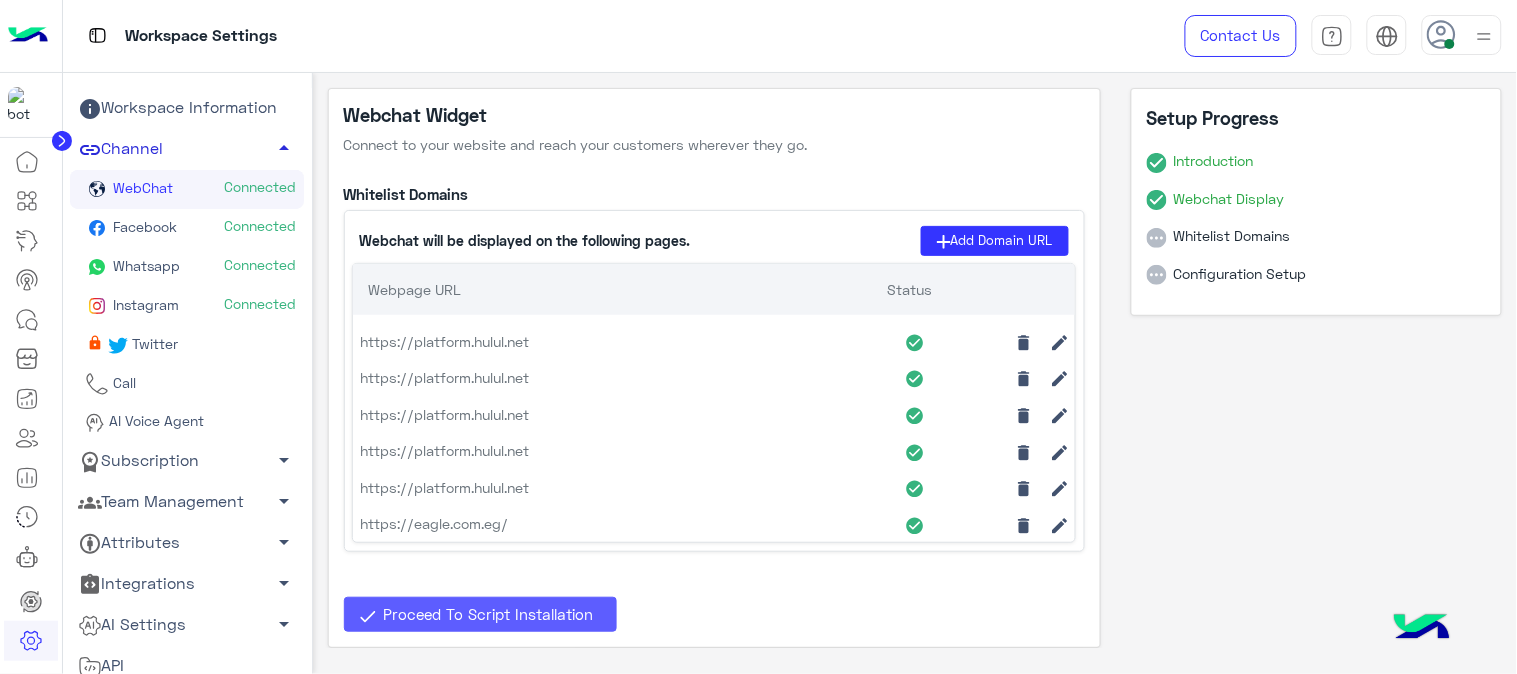 click on "Proceed To Script Installation" 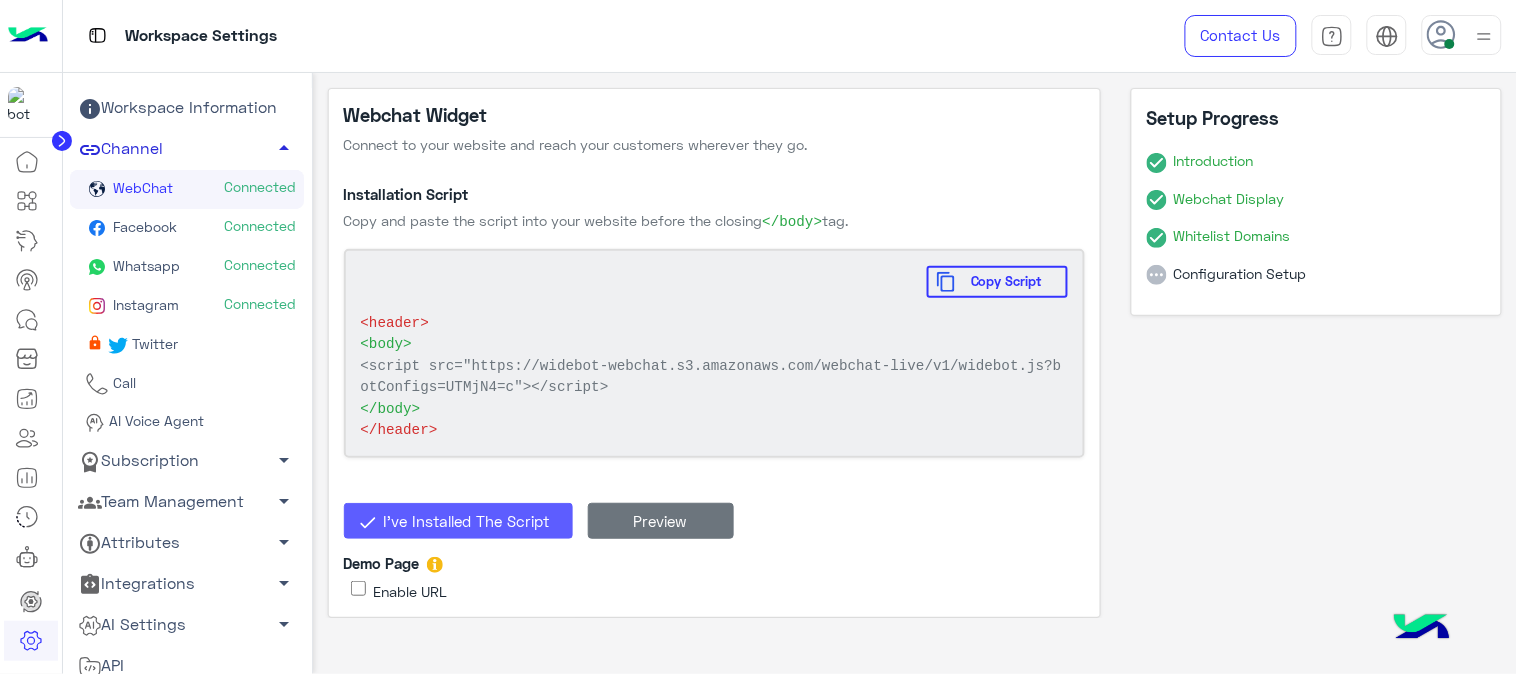 click on "Preview" 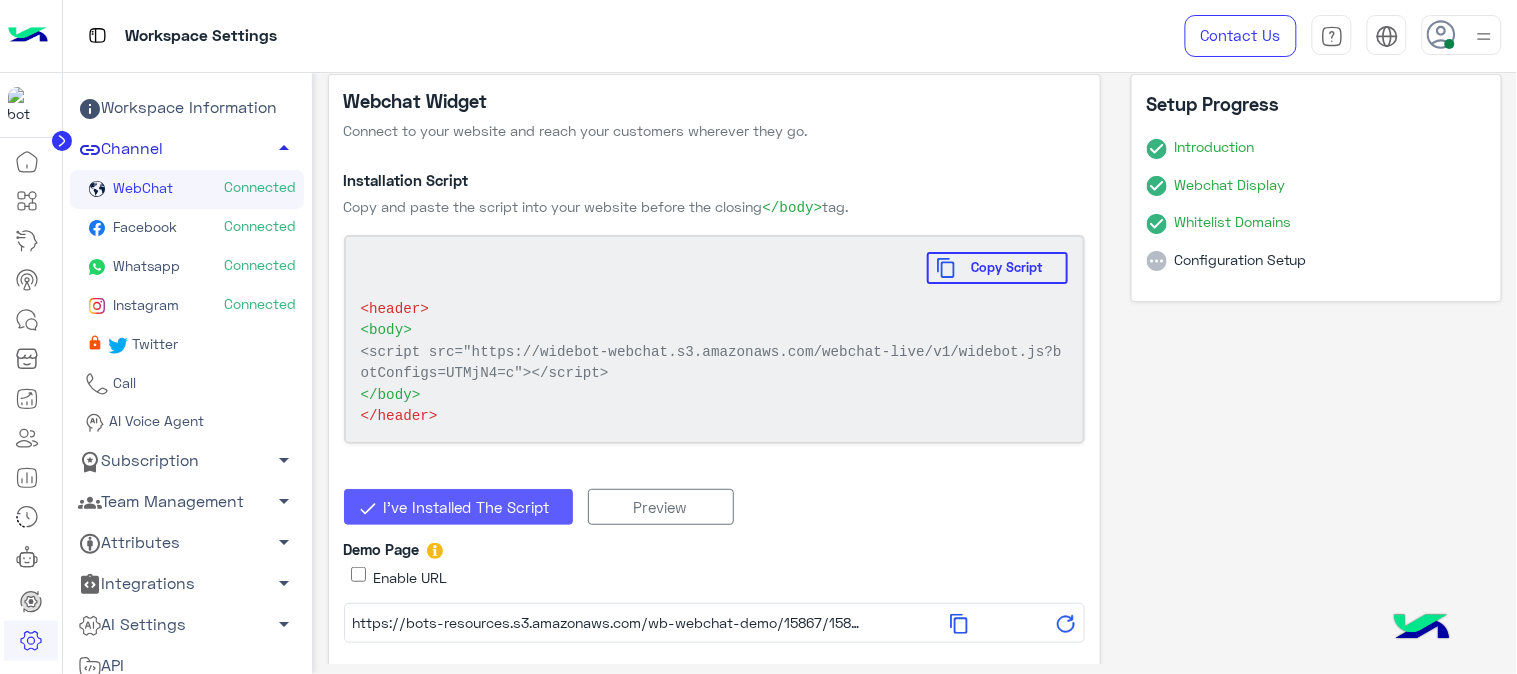 scroll, scrollTop: 17, scrollLeft: 0, axis: vertical 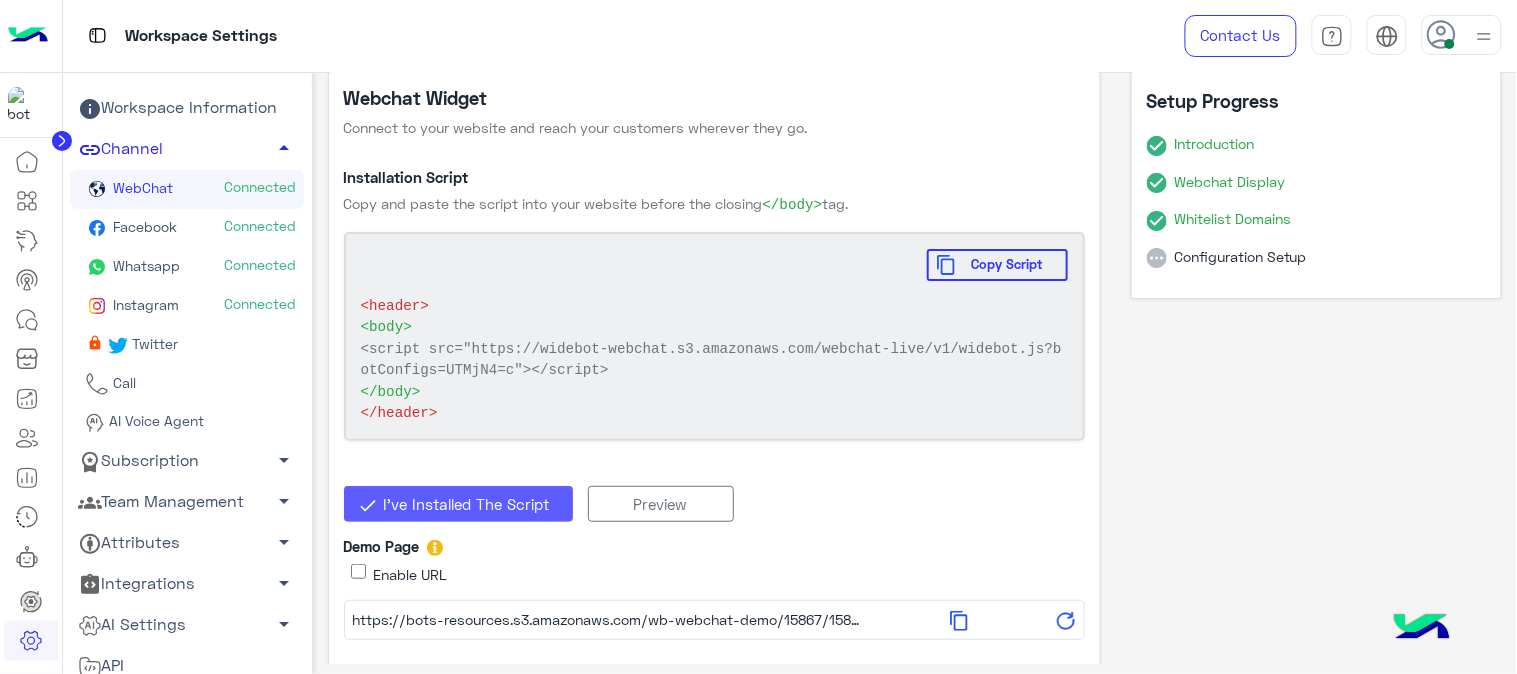 click on "https://bots-resources.s3.amazonaws.com/wb-webchat-demo/15867/15867-demo.html" 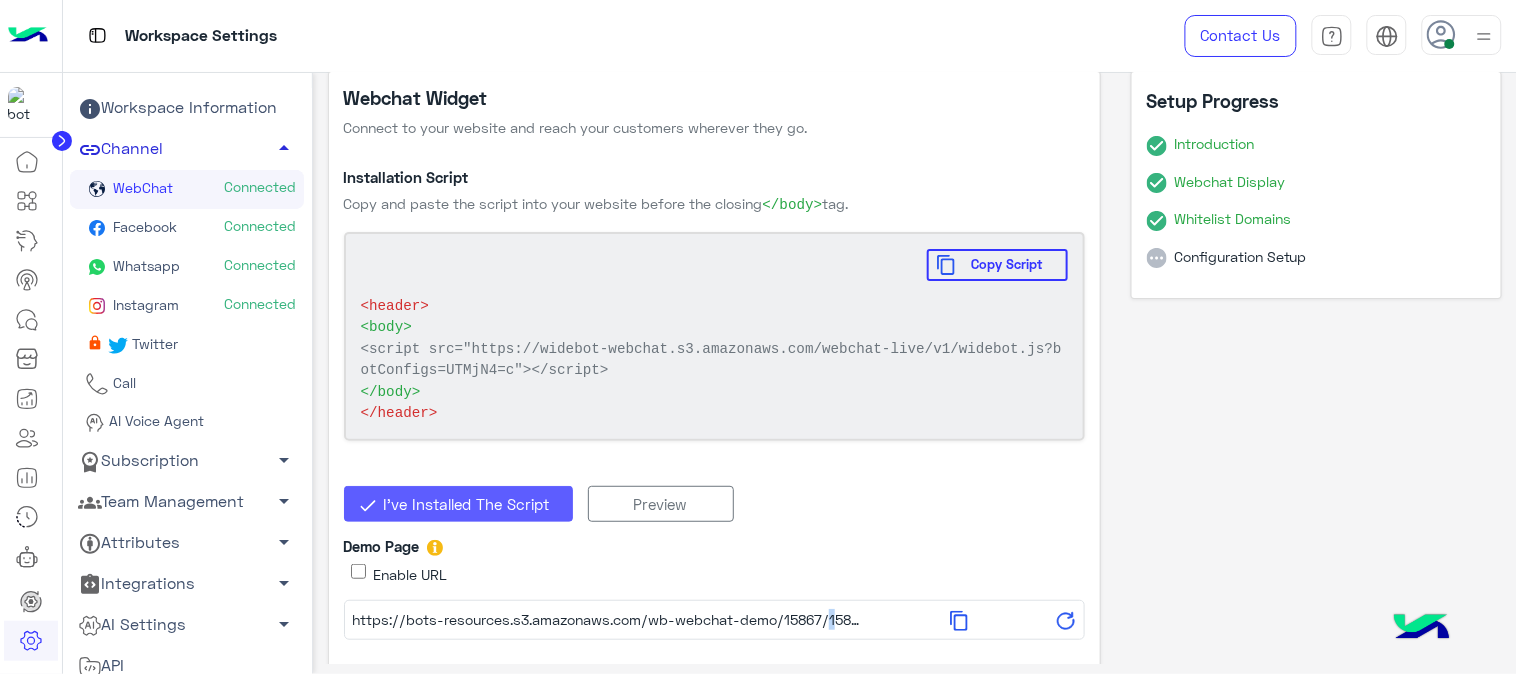 click on "https://bots-resources.s3.amazonaws.com/wb-webchat-demo/15867/15867-demo.html" 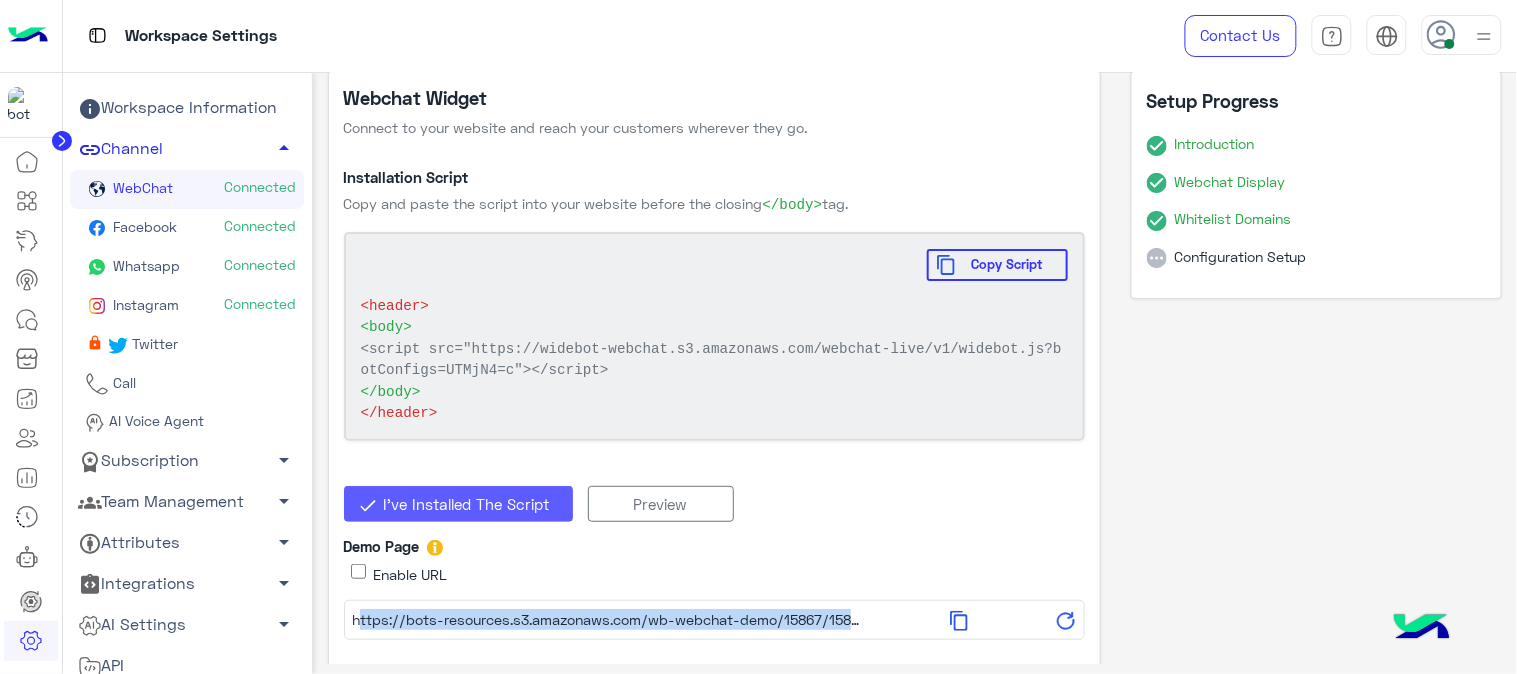 click 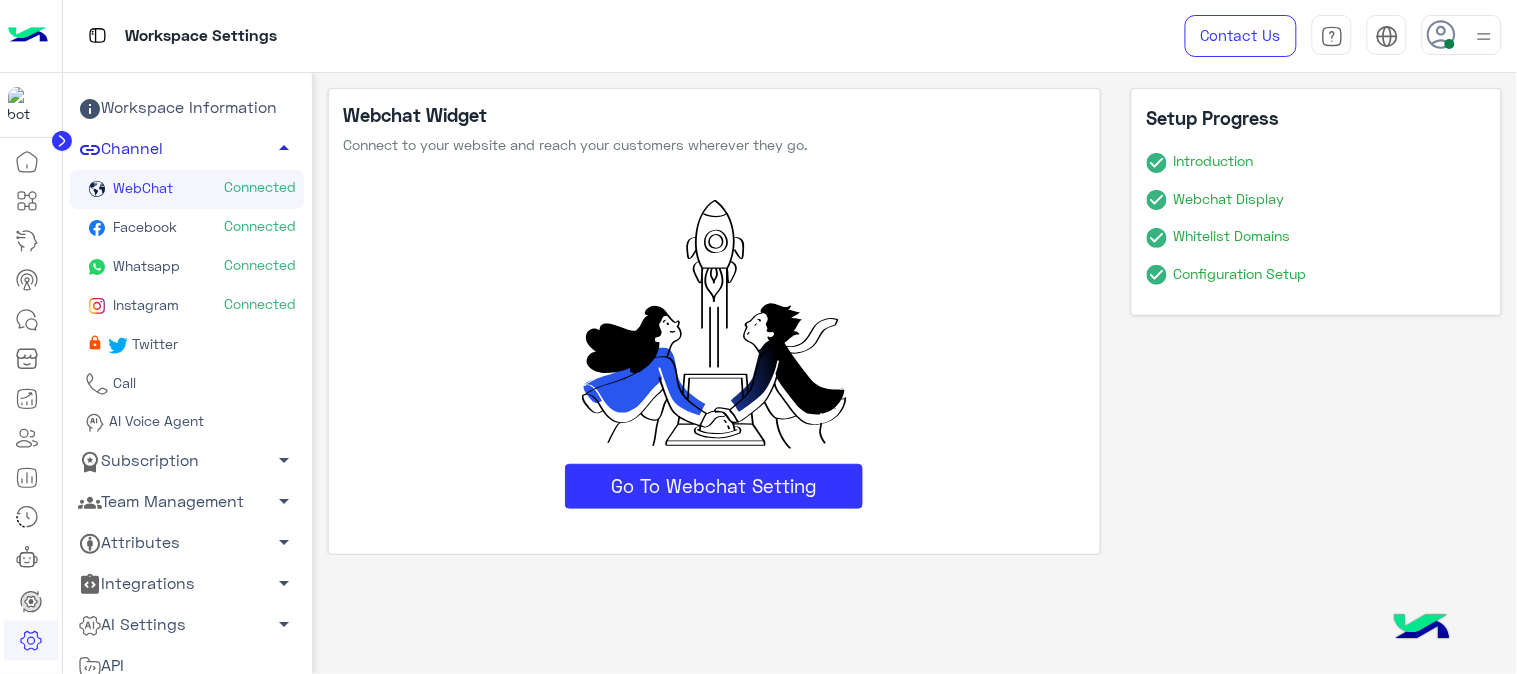 scroll, scrollTop: 0, scrollLeft: 0, axis: both 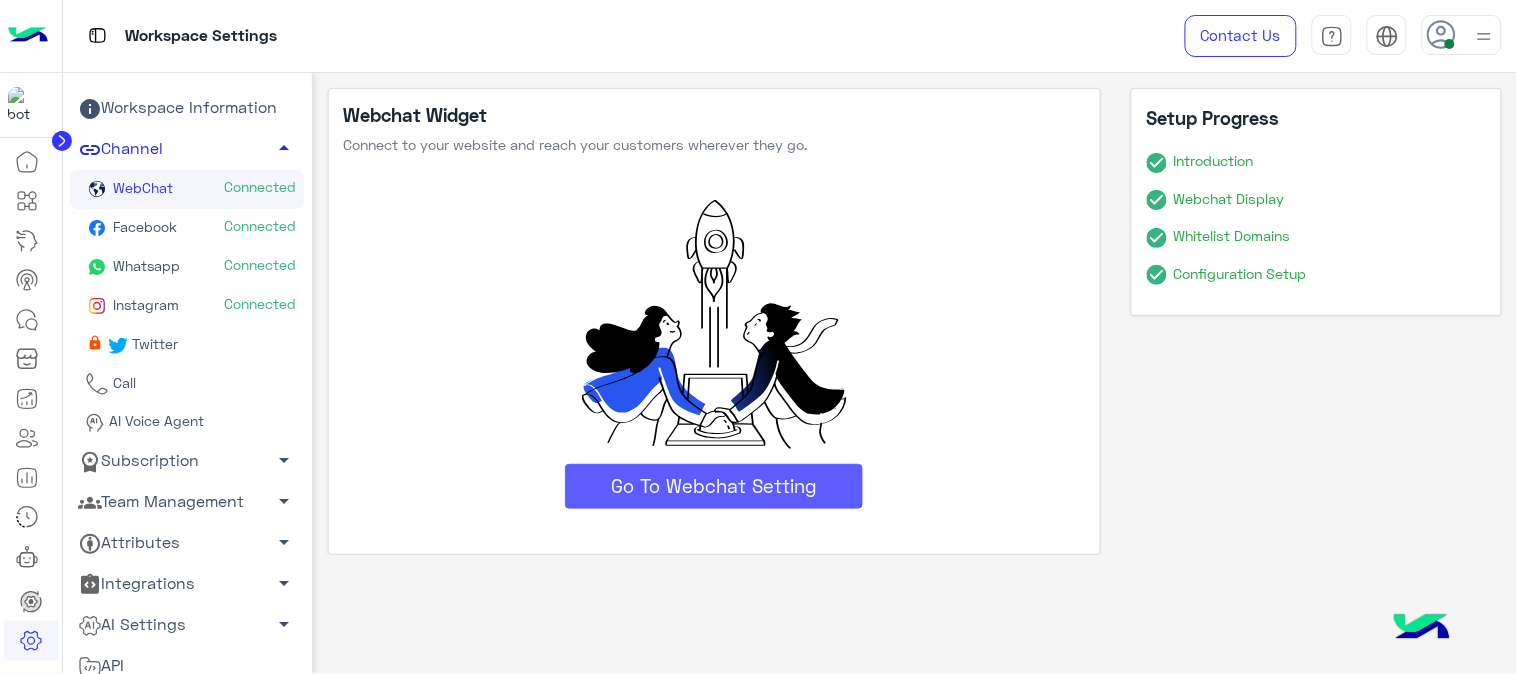 click on "Go To Webchat Setting" 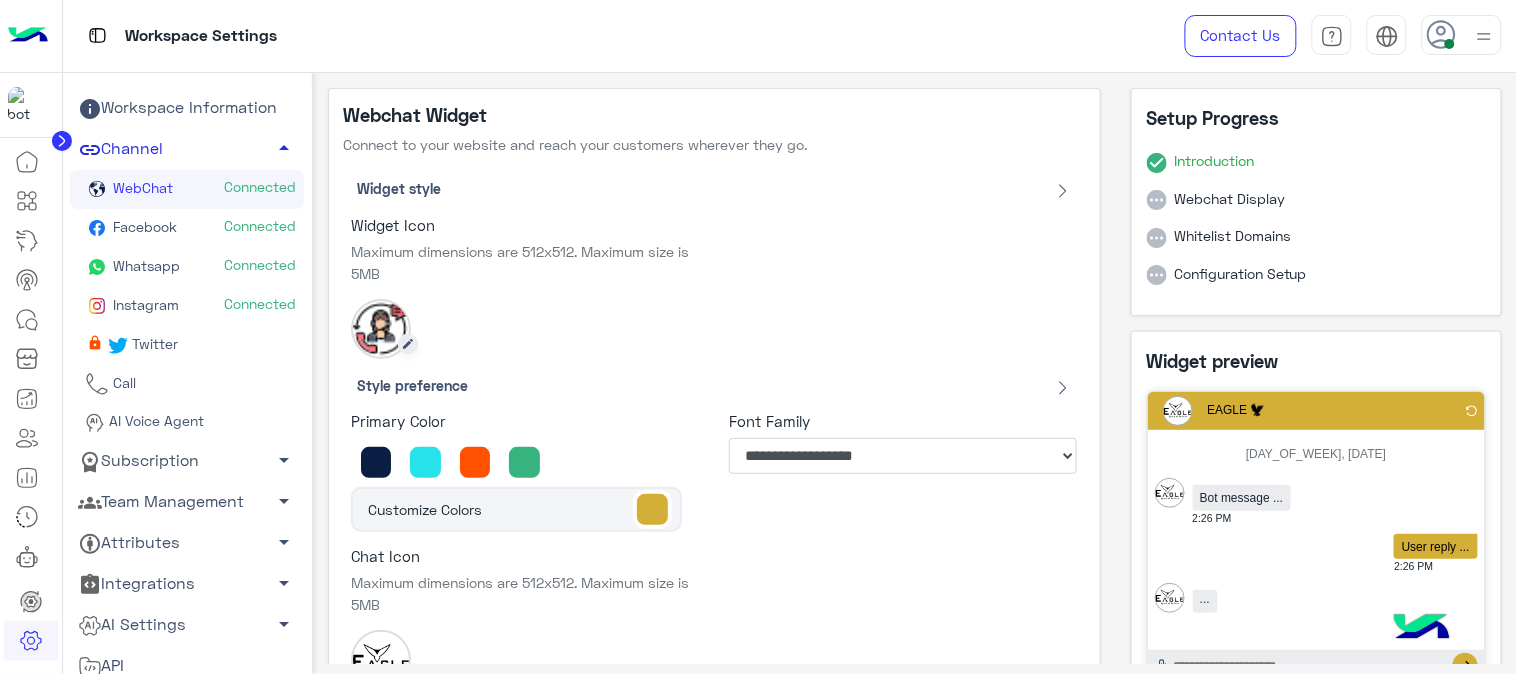 click 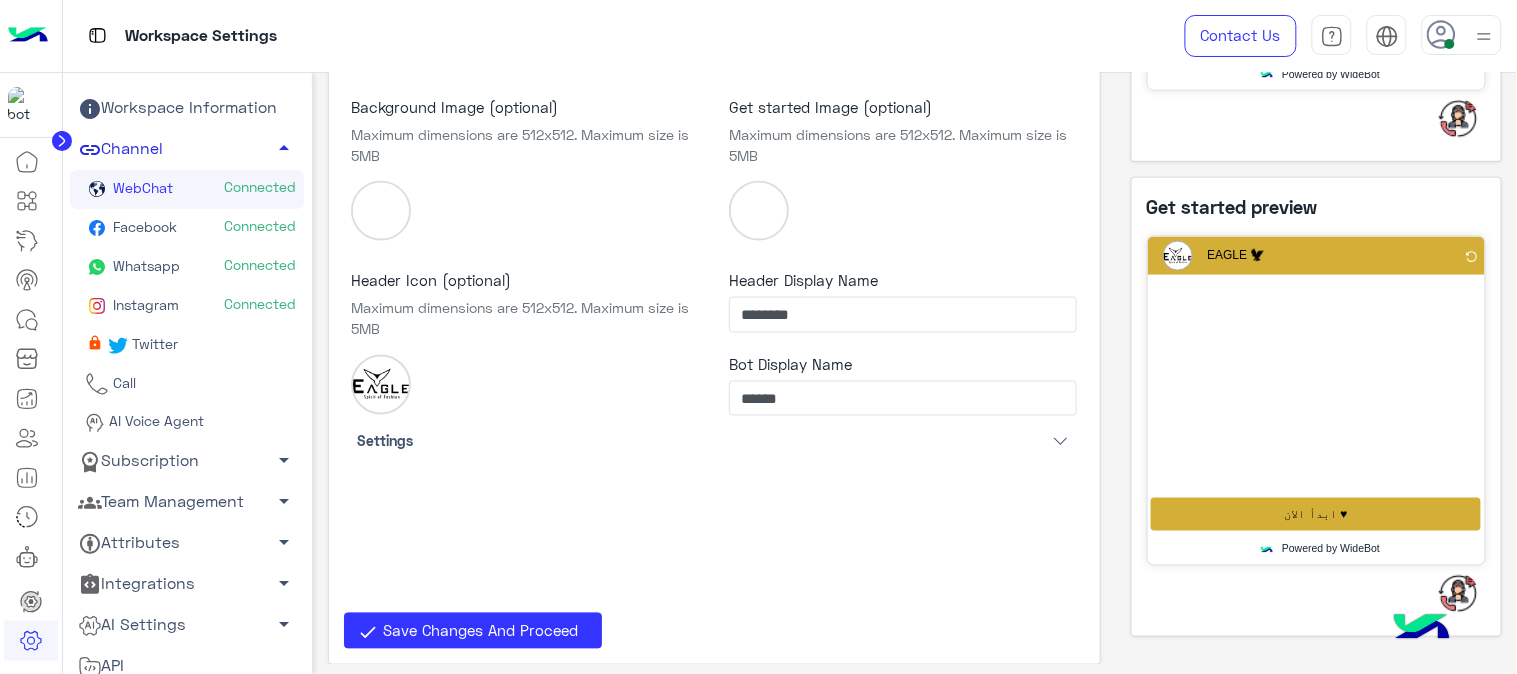 click on "Get started preview" 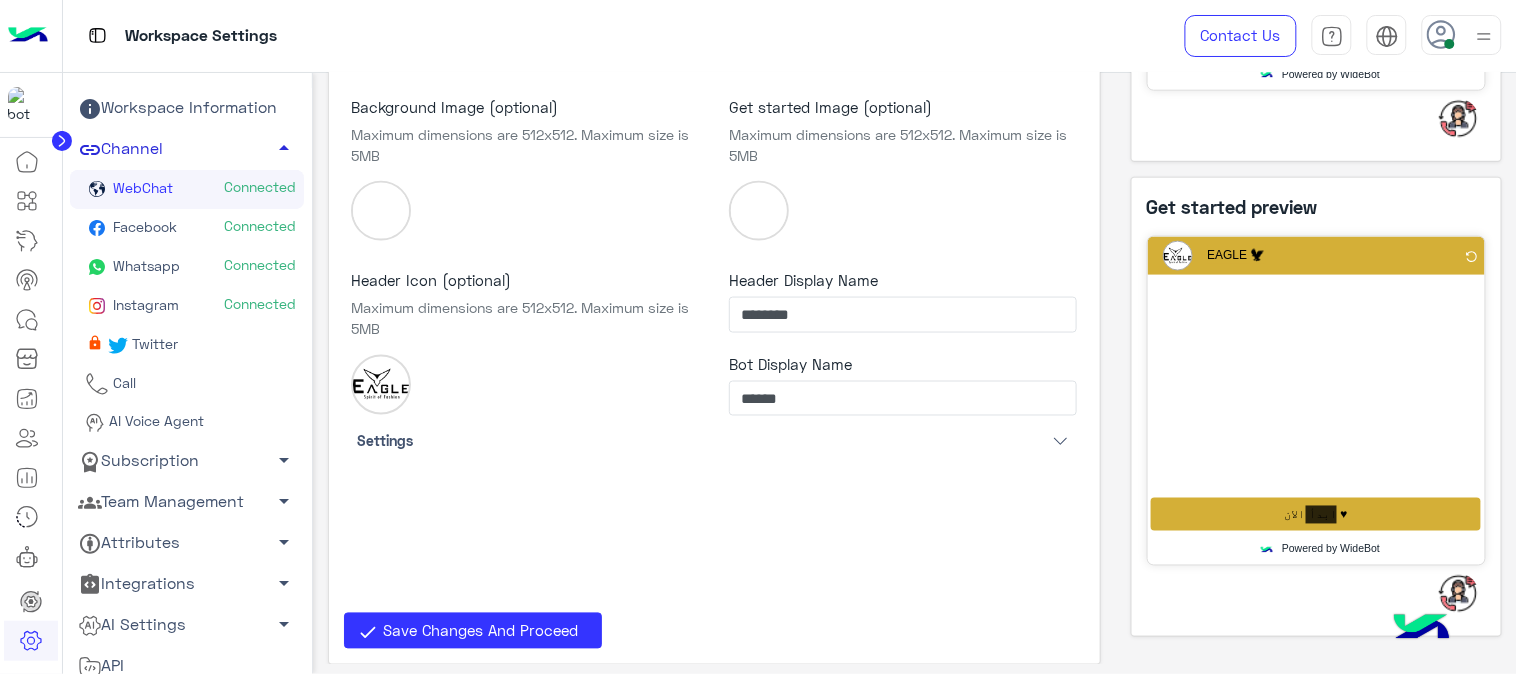 click on "ابدأ الان ♥" 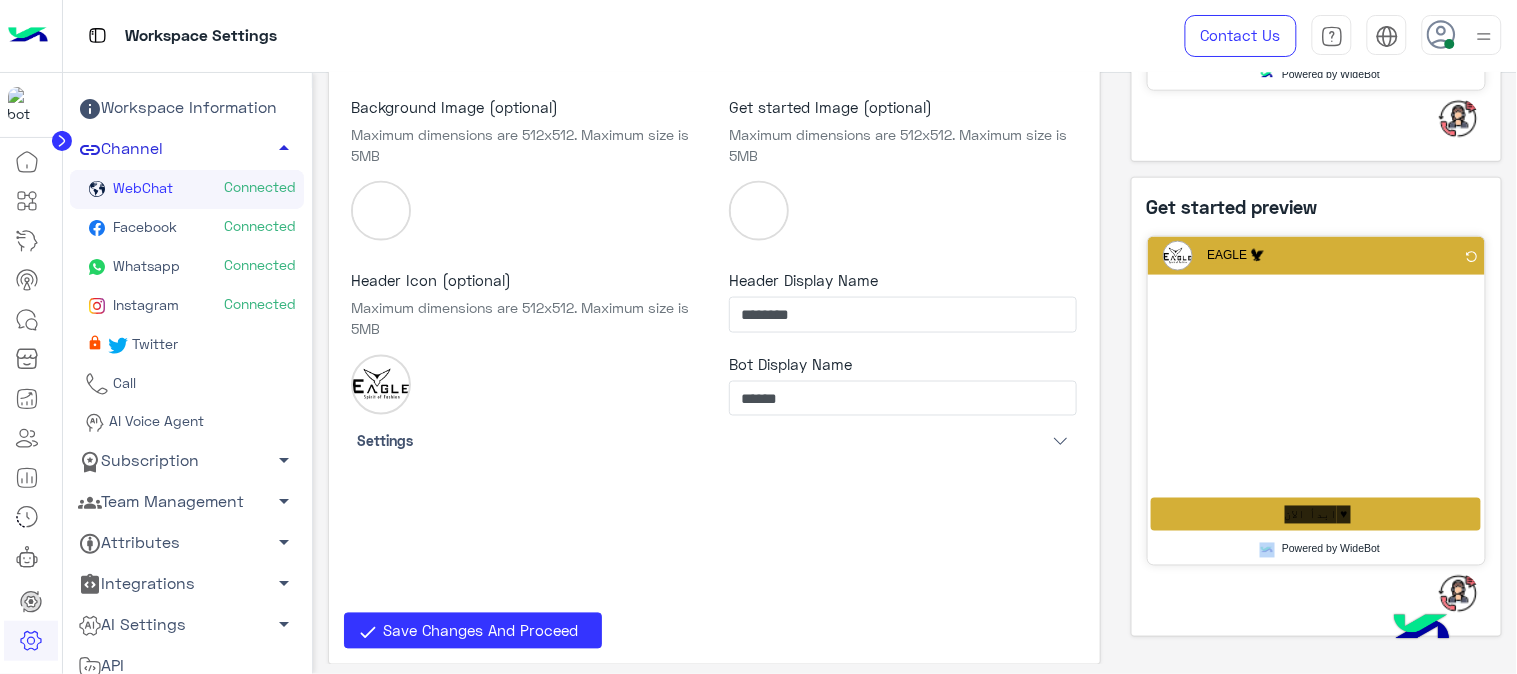 click on "ابدأ الان ♥" 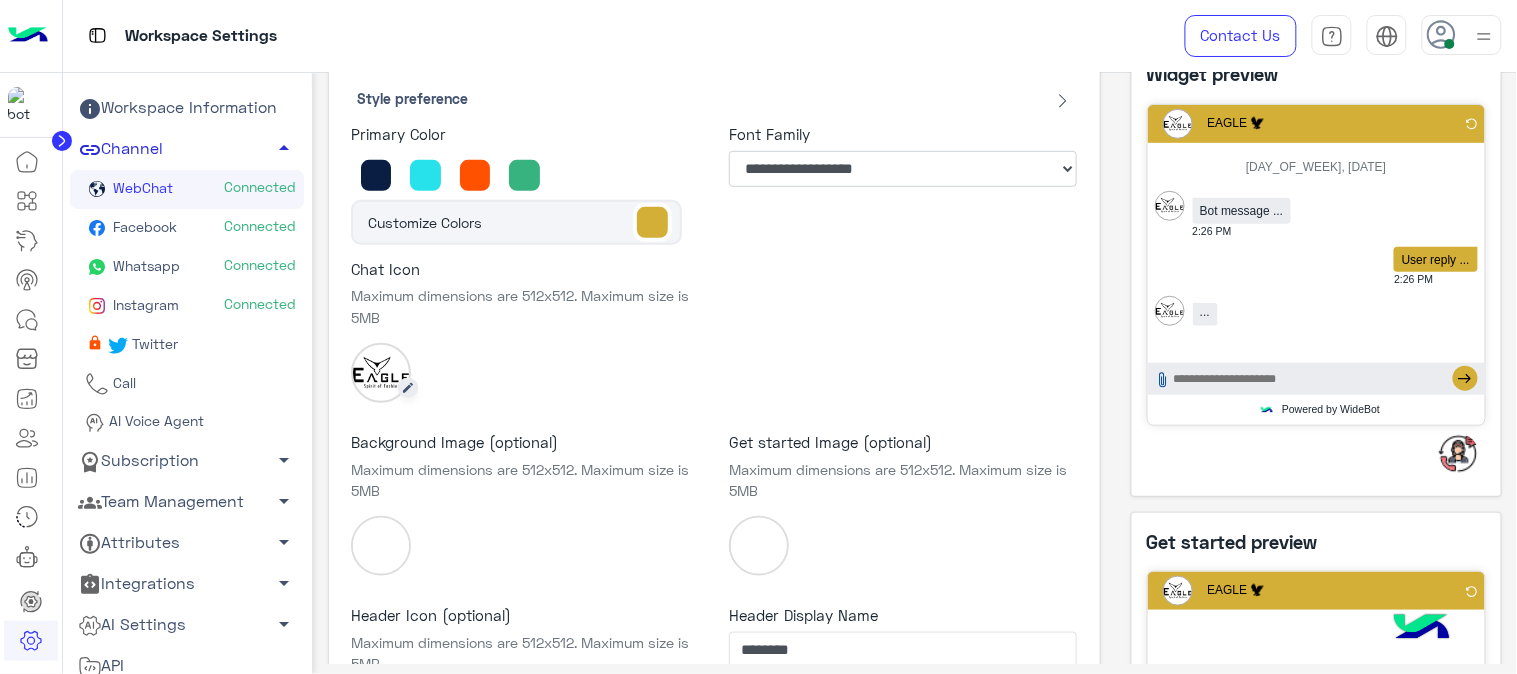 scroll, scrollTop: 314, scrollLeft: 0, axis: vertical 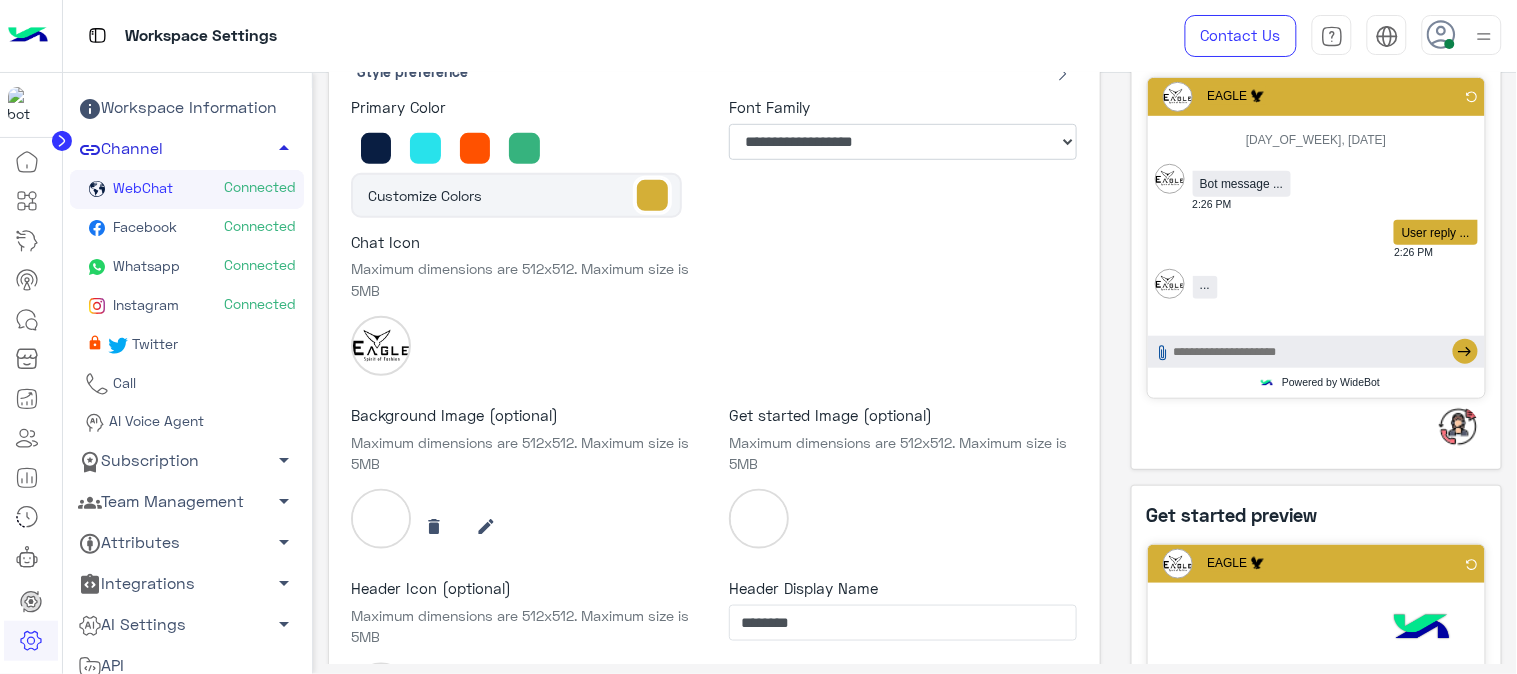 click at bounding box center [436, 525] 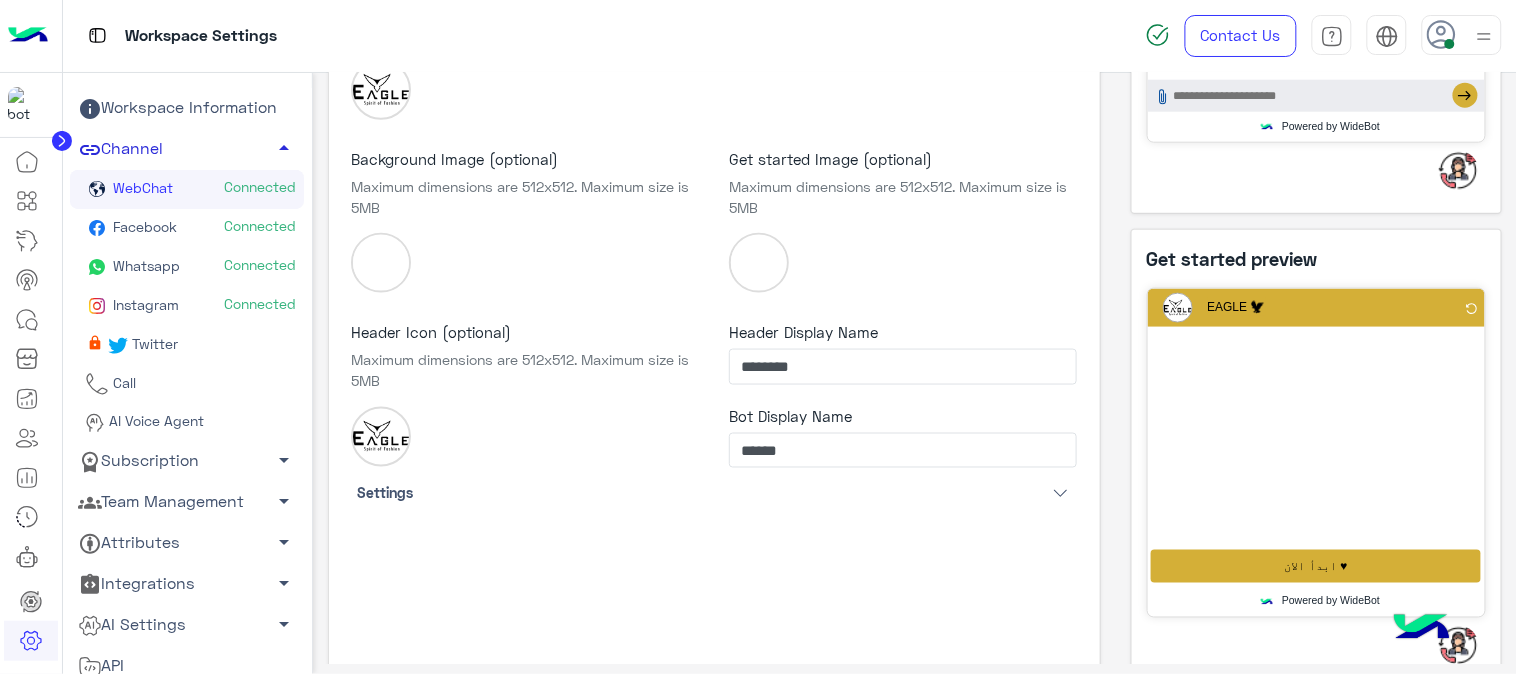 scroll, scrollTop: 622, scrollLeft: 0, axis: vertical 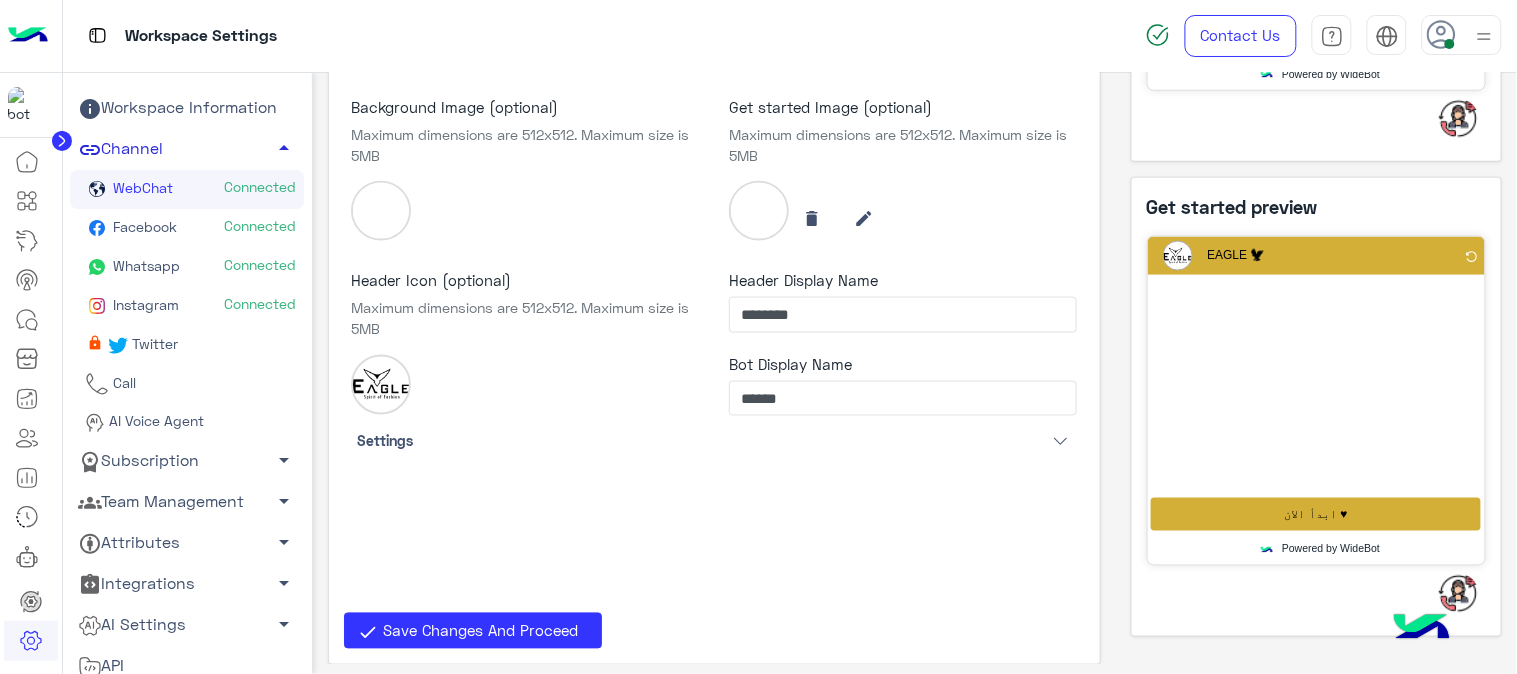 click 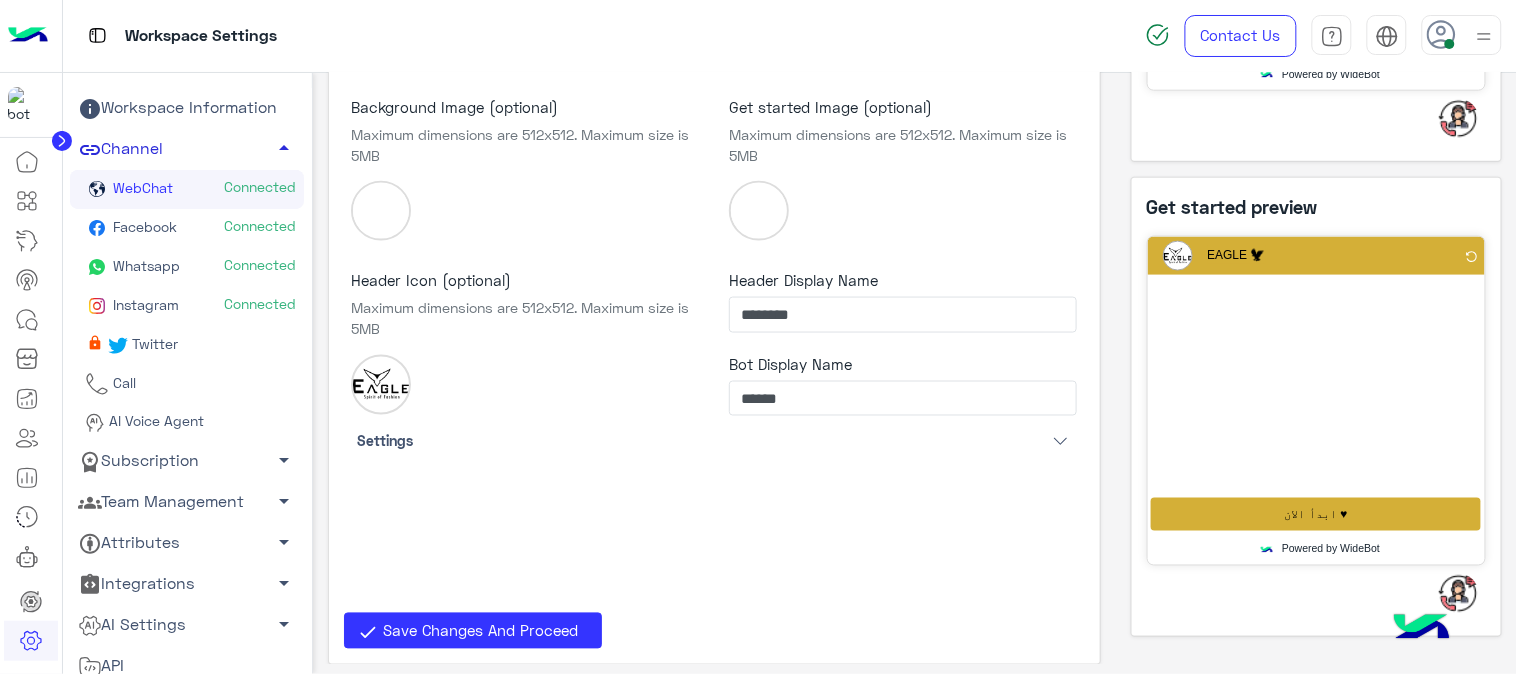 scroll, scrollTop: 0, scrollLeft: 0, axis: both 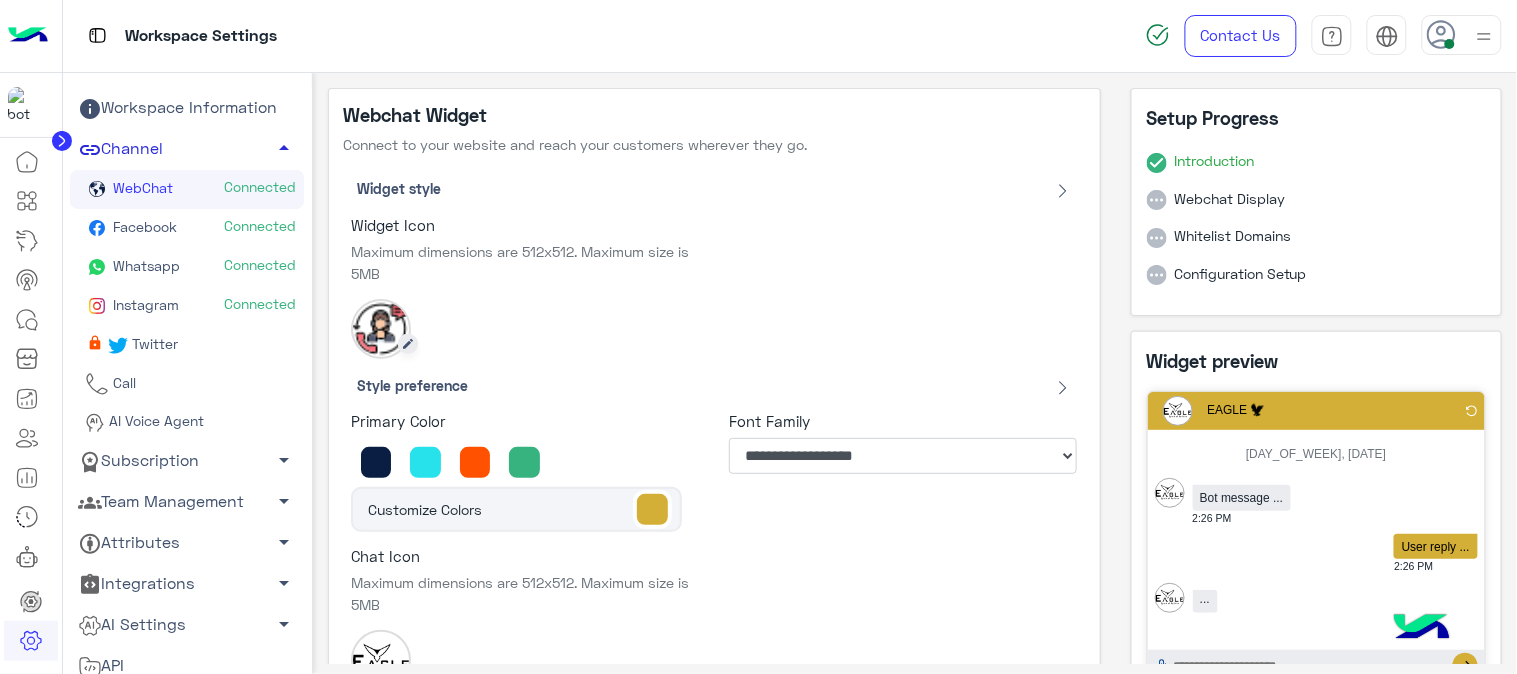 click 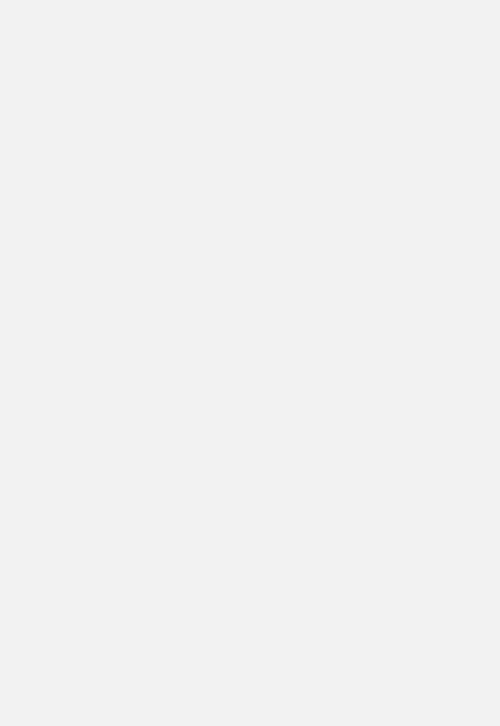 scroll, scrollTop: 0, scrollLeft: 0, axis: both 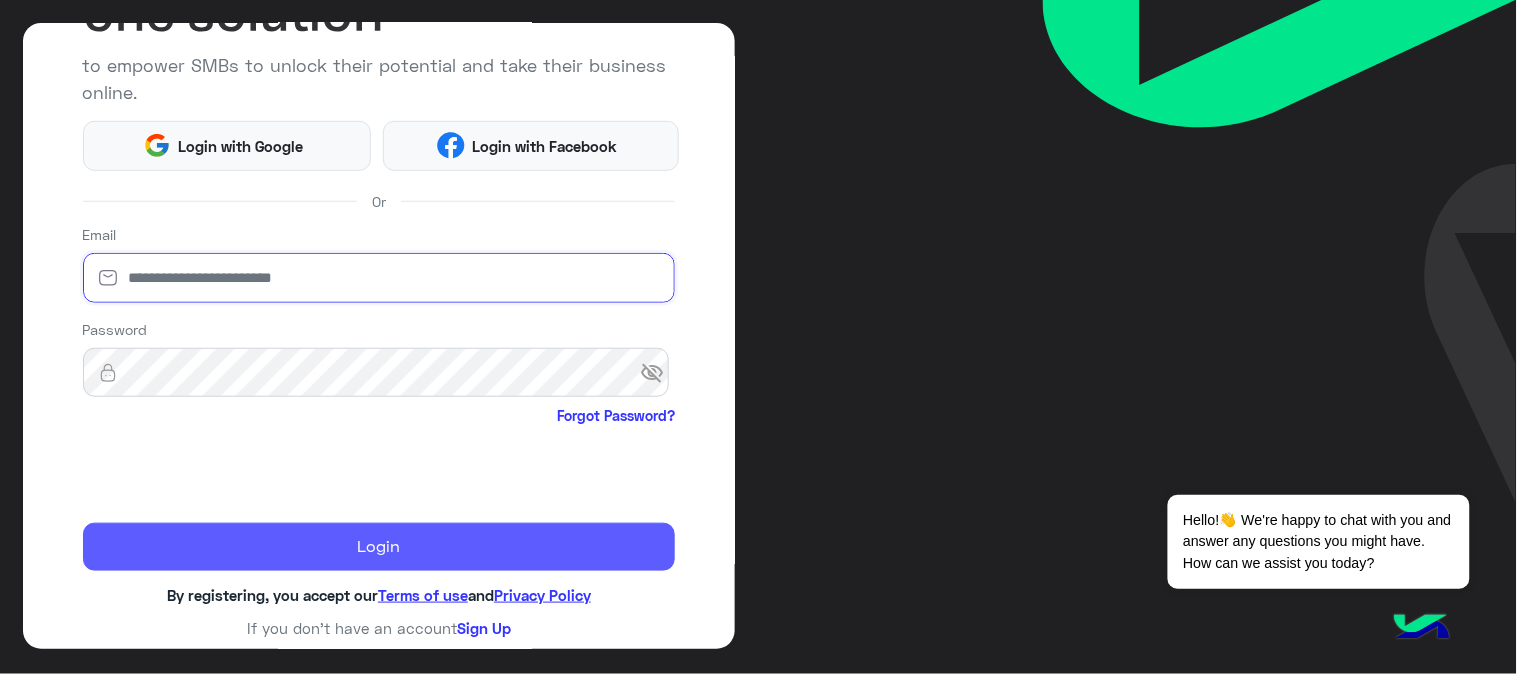 type on "**********" 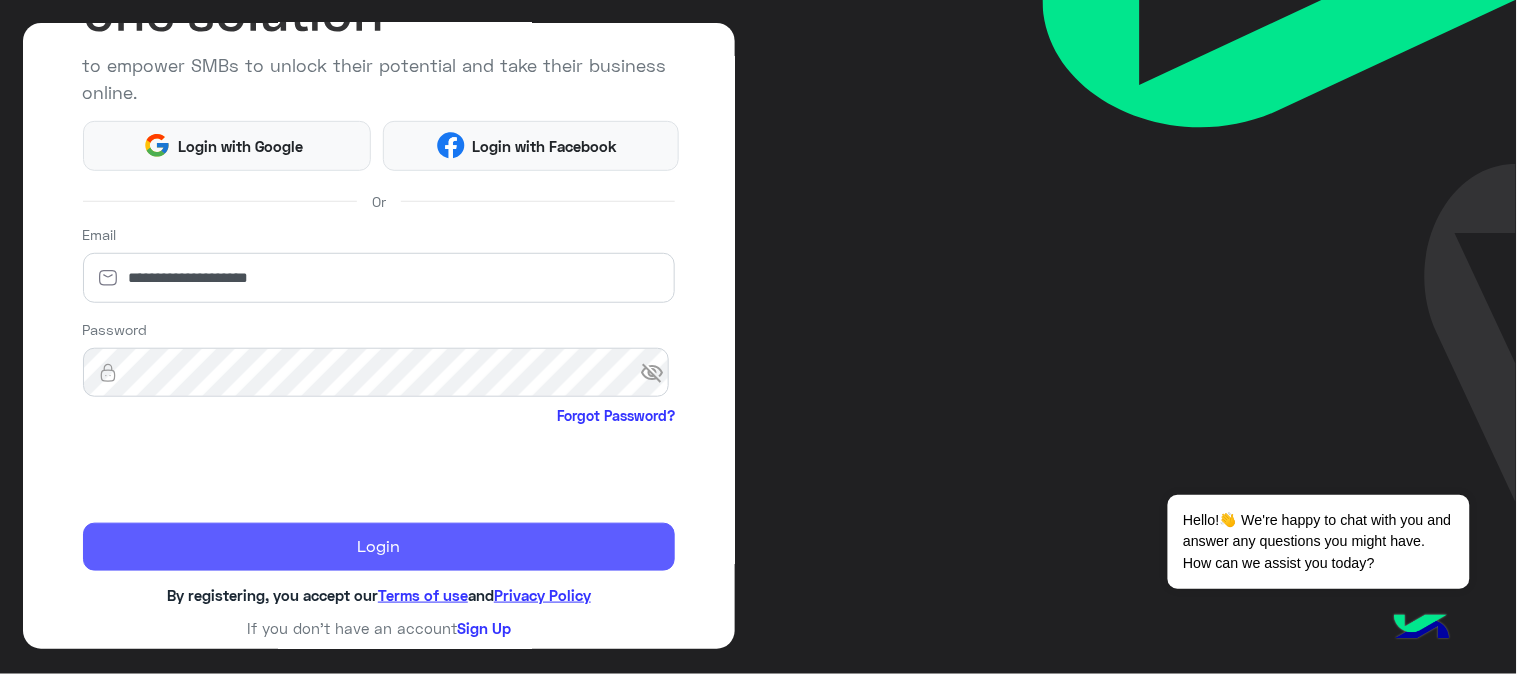 click on "Login" 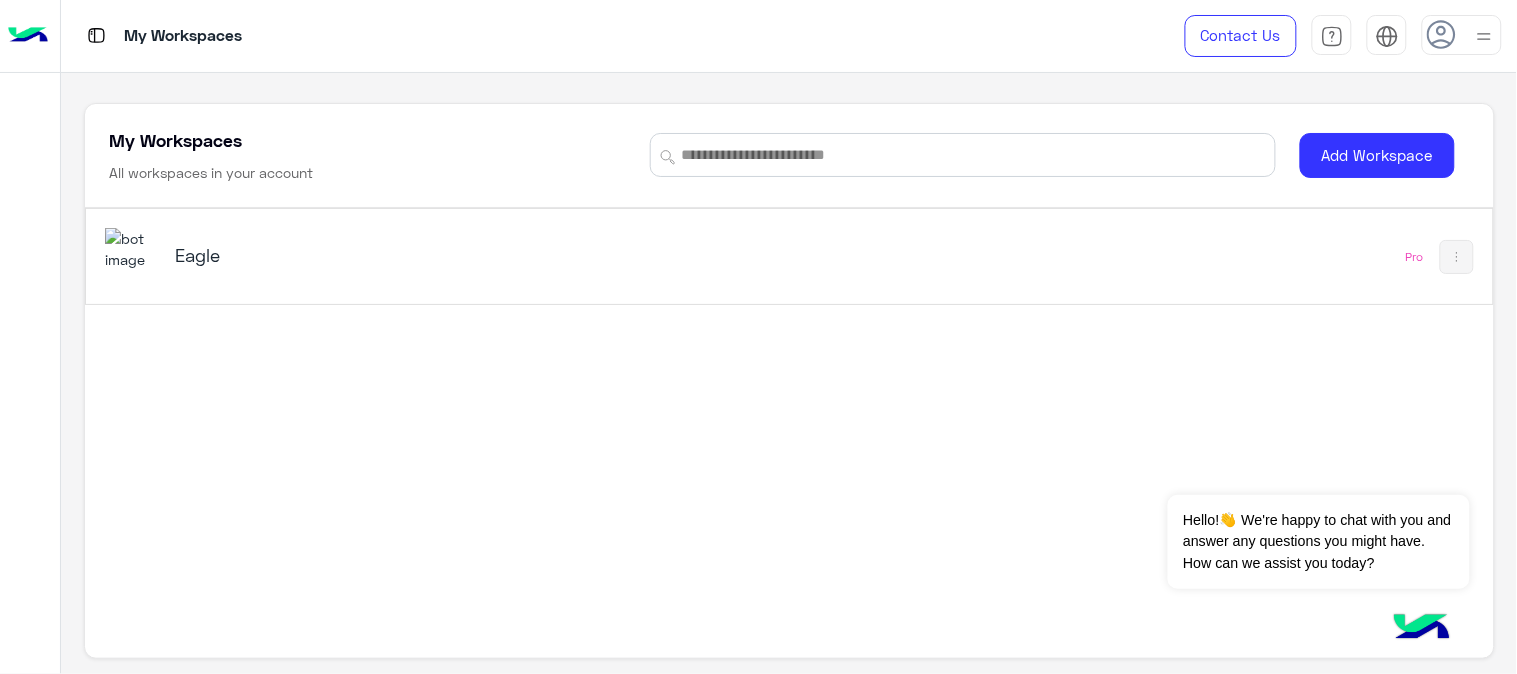 click at bounding box center [132, 249] 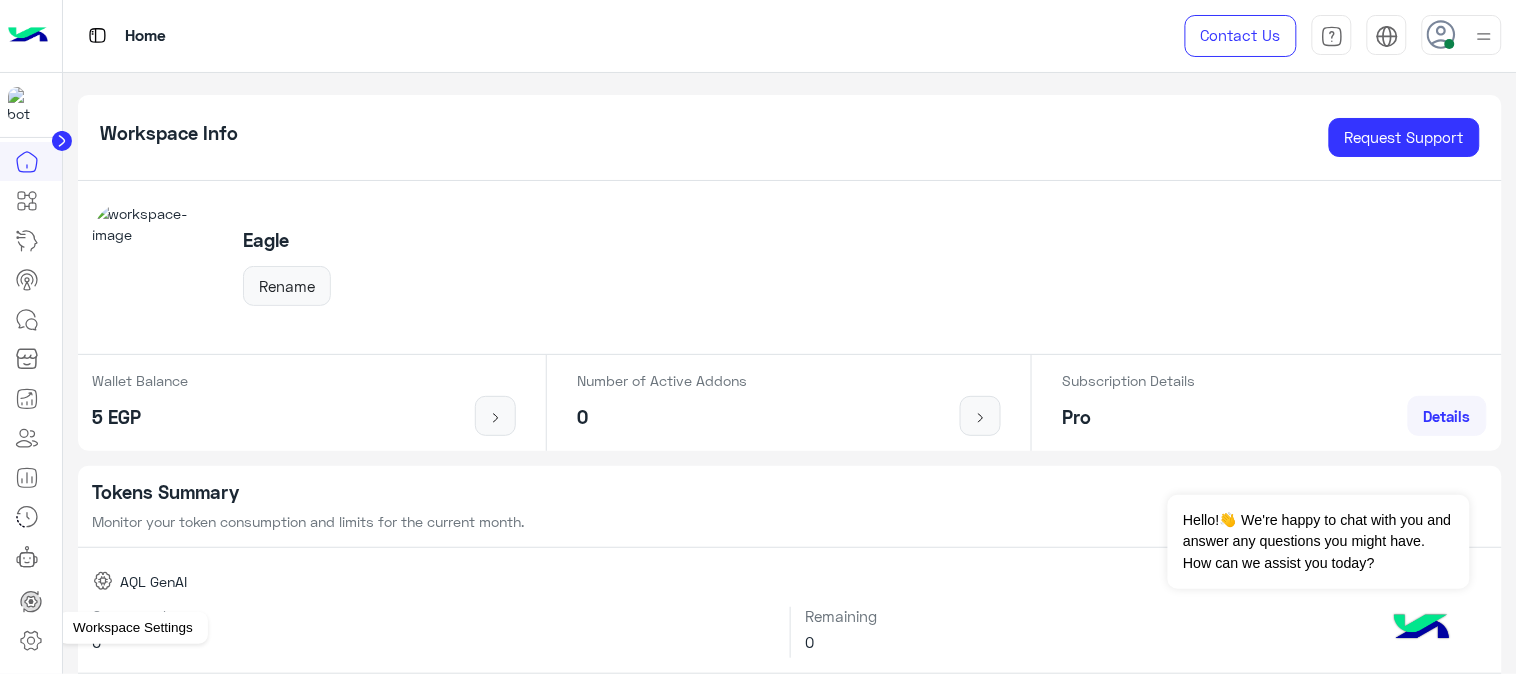 click 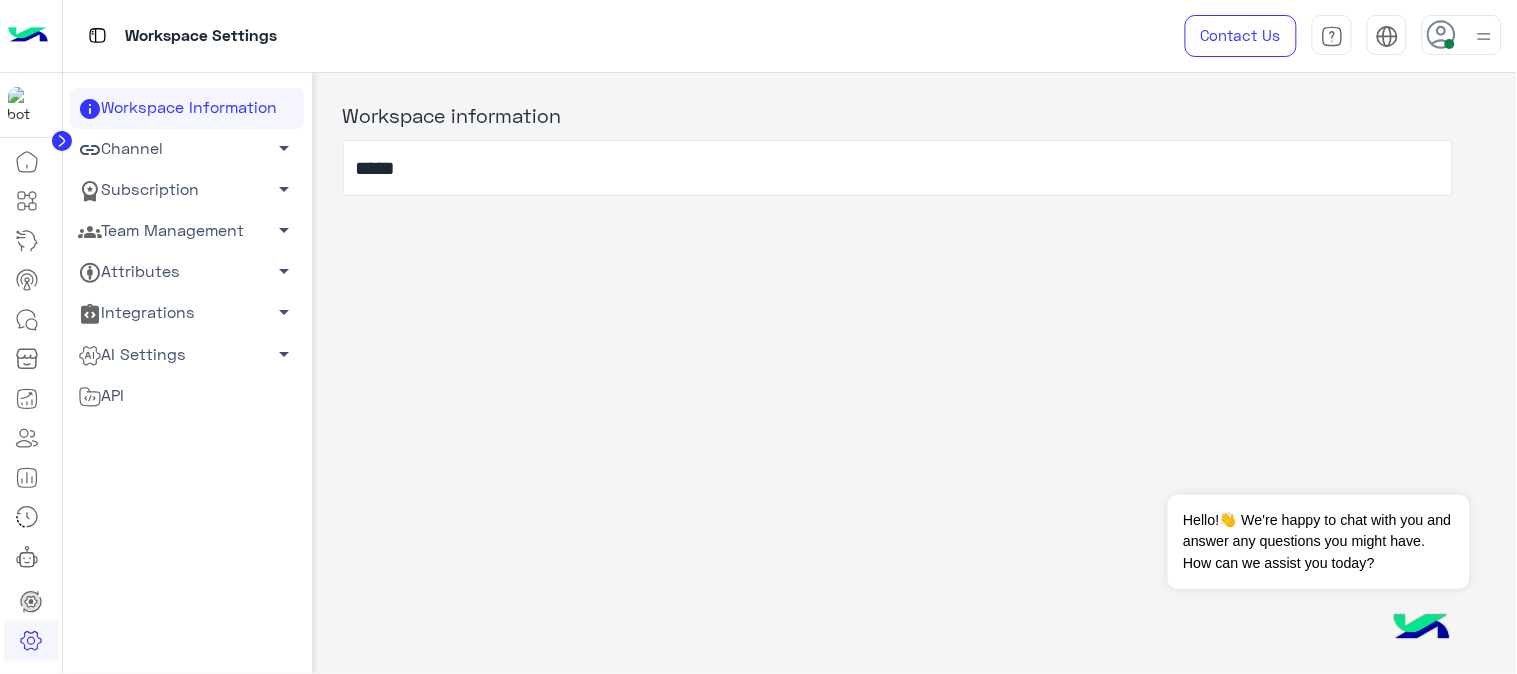 click on "arrow_drop_down" 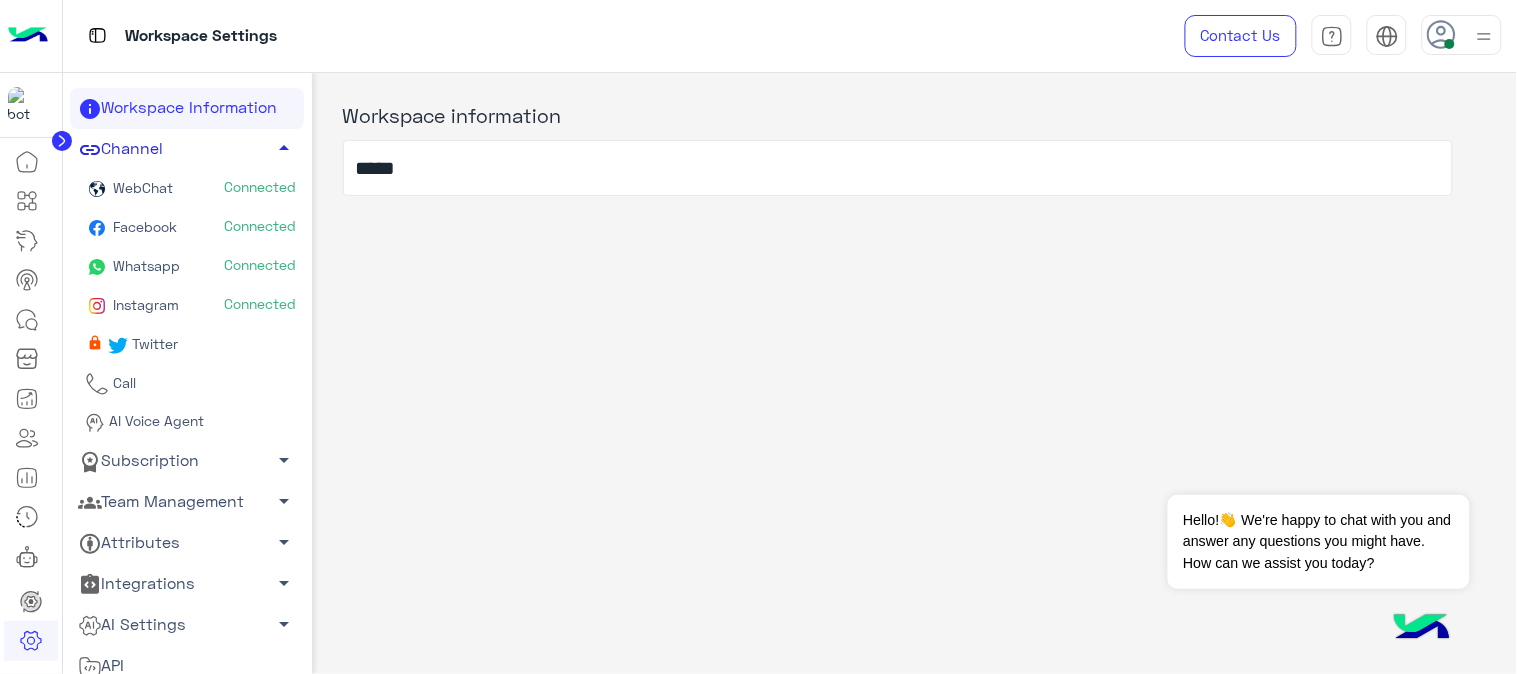 click on "WebChat  Connected" 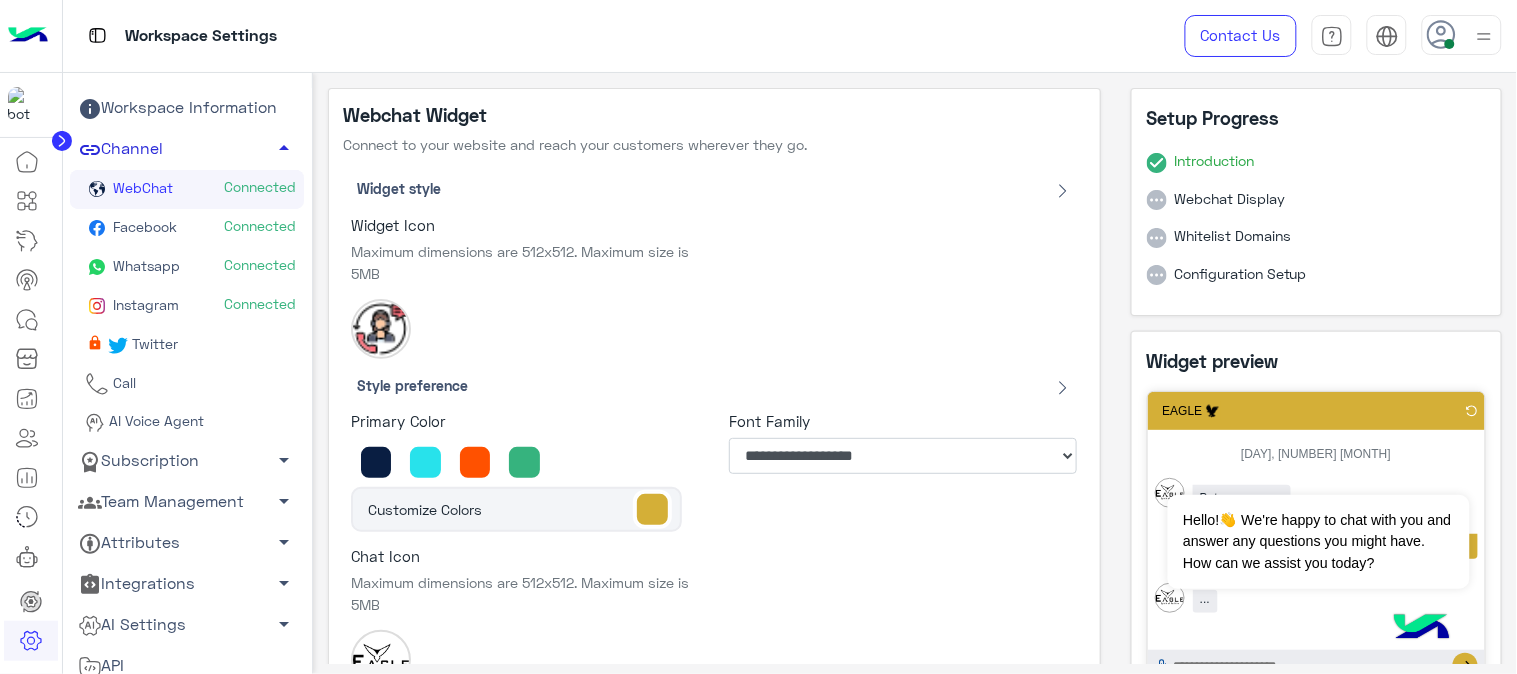 type on "*****" 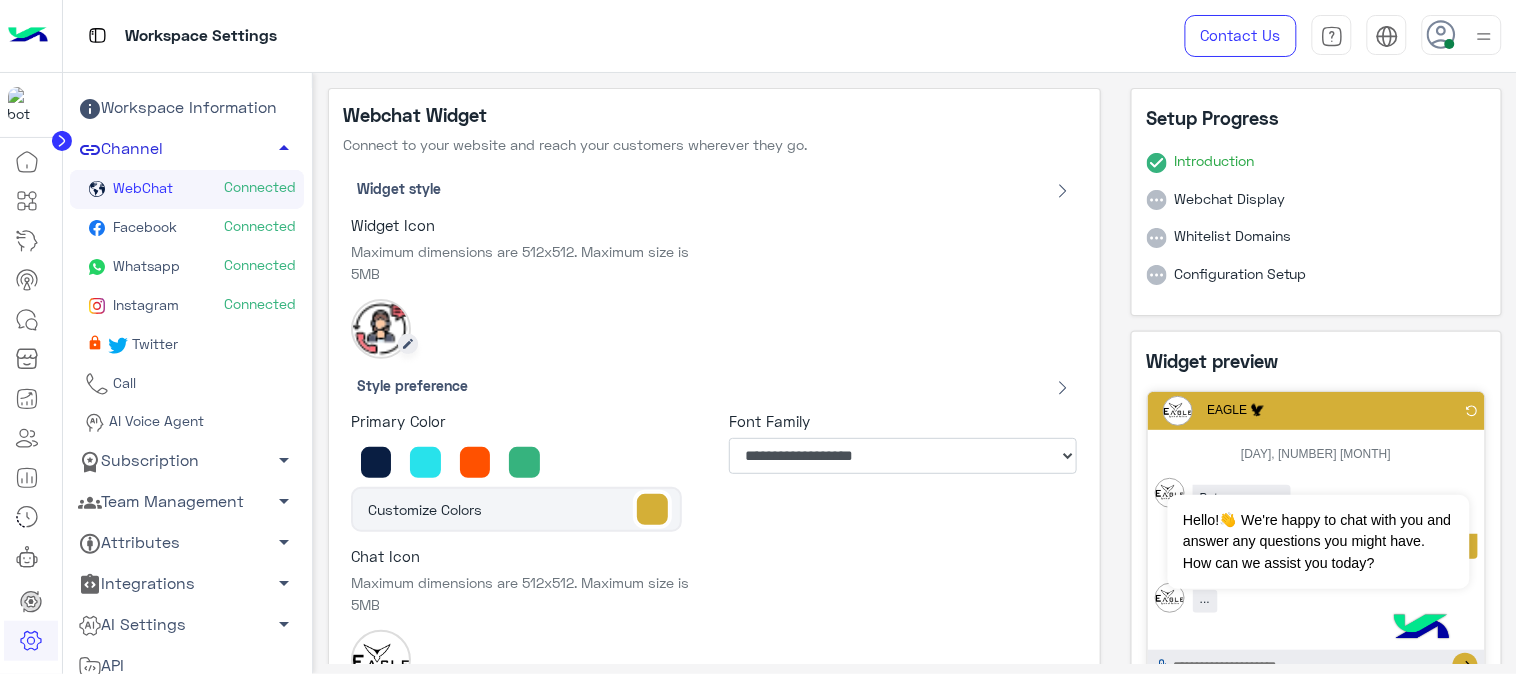 click 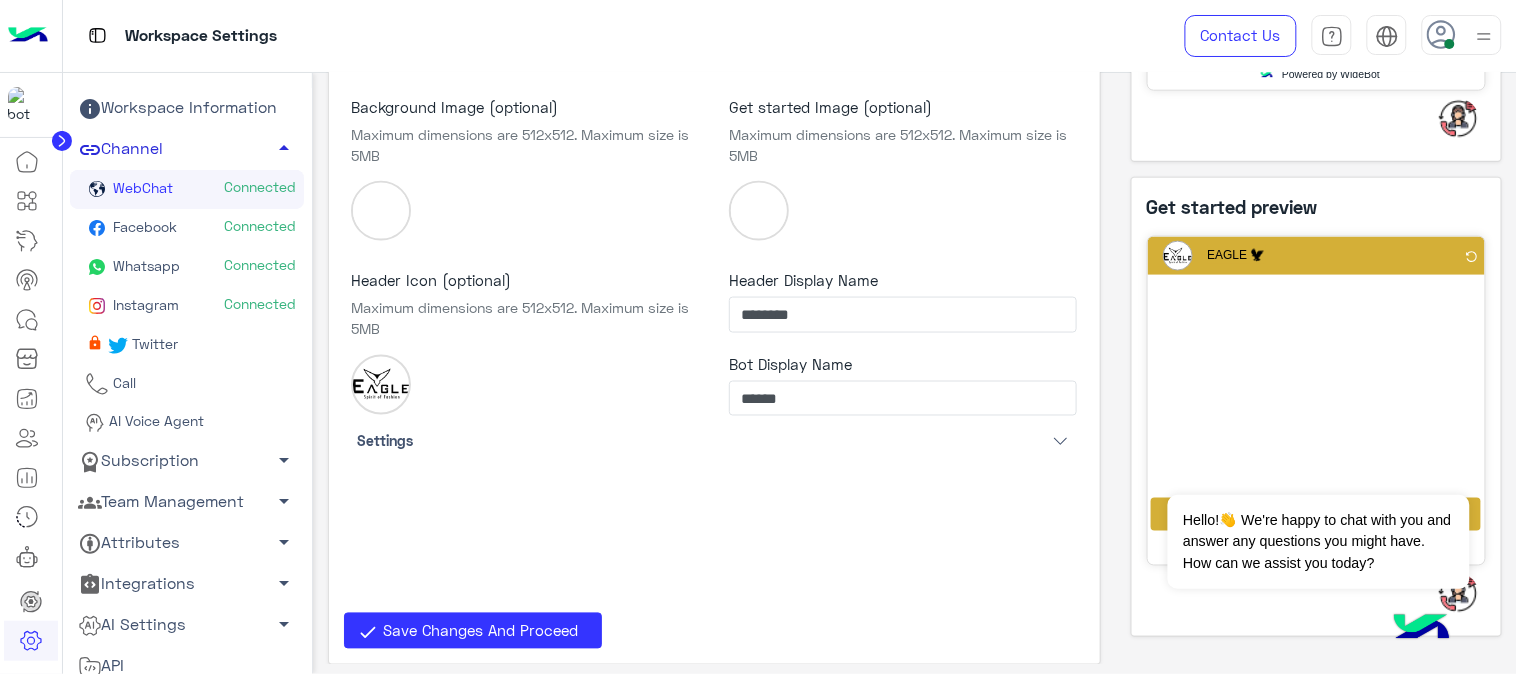 scroll, scrollTop: 0, scrollLeft: 0, axis: both 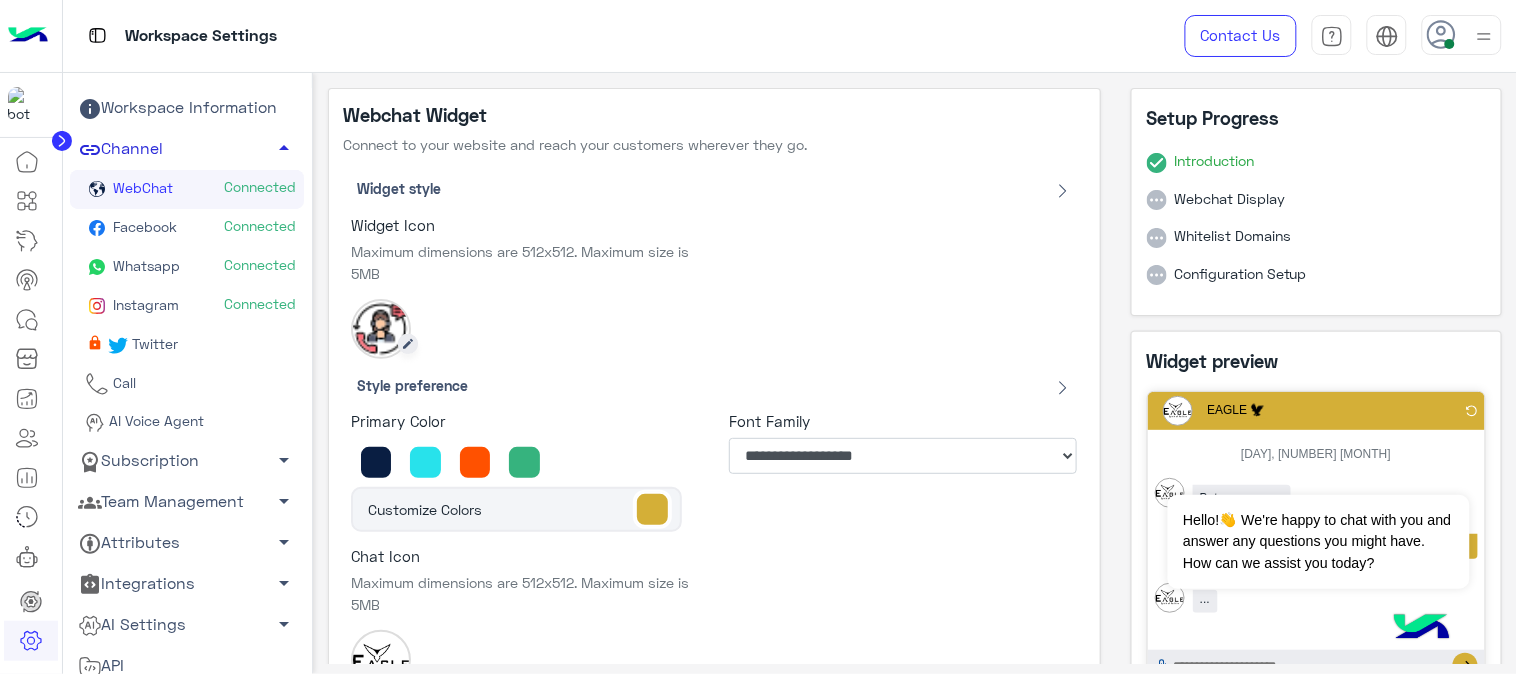 click 